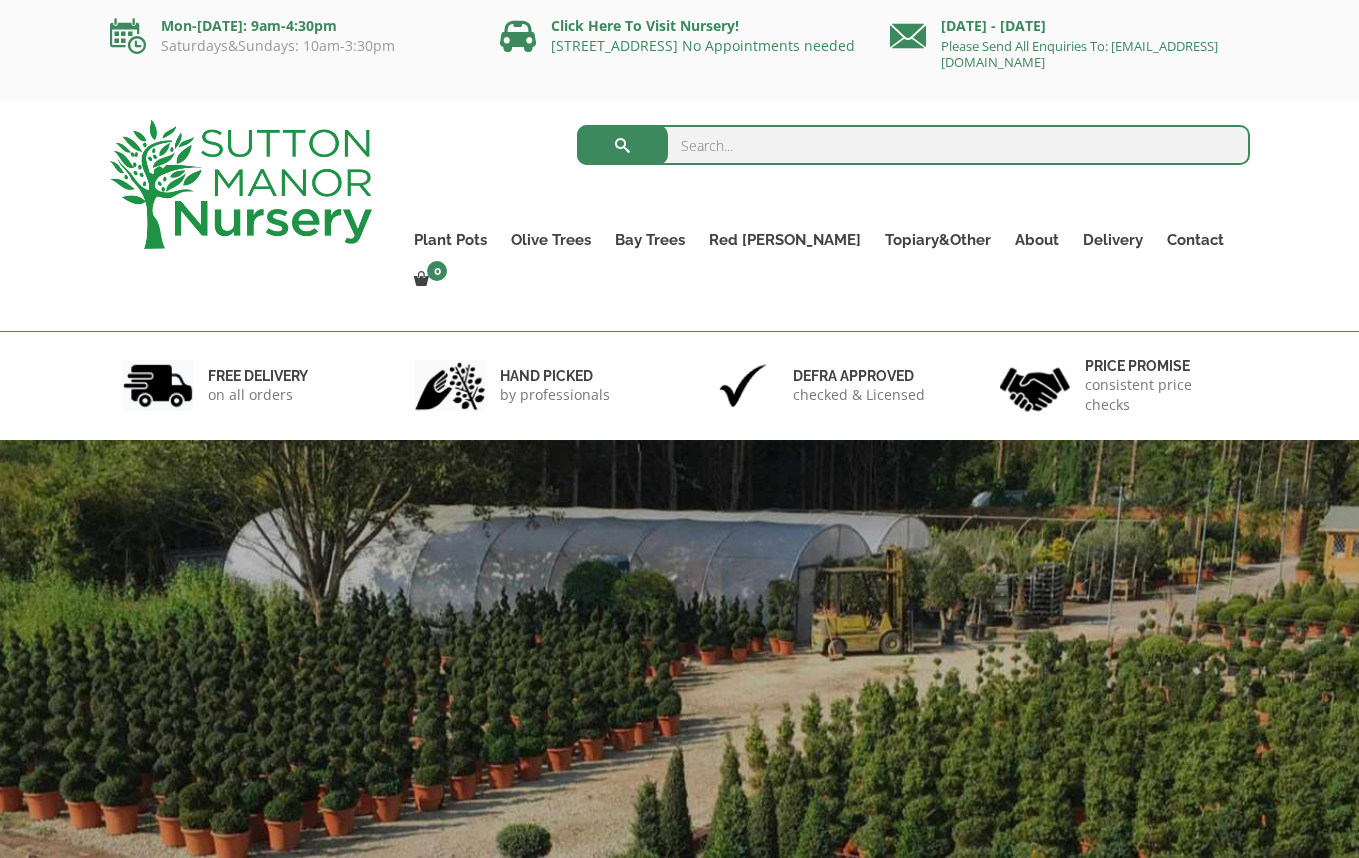 scroll, scrollTop: 0, scrollLeft: 0, axis: both 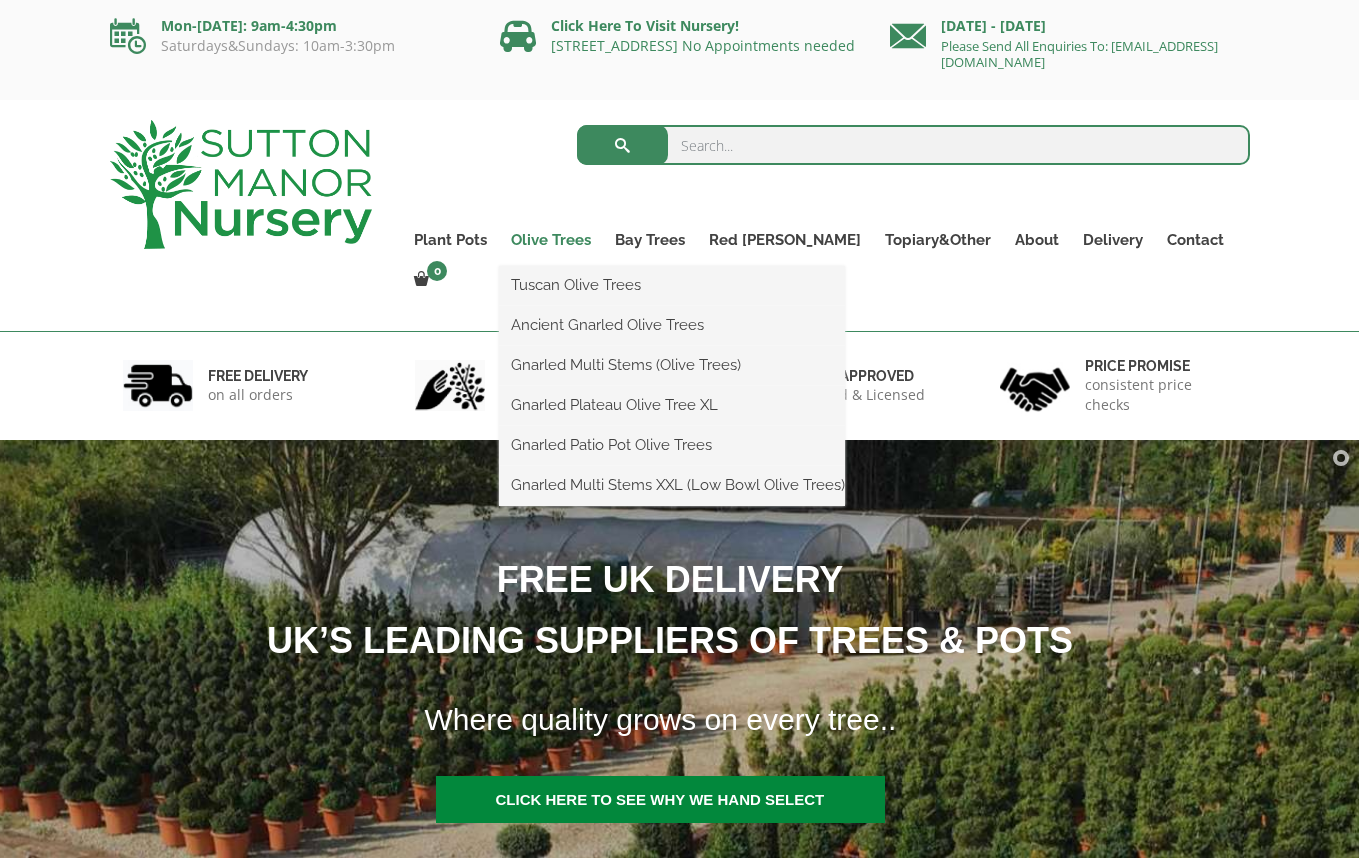 click on "Olive Trees" at bounding box center (551, 240) 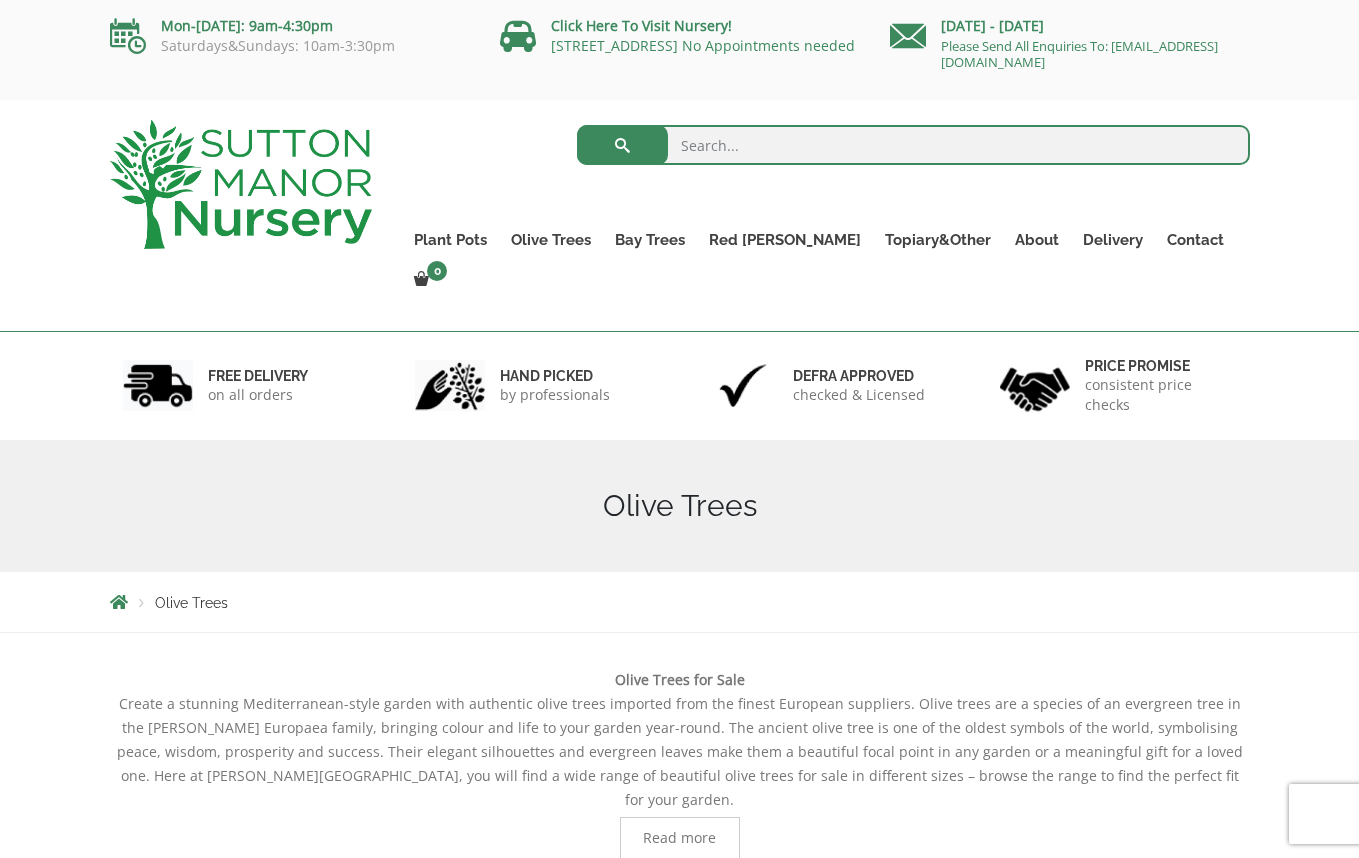 scroll, scrollTop: 0, scrollLeft: 0, axis: both 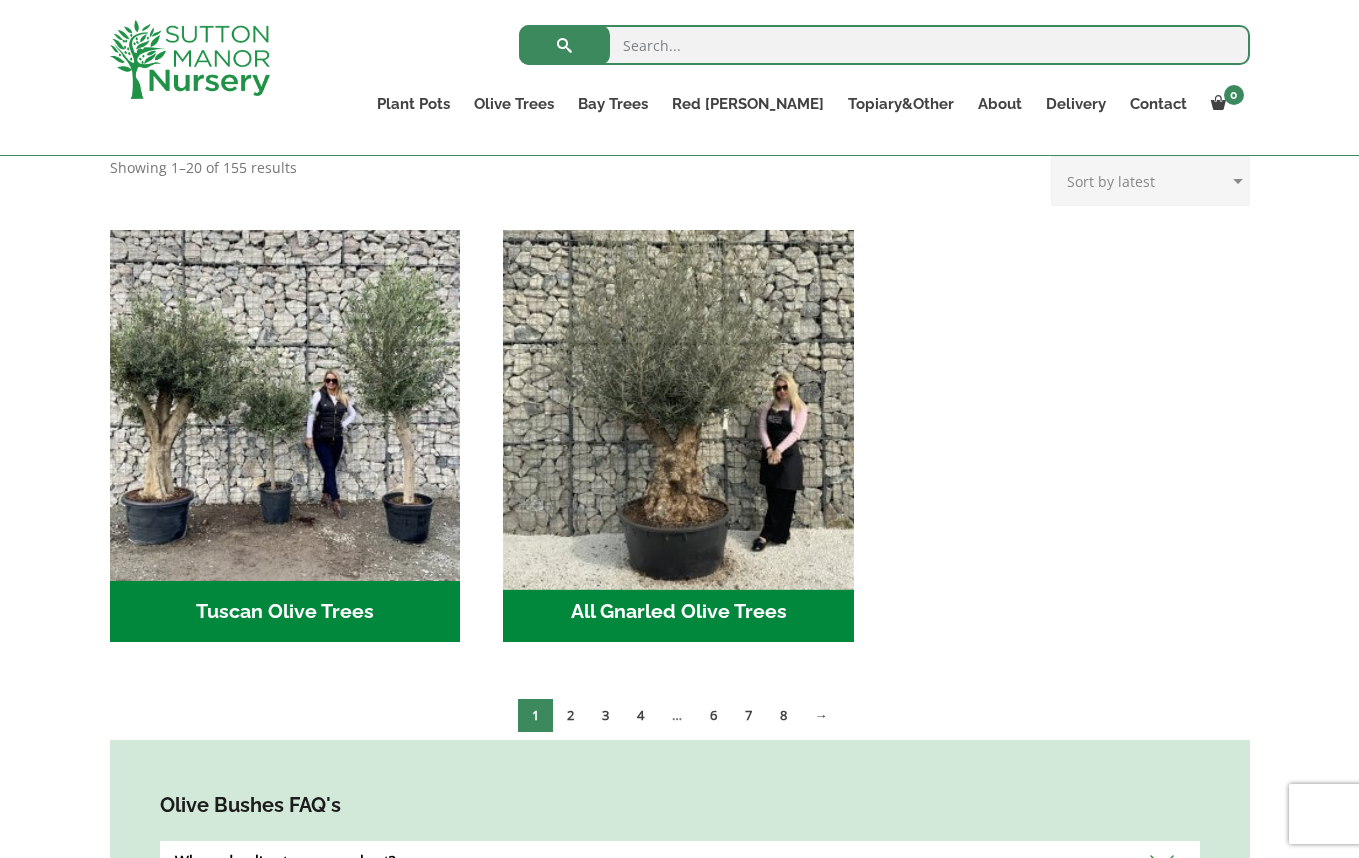 click at bounding box center (679, 405) 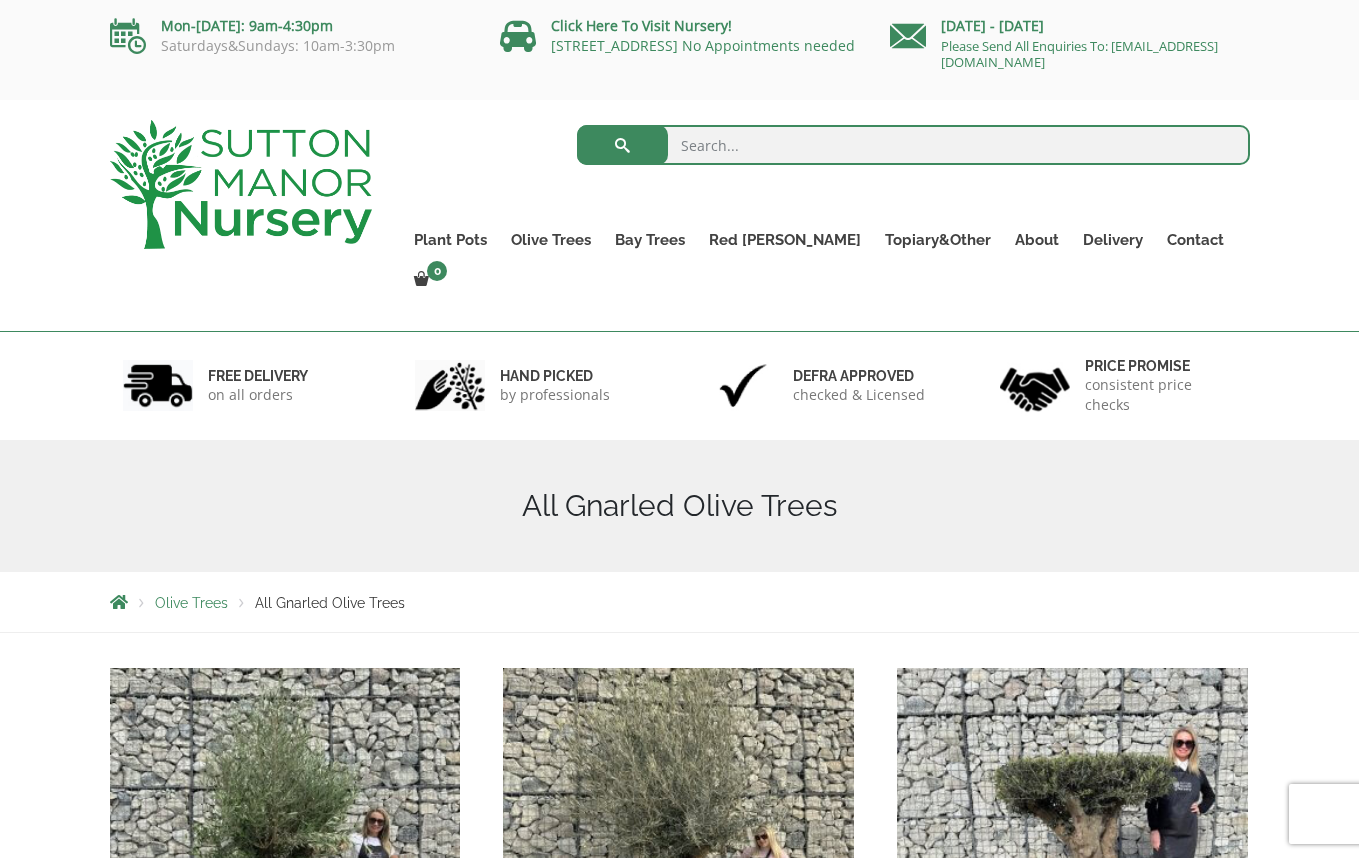 scroll, scrollTop: 0, scrollLeft: 0, axis: both 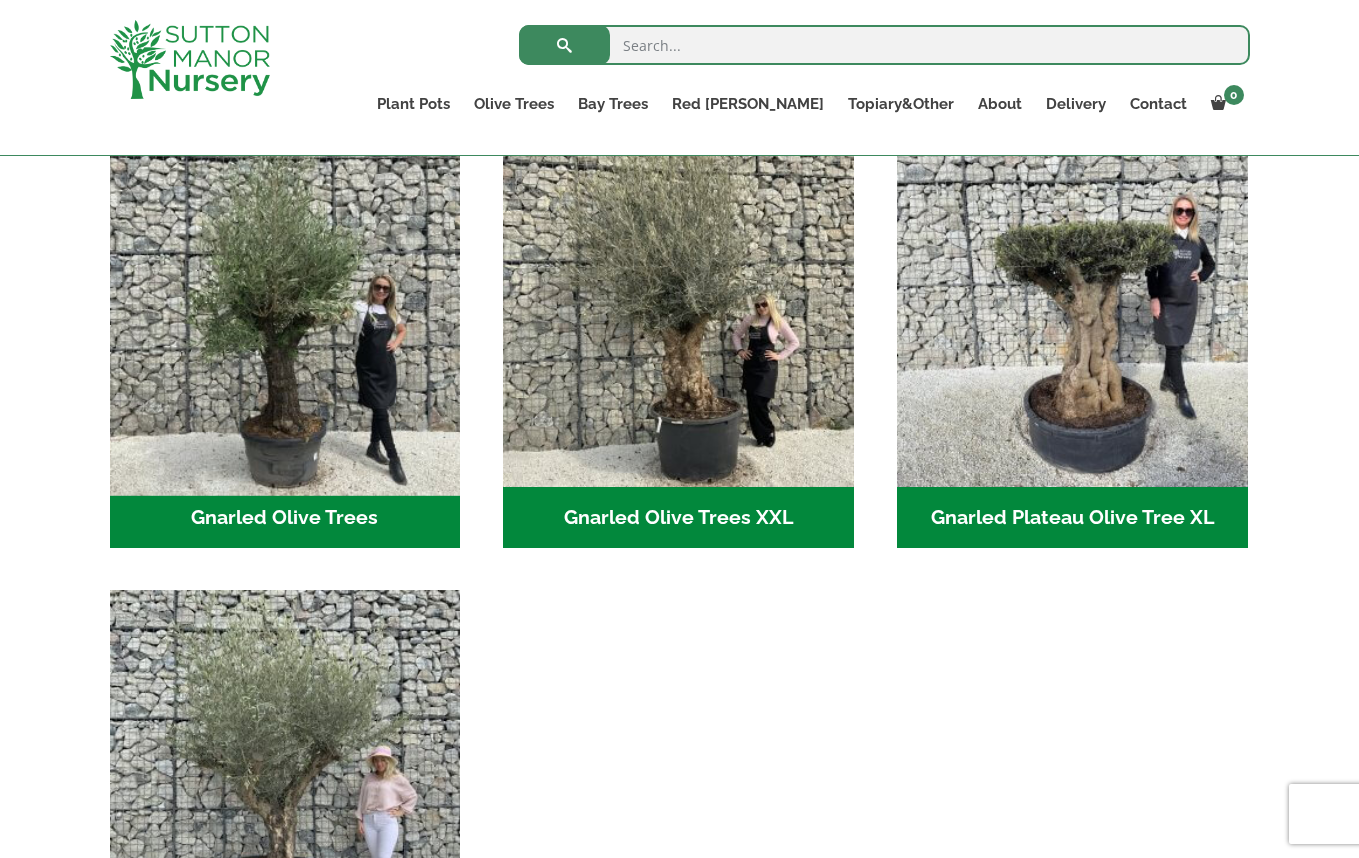click at bounding box center (285, 311) 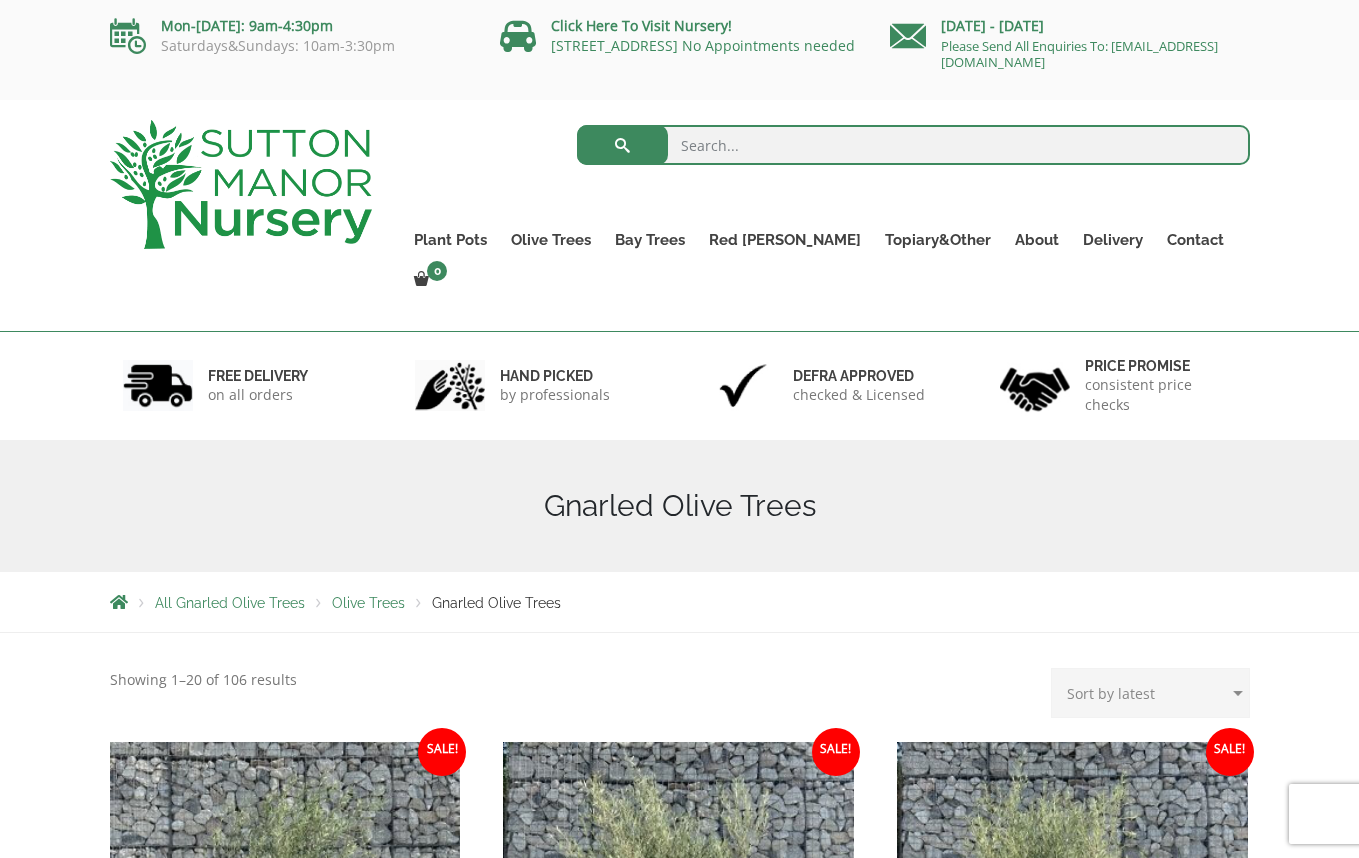 scroll, scrollTop: 0, scrollLeft: 0, axis: both 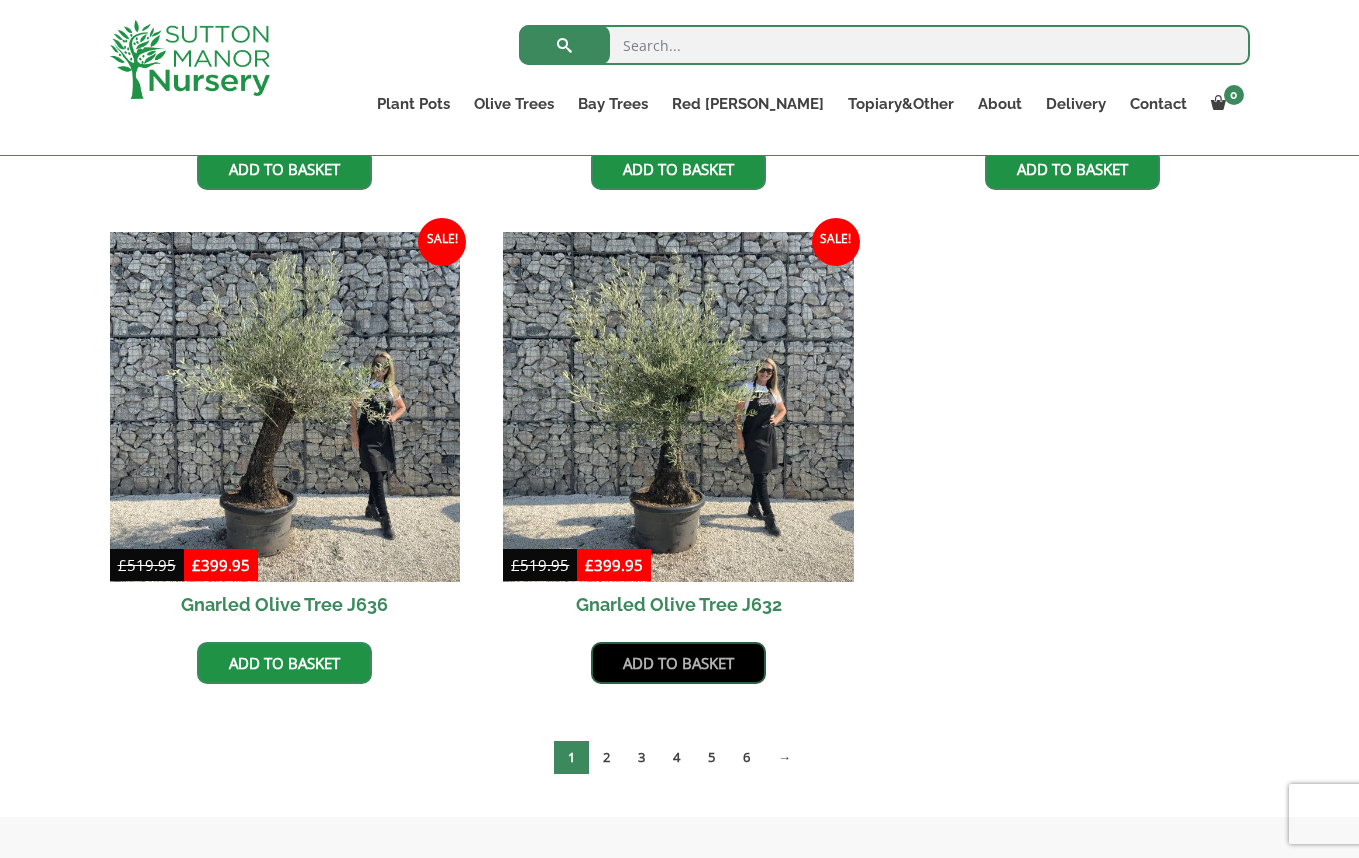click on "Add to basket" at bounding box center [678, 663] 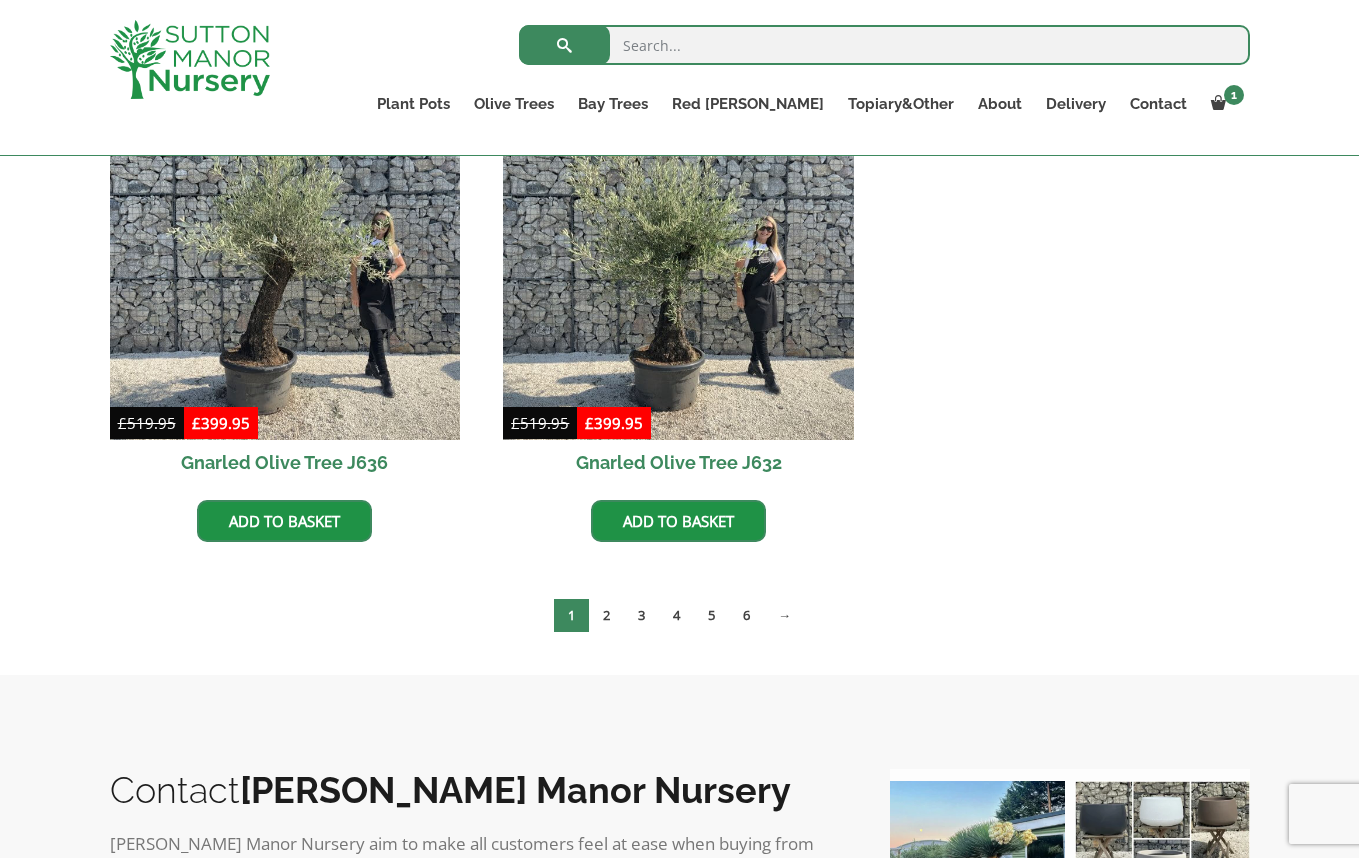 scroll, scrollTop: 0, scrollLeft: 0, axis: both 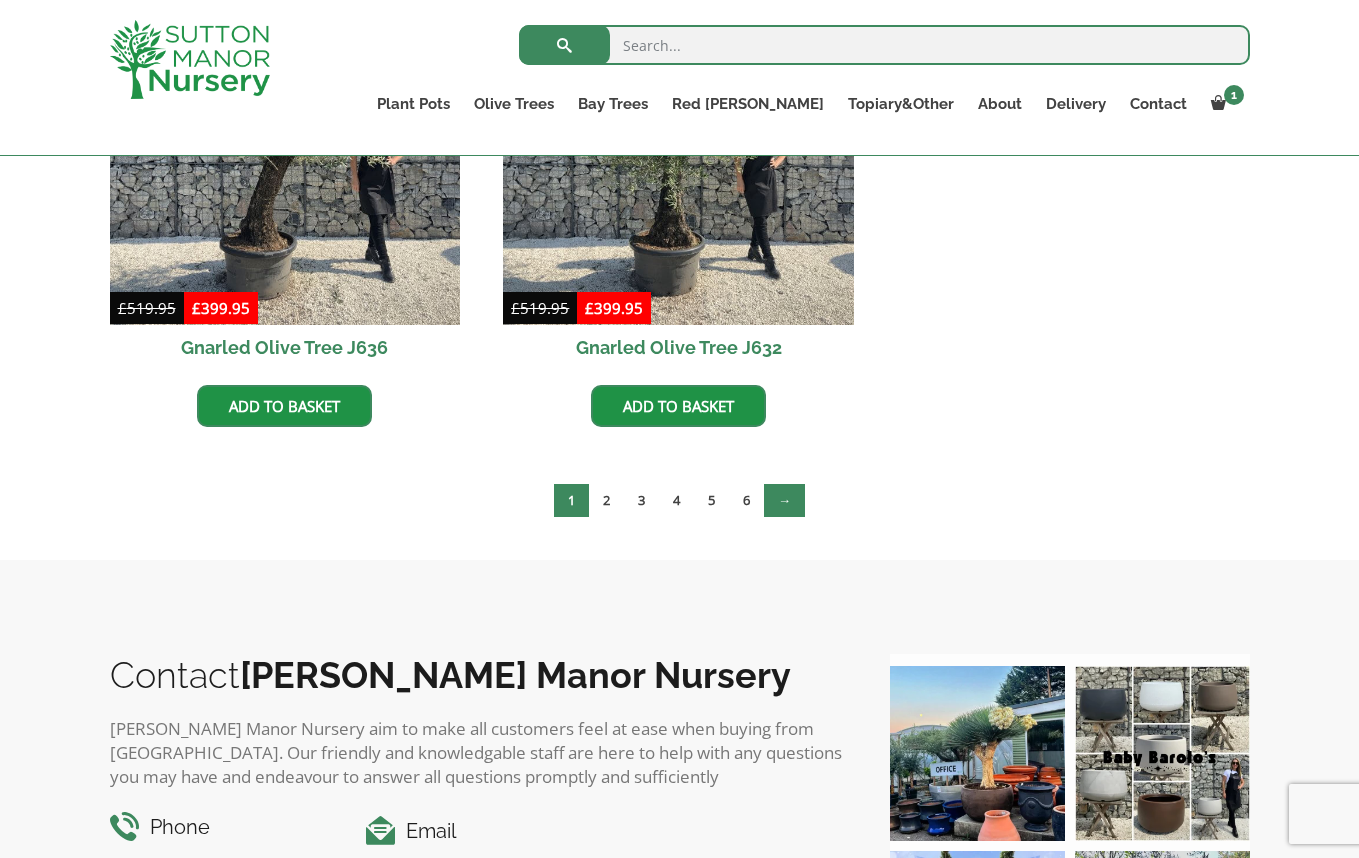 click on "→" at bounding box center (784, 500) 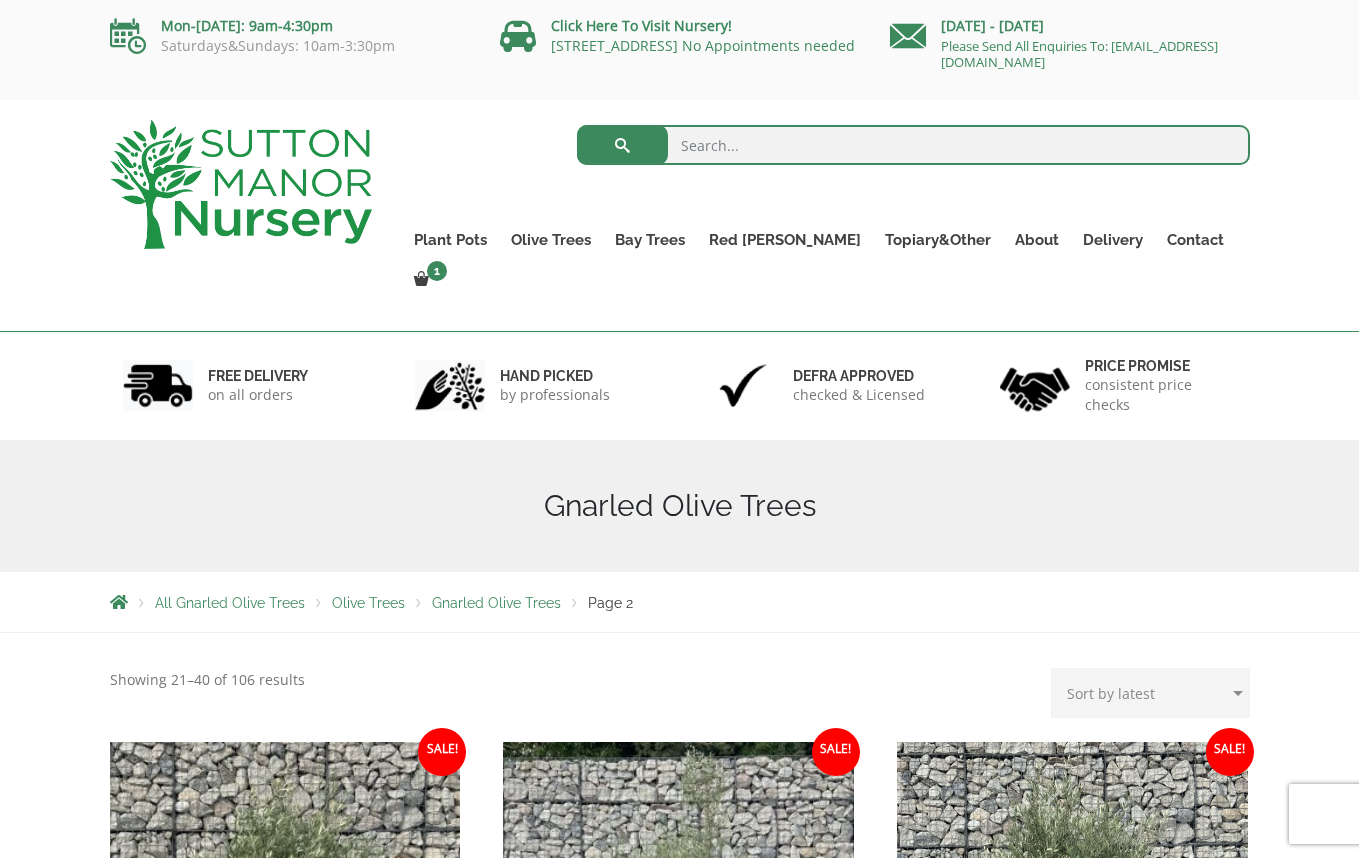 scroll, scrollTop: 0, scrollLeft: 0, axis: both 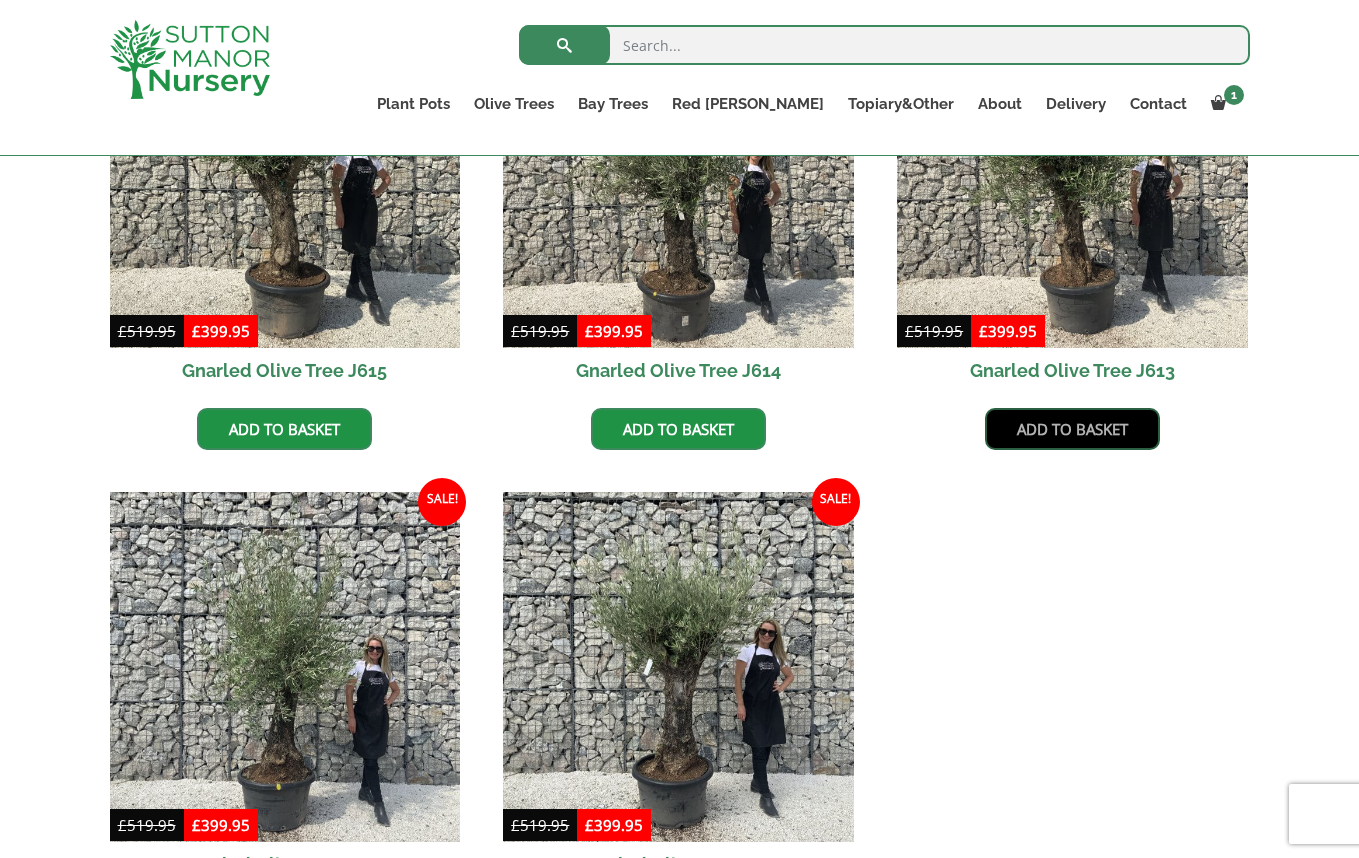 click on "Add to basket" at bounding box center (1072, 429) 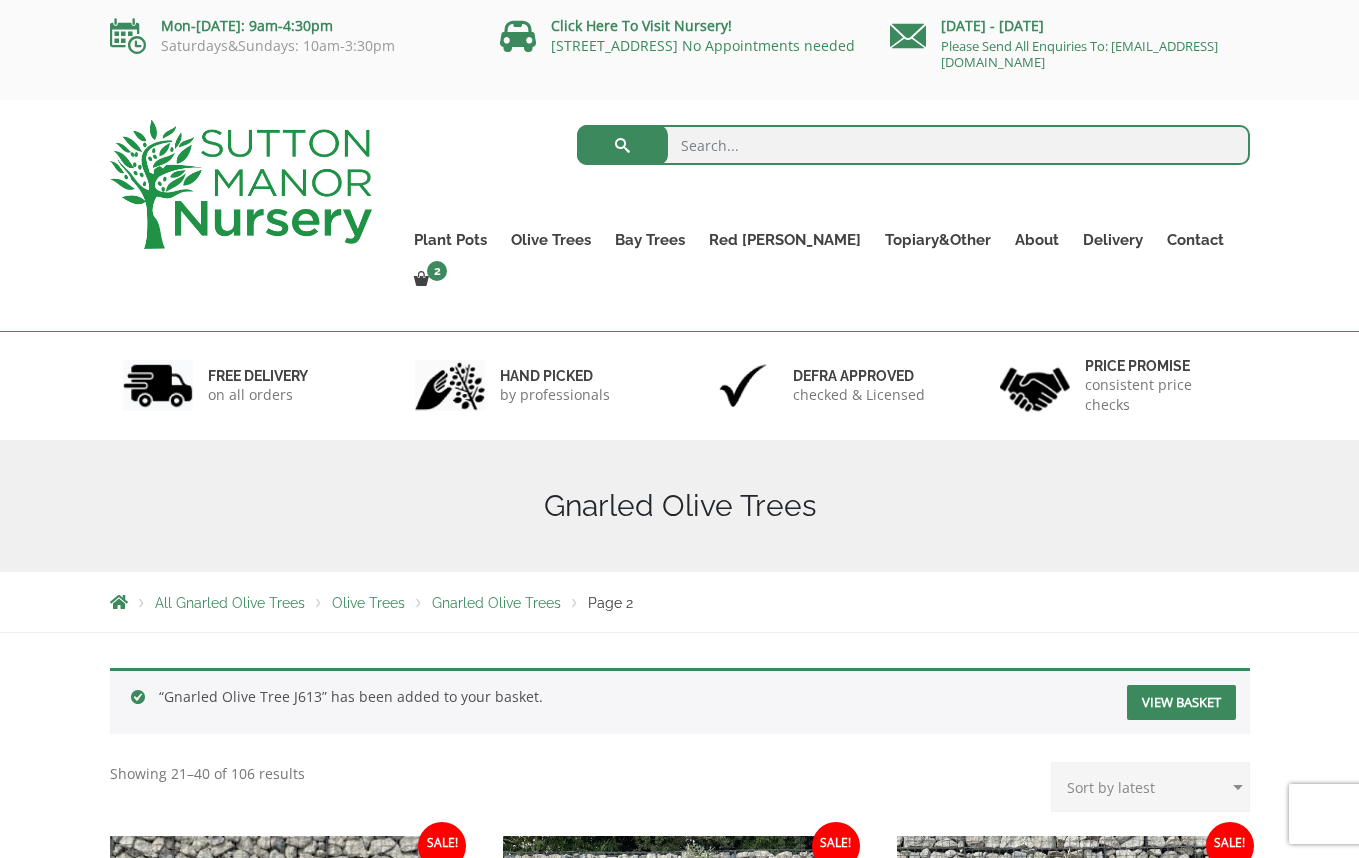 scroll, scrollTop: 0, scrollLeft: 0, axis: both 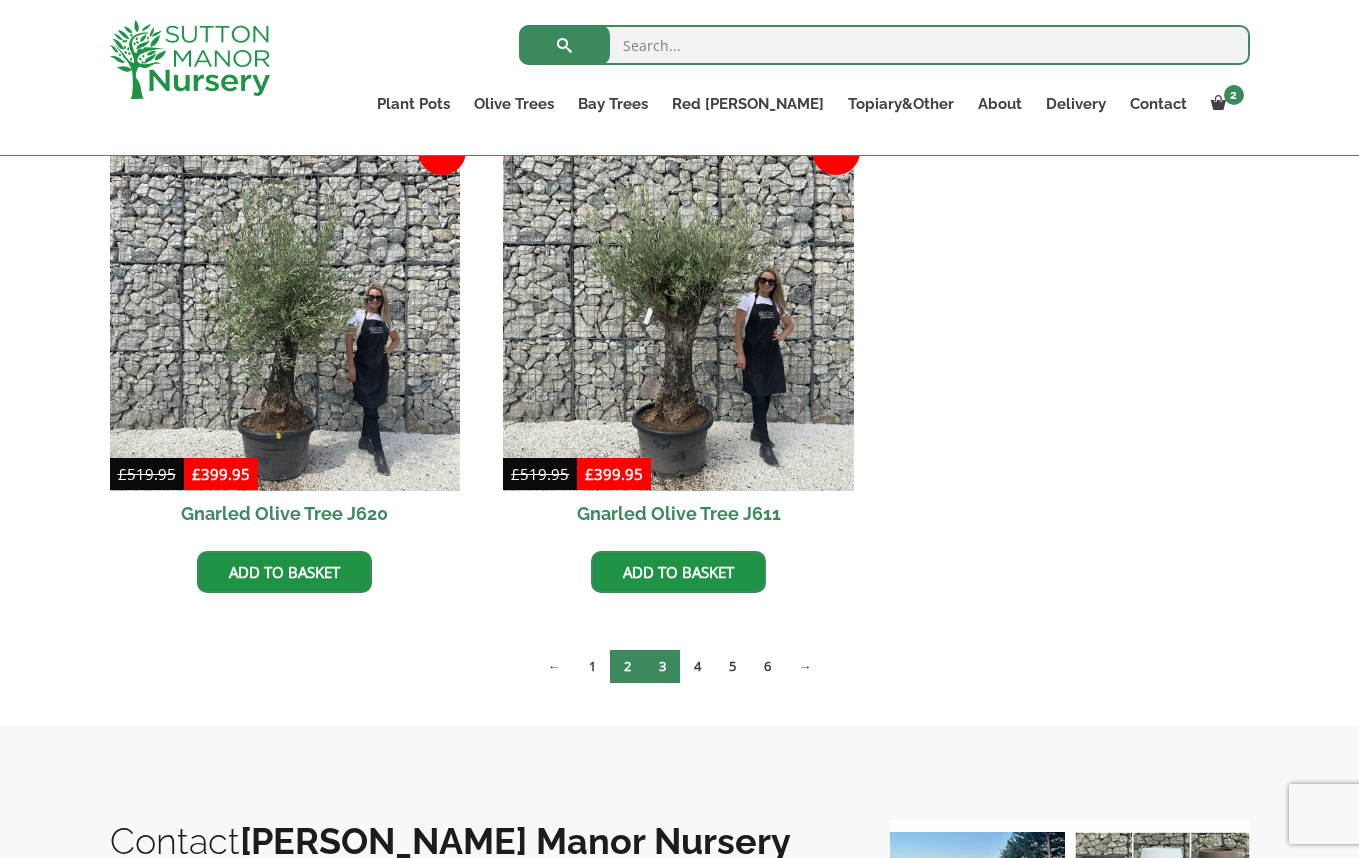 click on "3" at bounding box center (662, 666) 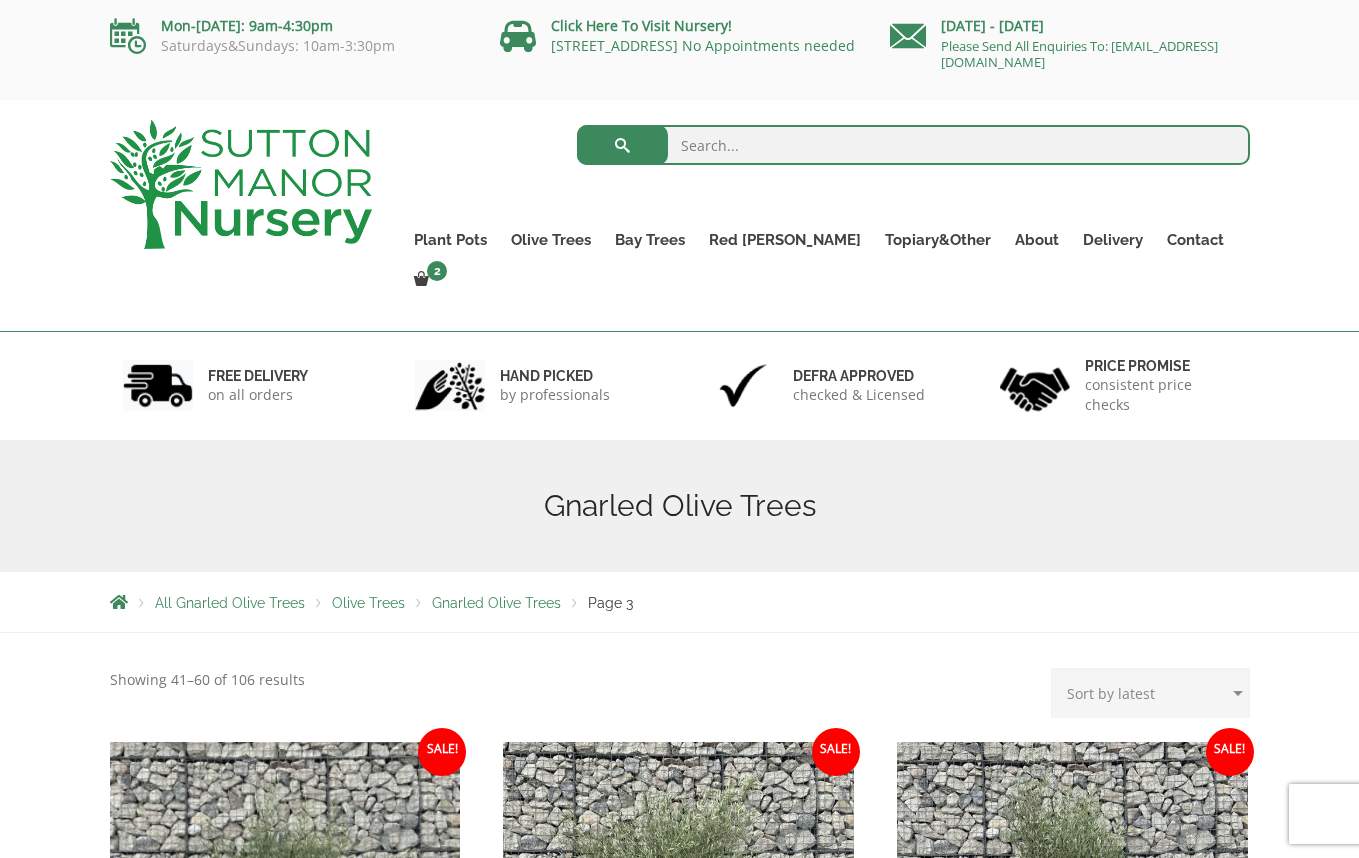 scroll, scrollTop: 0, scrollLeft: 0, axis: both 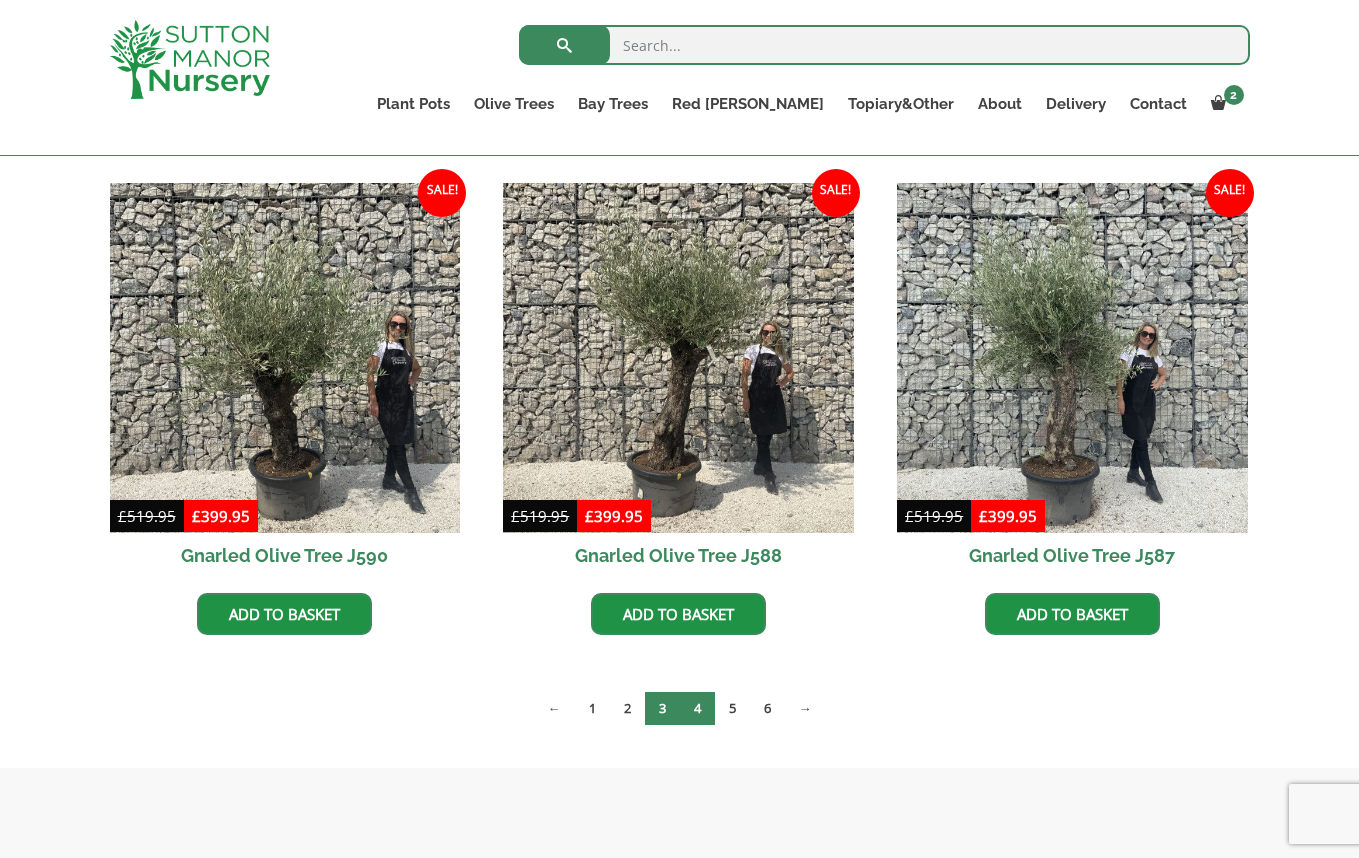click on "4" at bounding box center (697, 708) 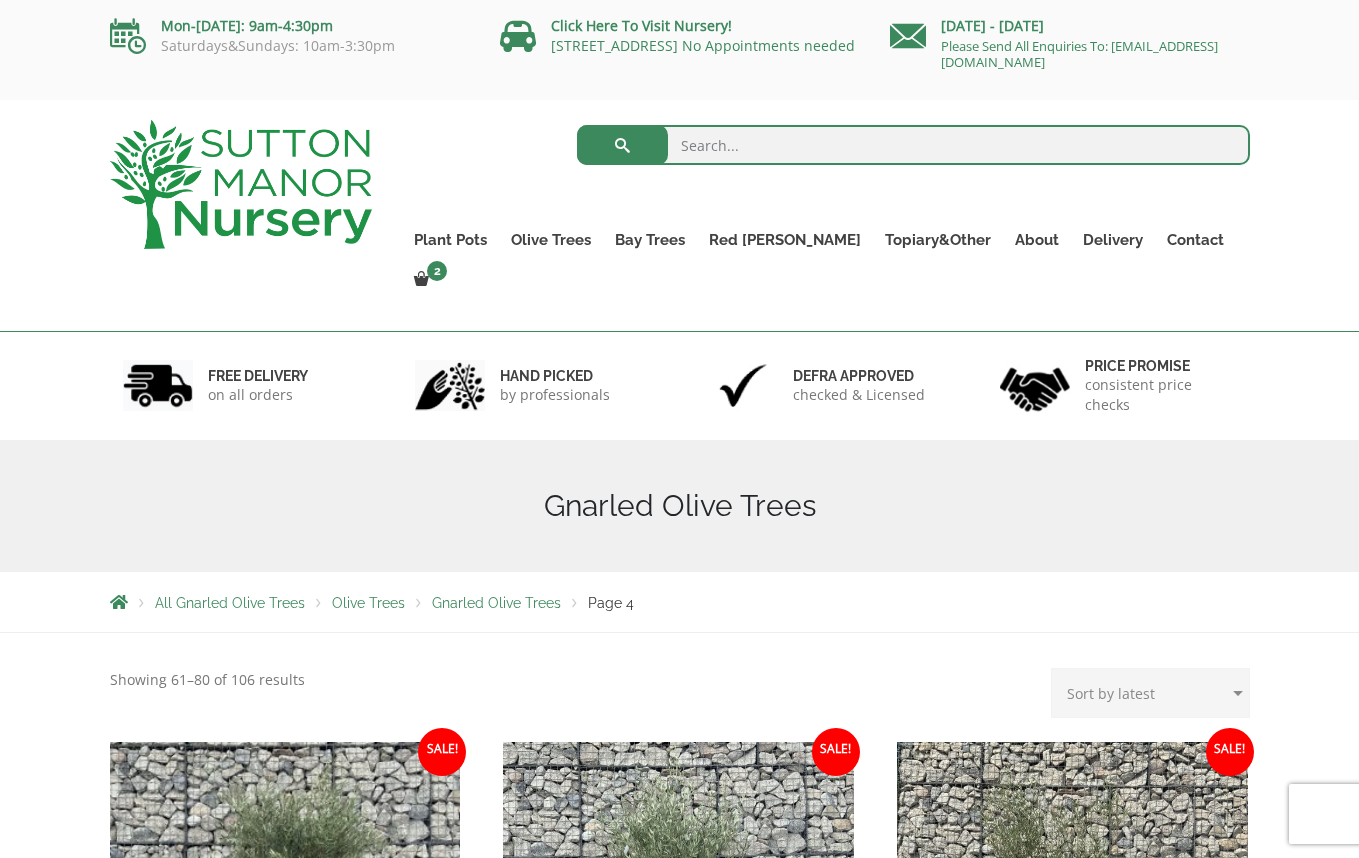 scroll, scrollTop: 0, scrollLeft: 0, axis: both 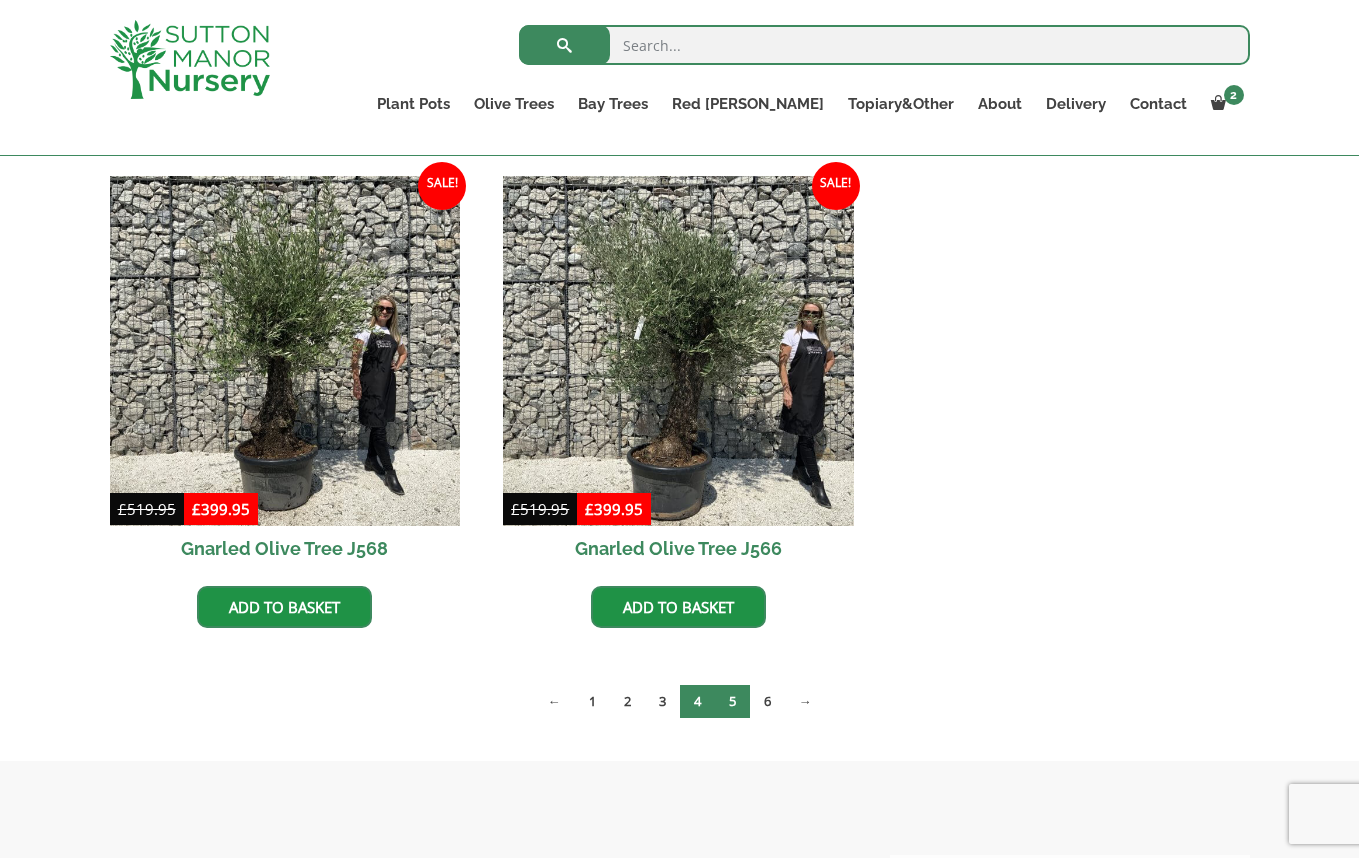 click on "5" at bounding box center (732, 701) 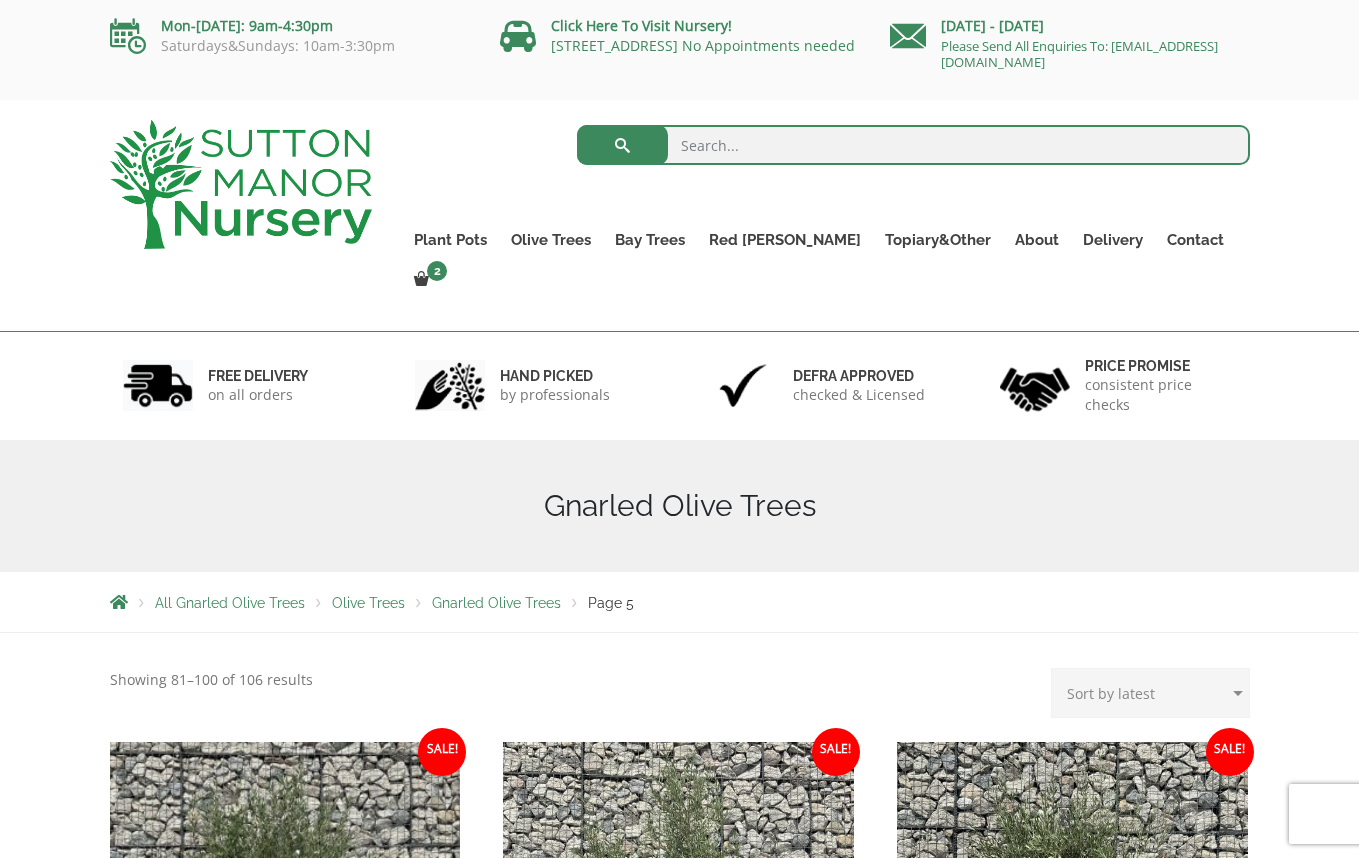 scroll, scrollTop: 0, scrollLeft: 0, axis: both 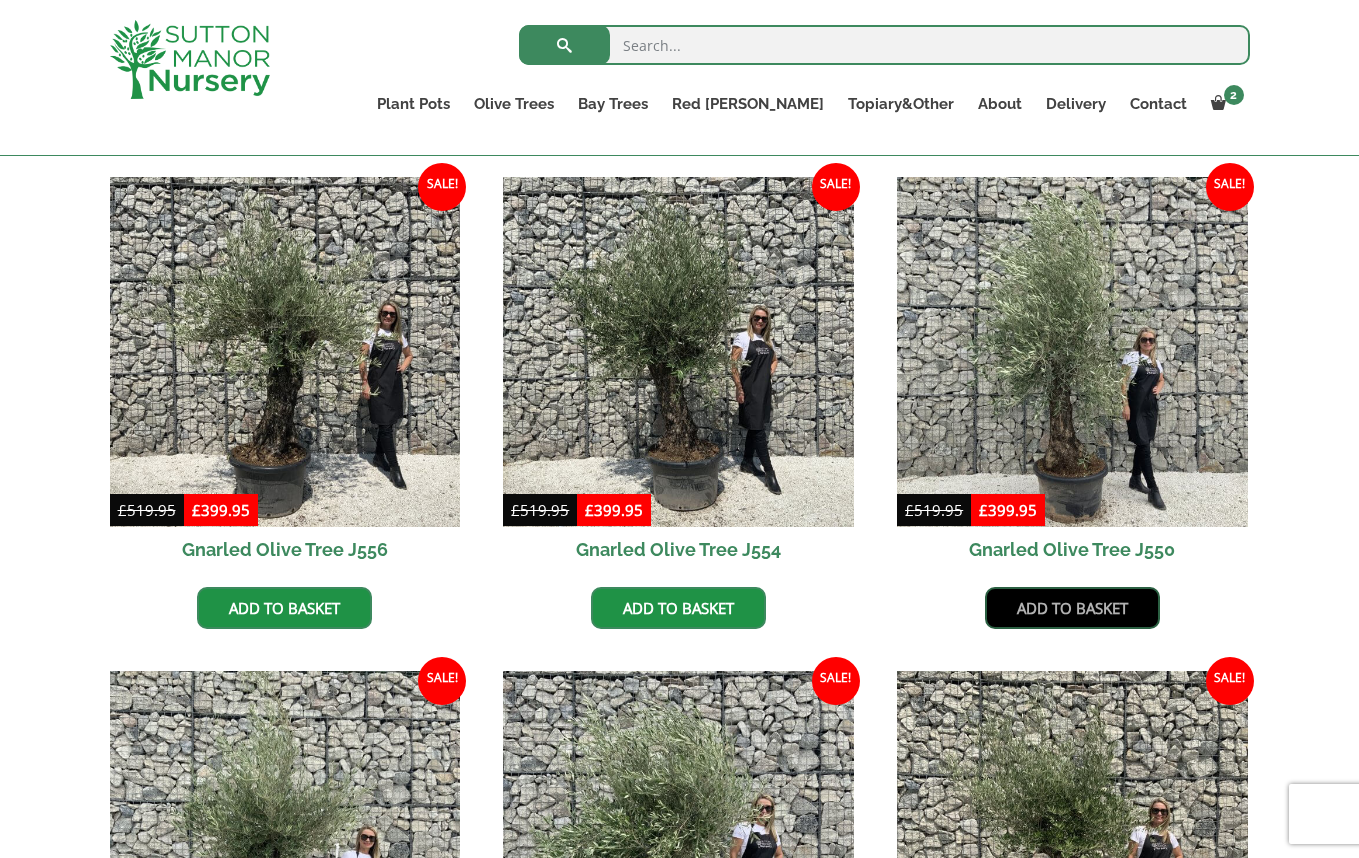 click on "Add to basket" at bounding box center (1072, 608) 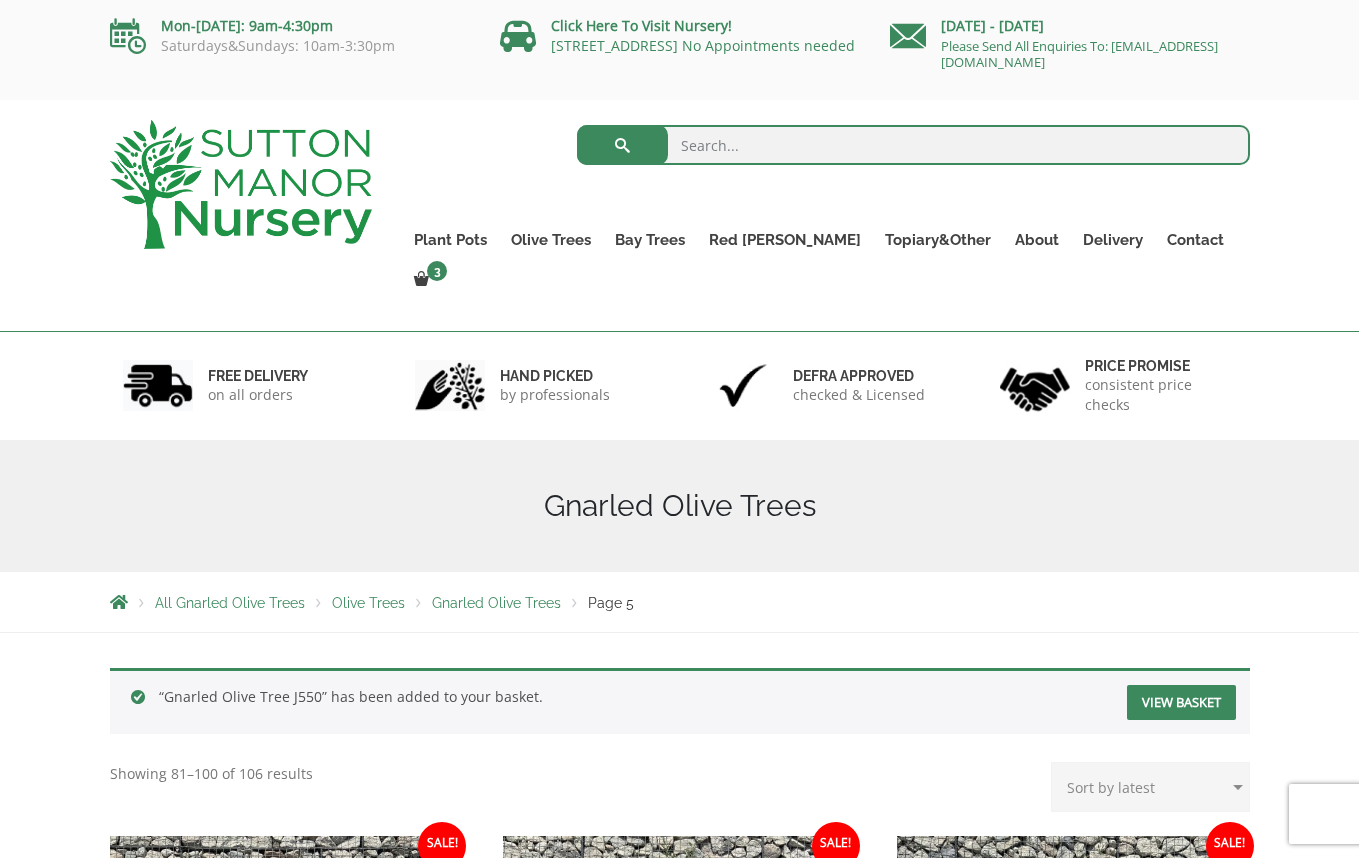 scroll, scrollTop: 0, scrollLeft: 0, axis: both 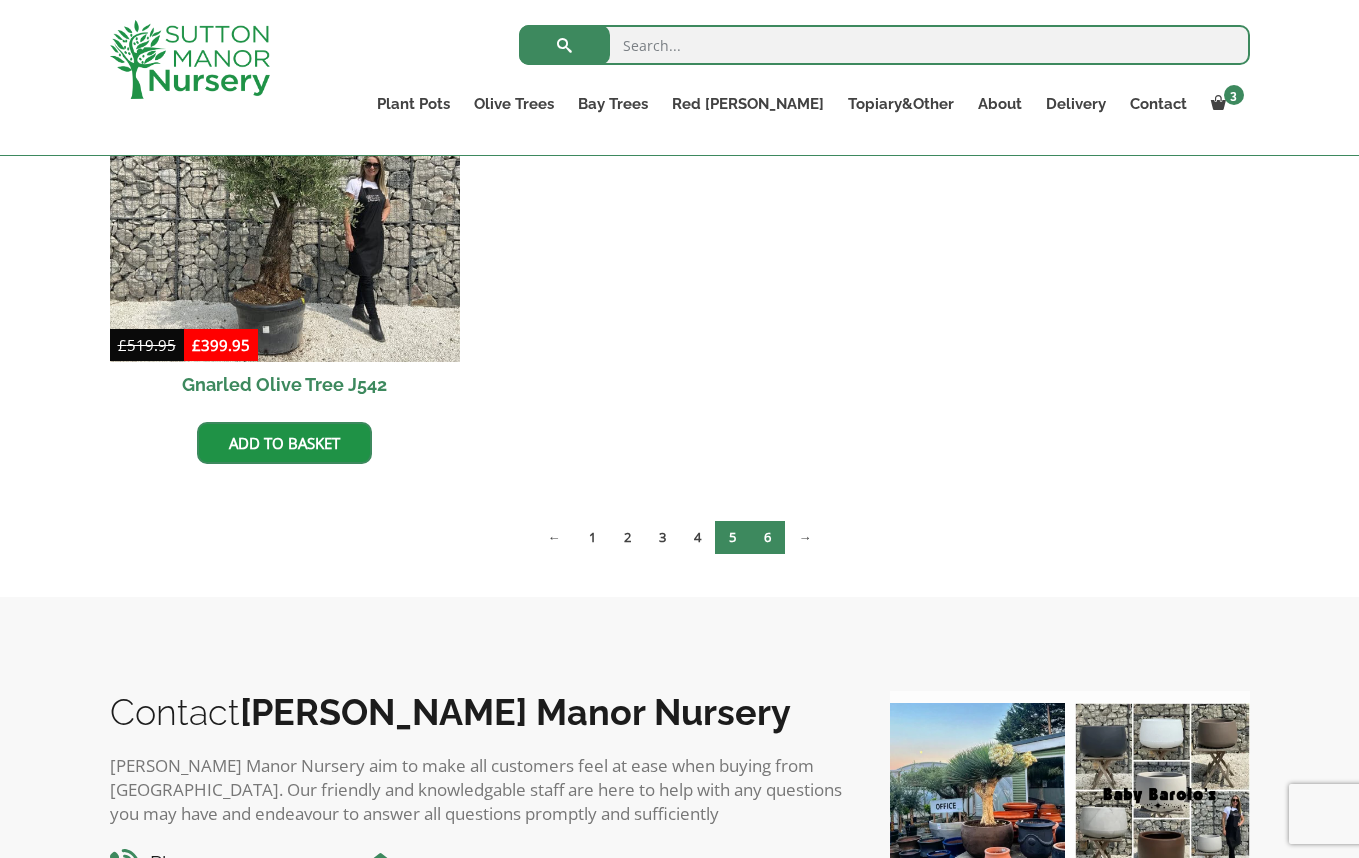 click on "6" at bounding box center (767, 537) 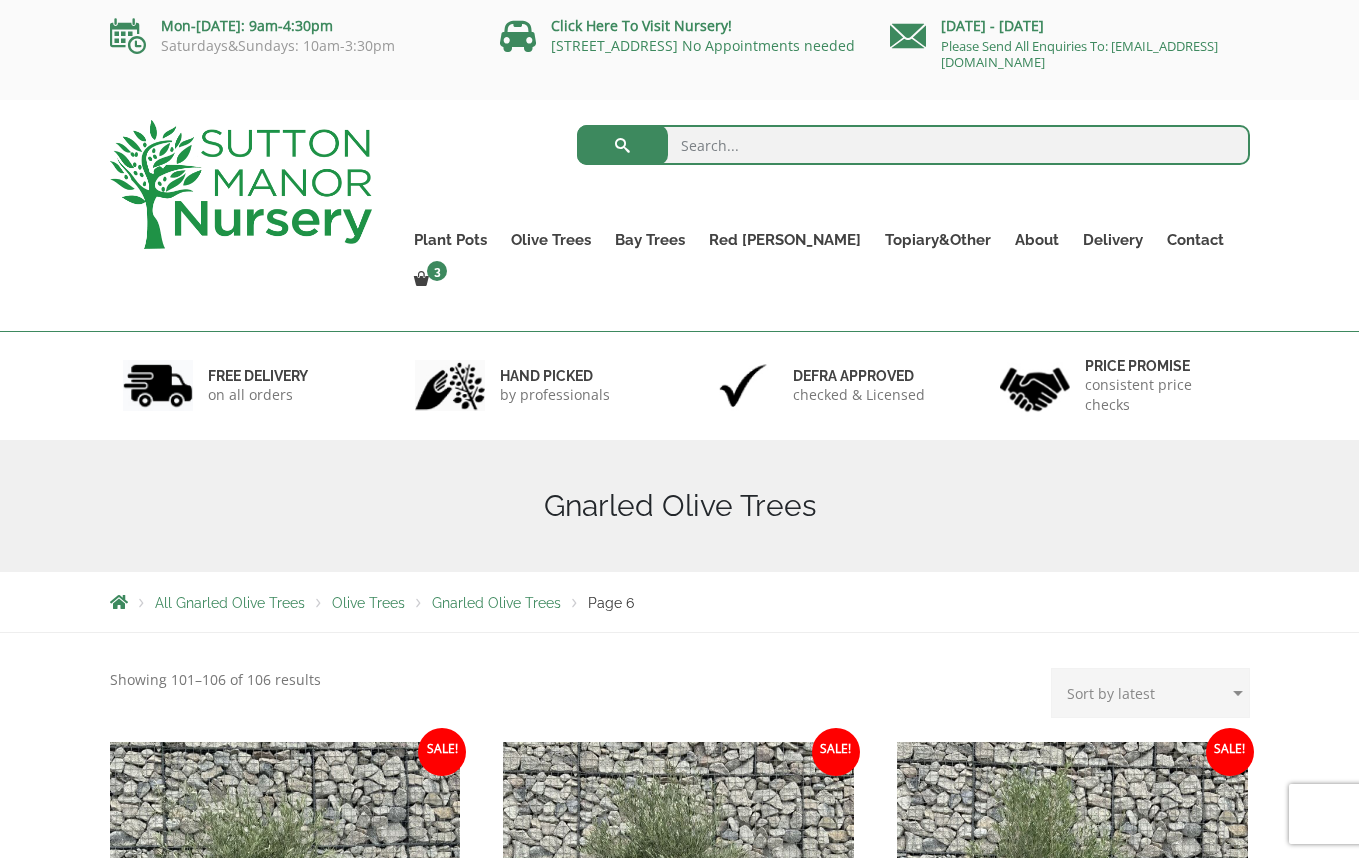 scroll, scrollTop: 0, scrollLeft: 0, axis: both 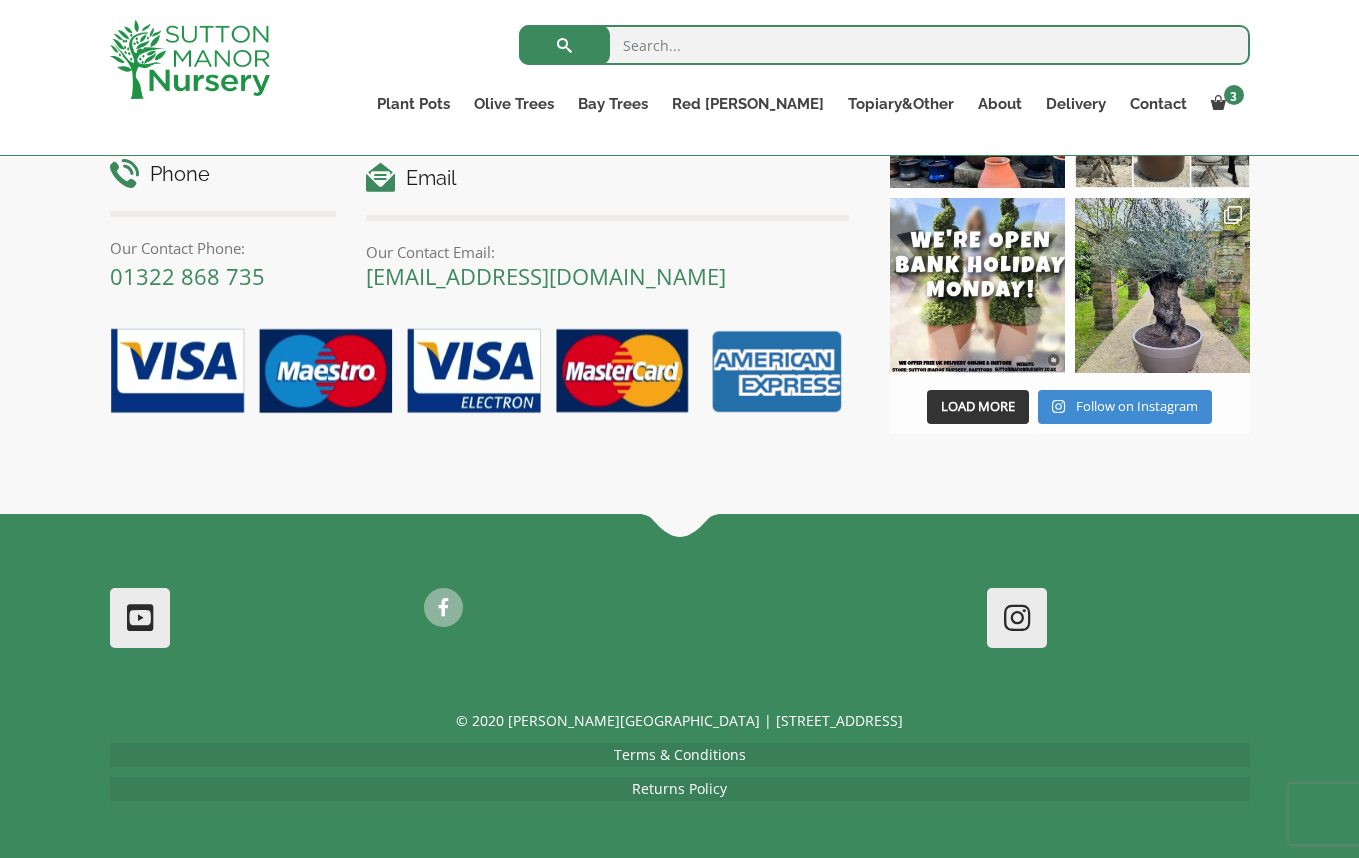 click on "© 2020 [PERSON_NAME][GEOGRAPHIC_DATA] | [STREET_ADDRESS]" at bounding box center [680, 721] 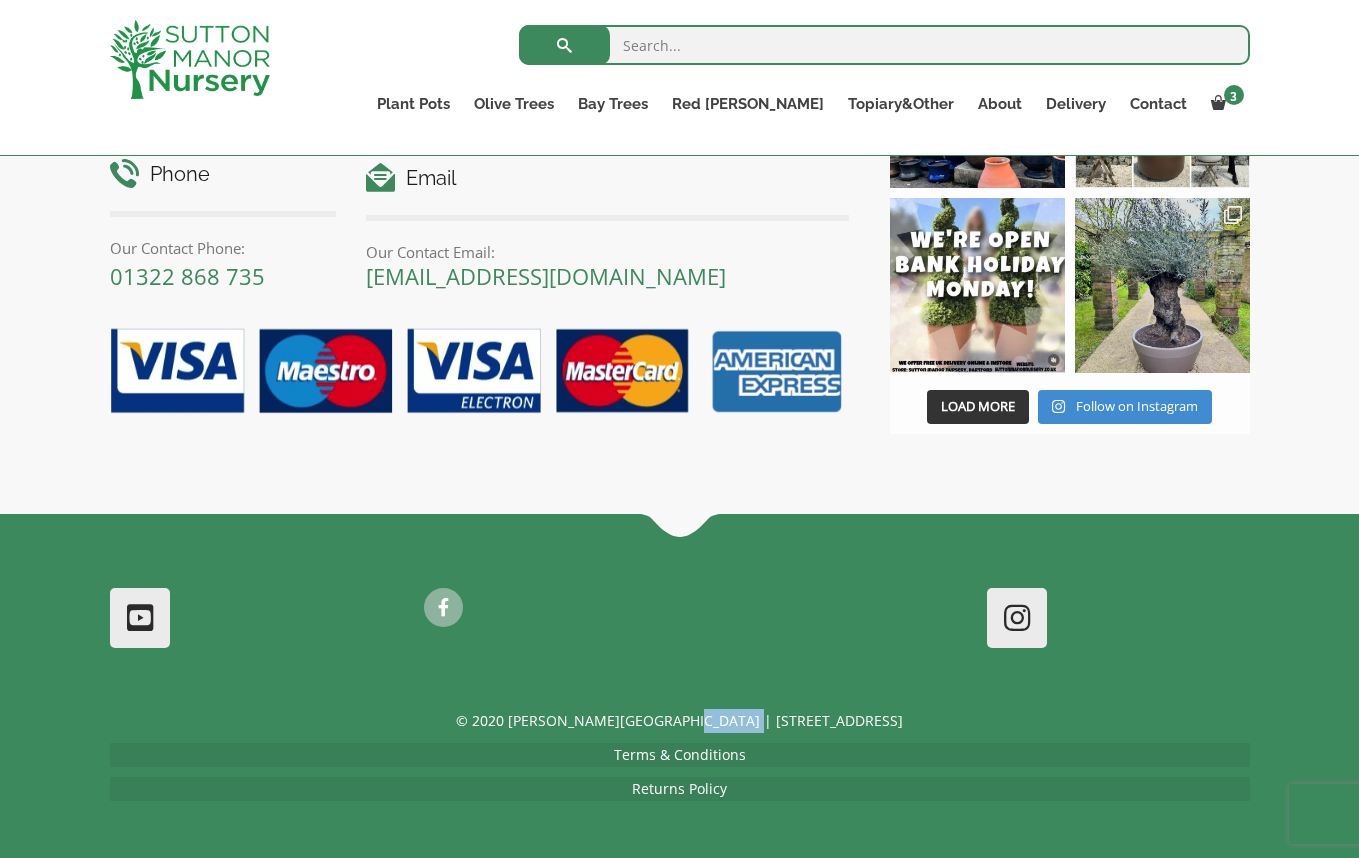 click on "© 2020 [PERSON_NAME][GEOGRAPHIC_DATA] | [STREET_ADDRESS]" at bounding box center [680, 721] 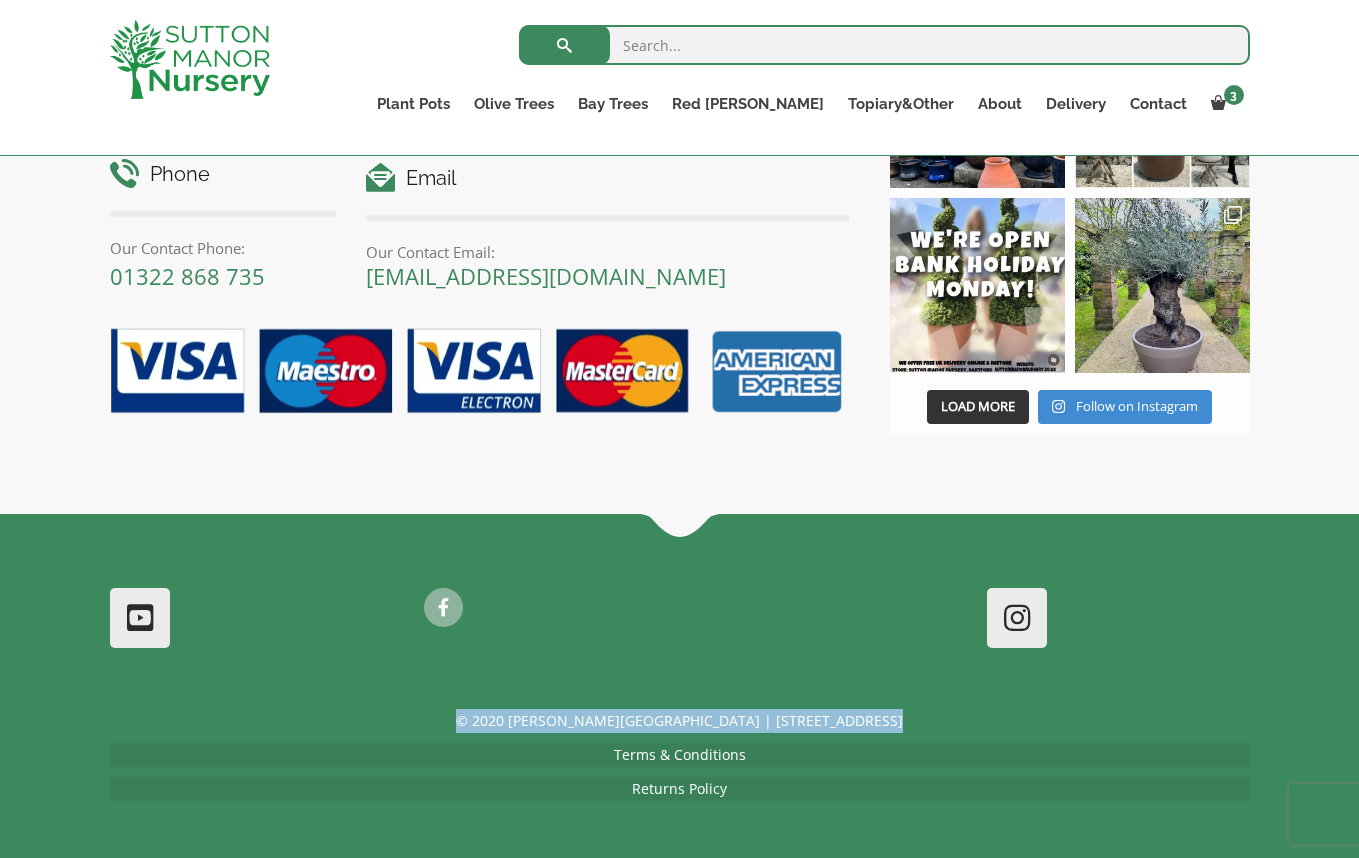 click on "© 2020 [PERSON_NAME][GEOGRAPHIC_DATA] | [STREET_ADDRESS]" at bounding box center [680, 721] 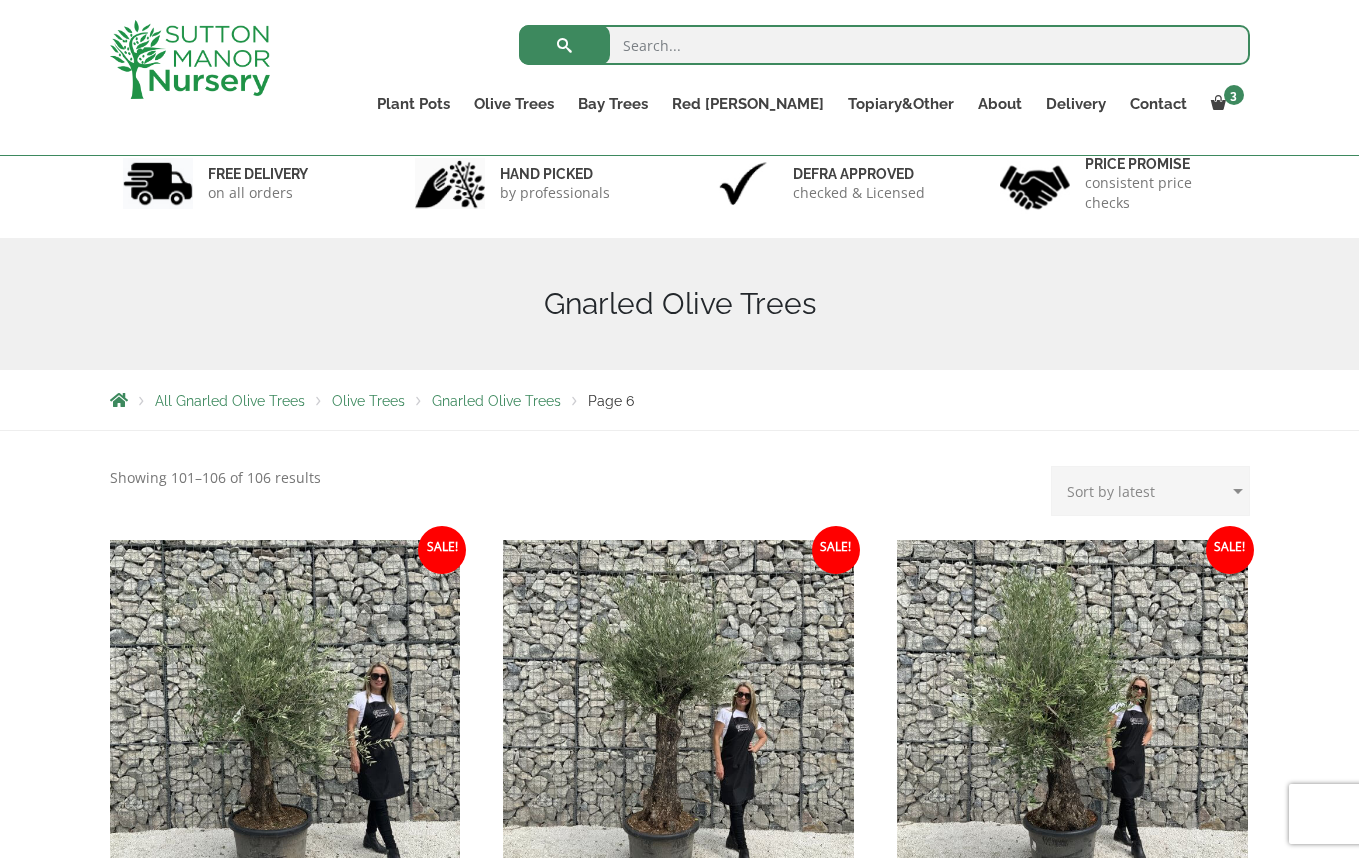 scroll, scrollTop: 0, scrollLeft: 0, axis: both 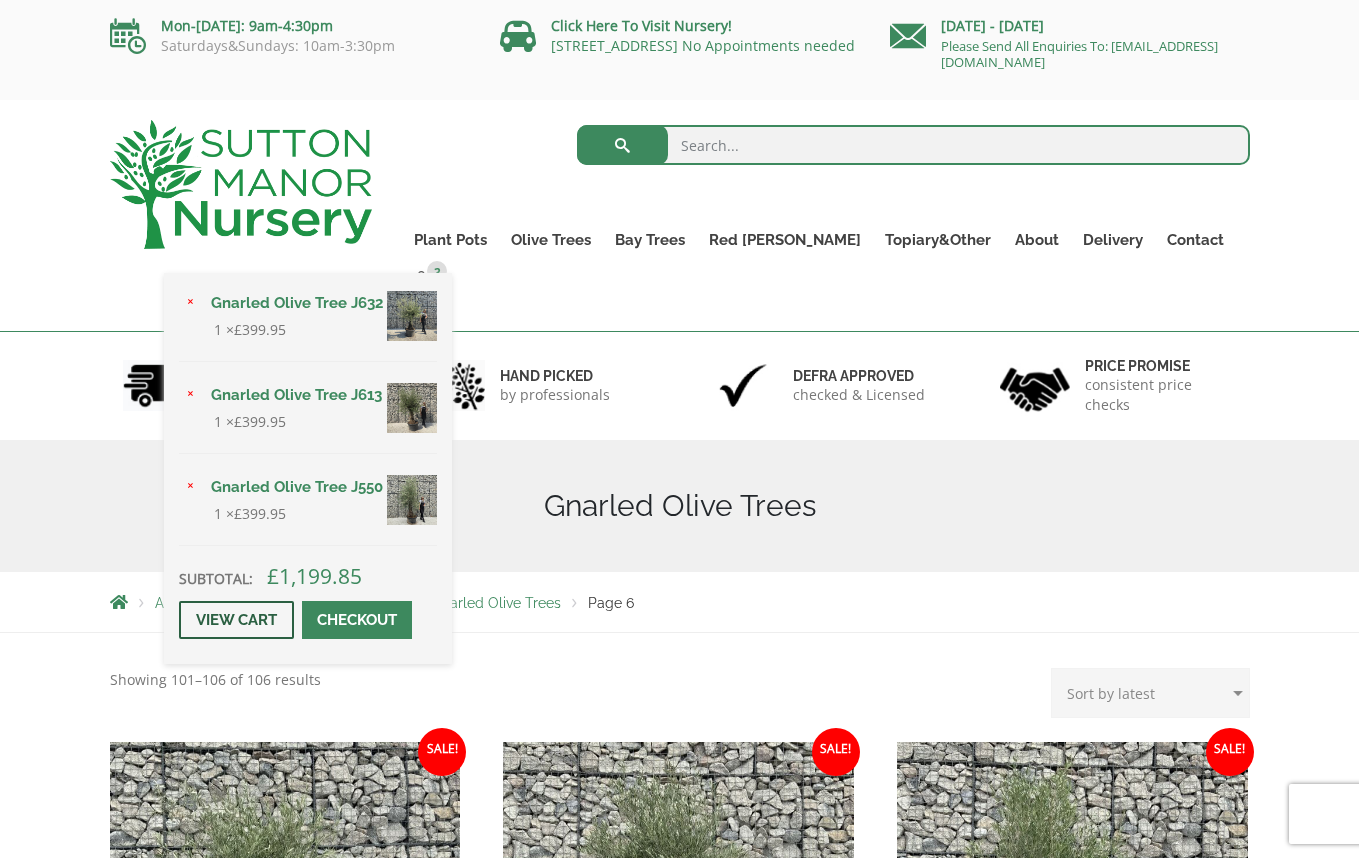 click on "View cart" at bounding box center [236, 620] 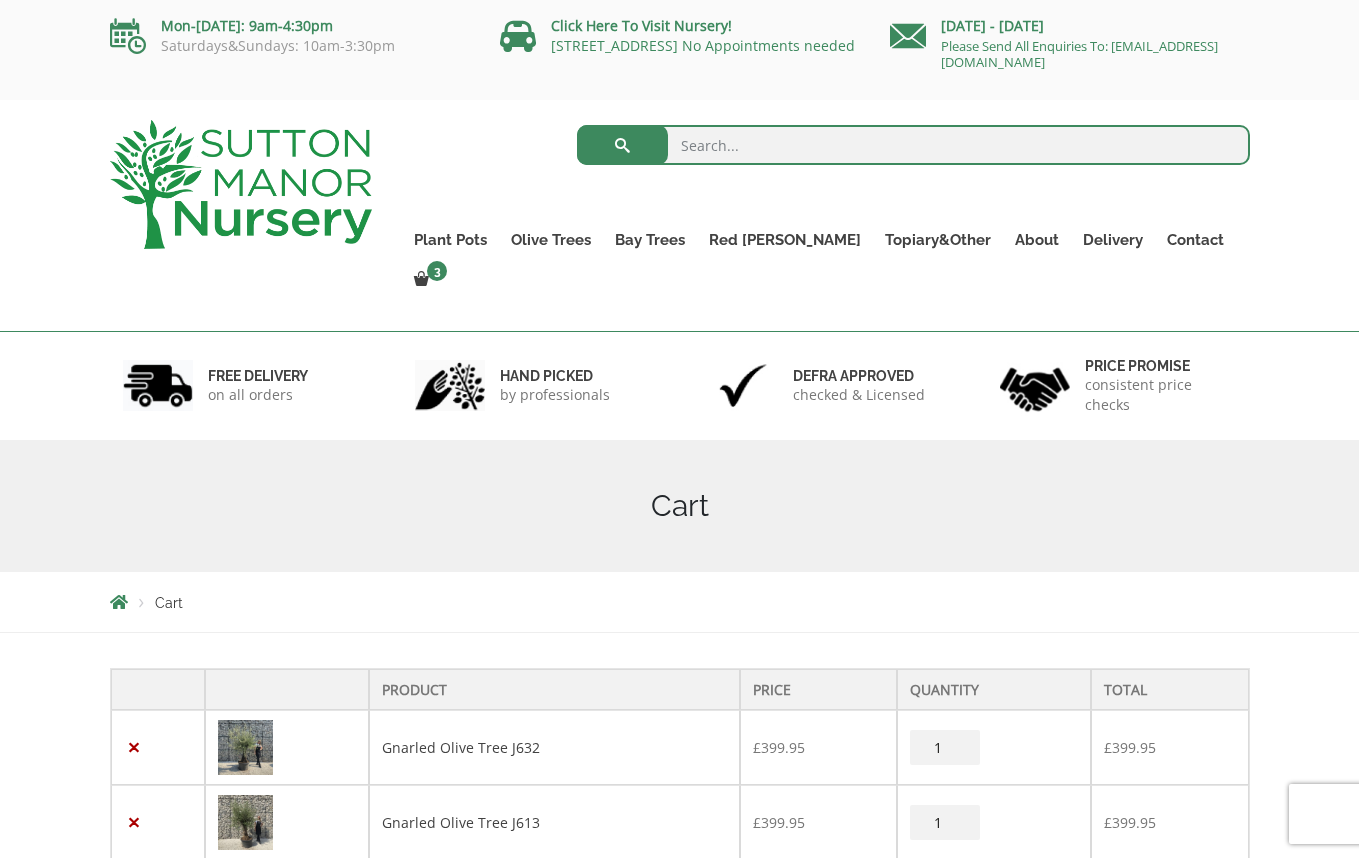 scroll, scrollTop: 0, scrollLeft: 0, axis: both 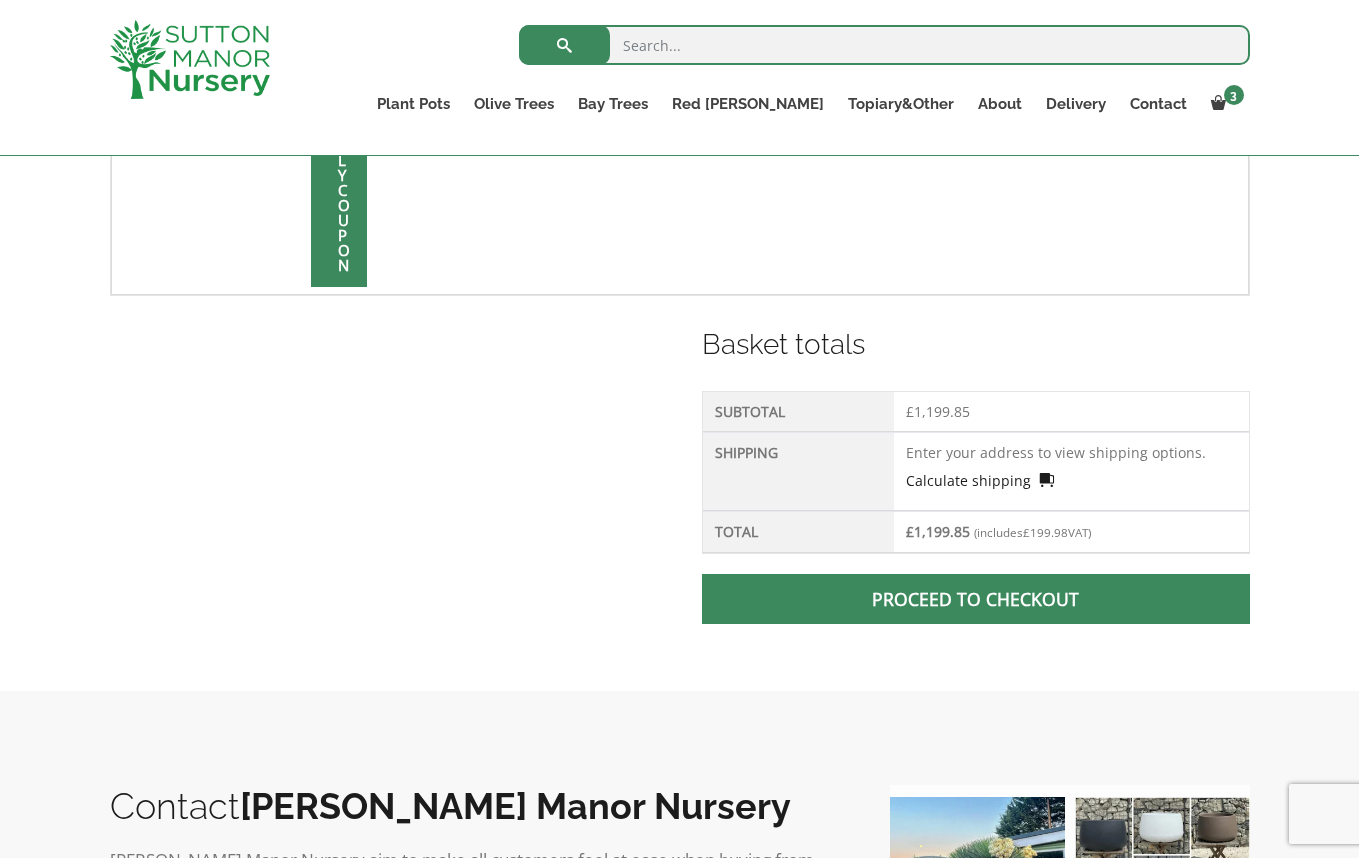 click on "Calculate shipping" at bounding box center [980, 480] 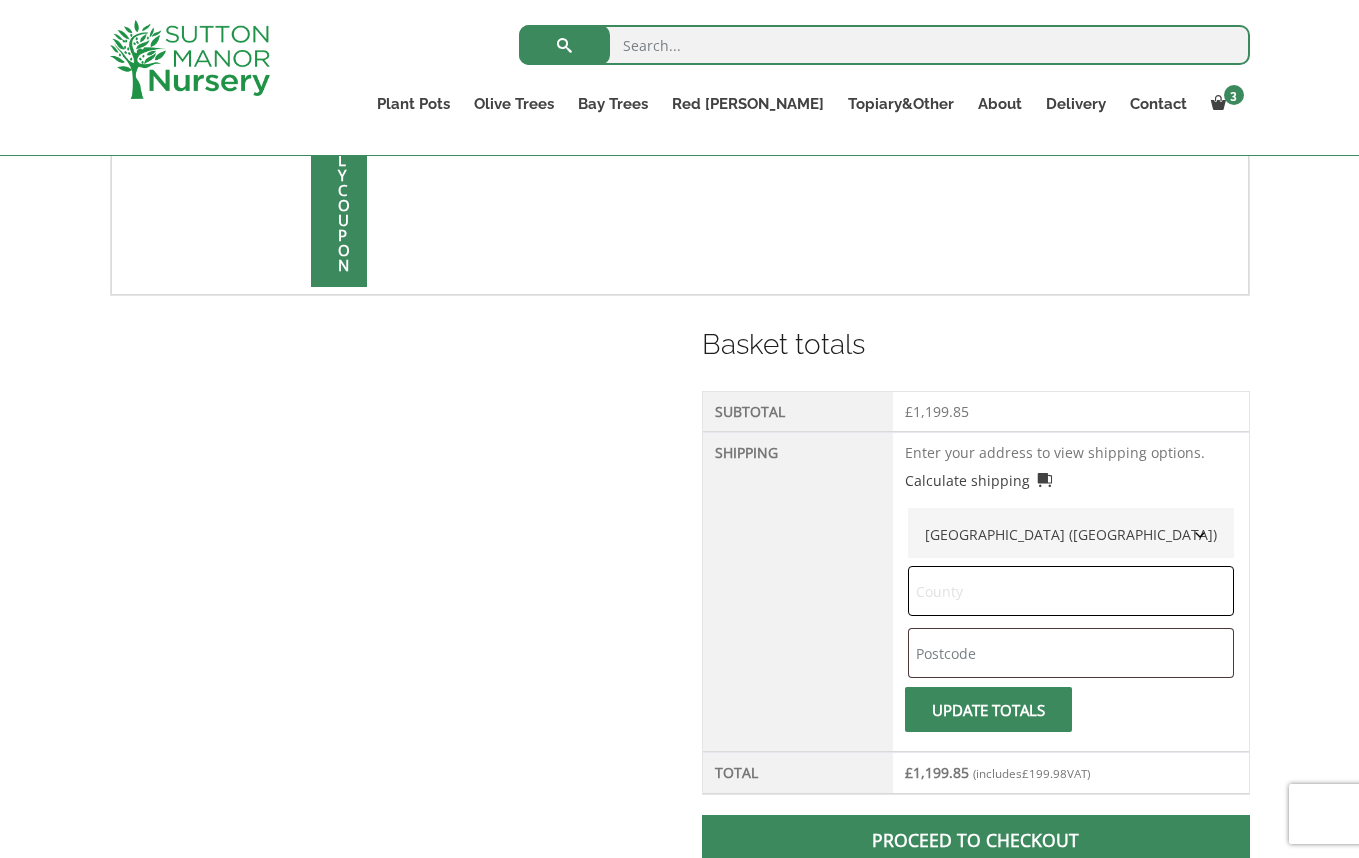 click at bounding box center (1071, 591) 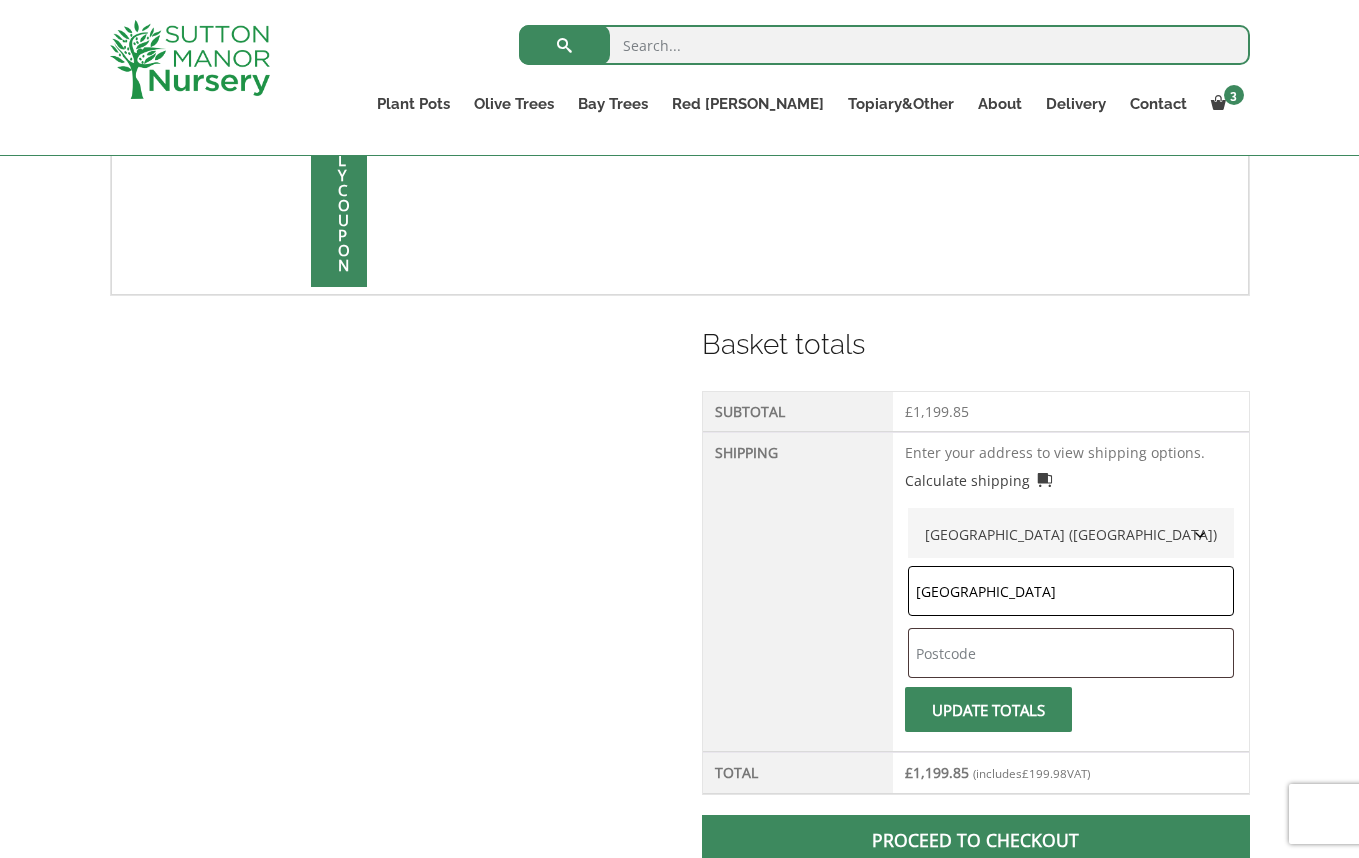 type on "[GEOGRAPHIC_DATA]" 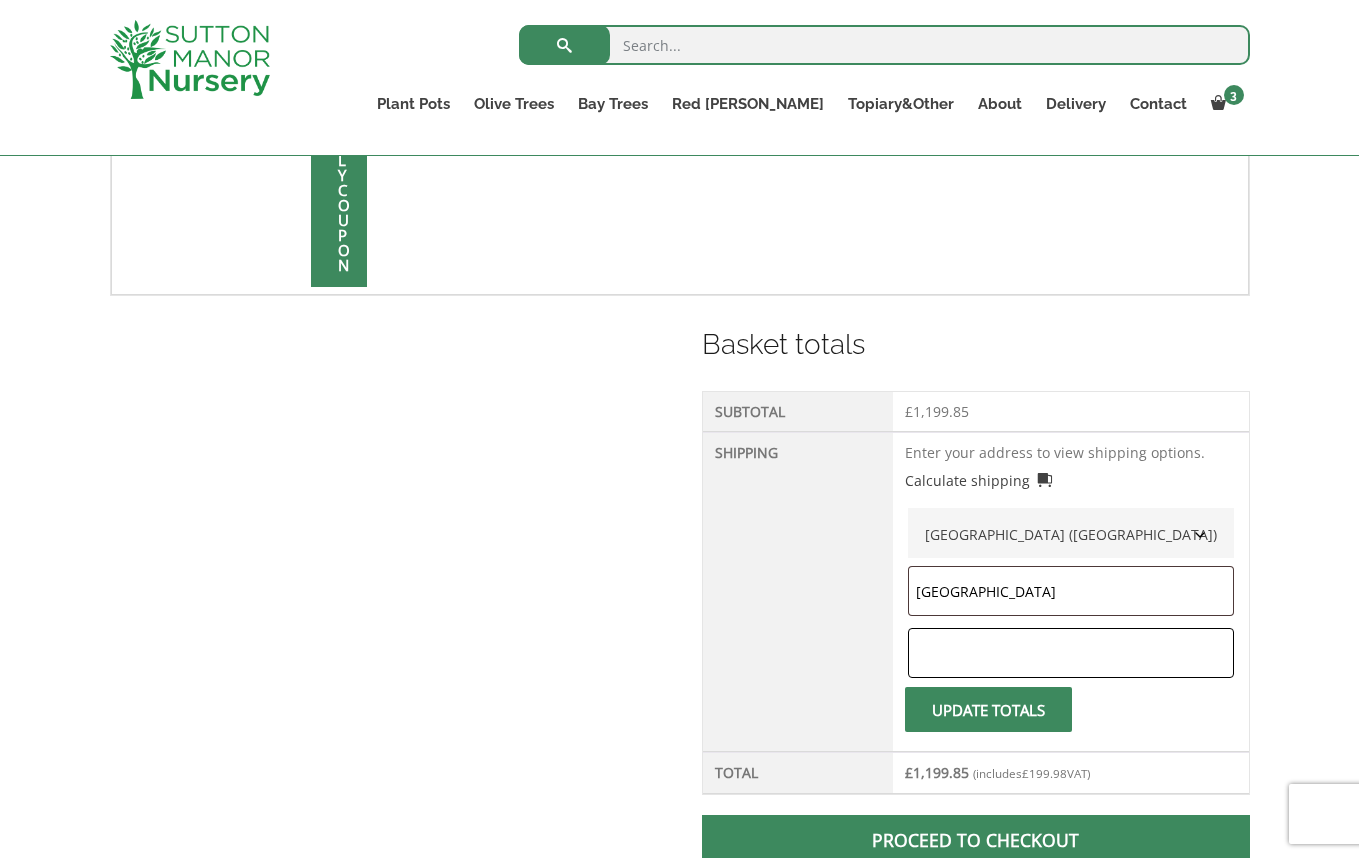 click at bounding box center [1071, 653] 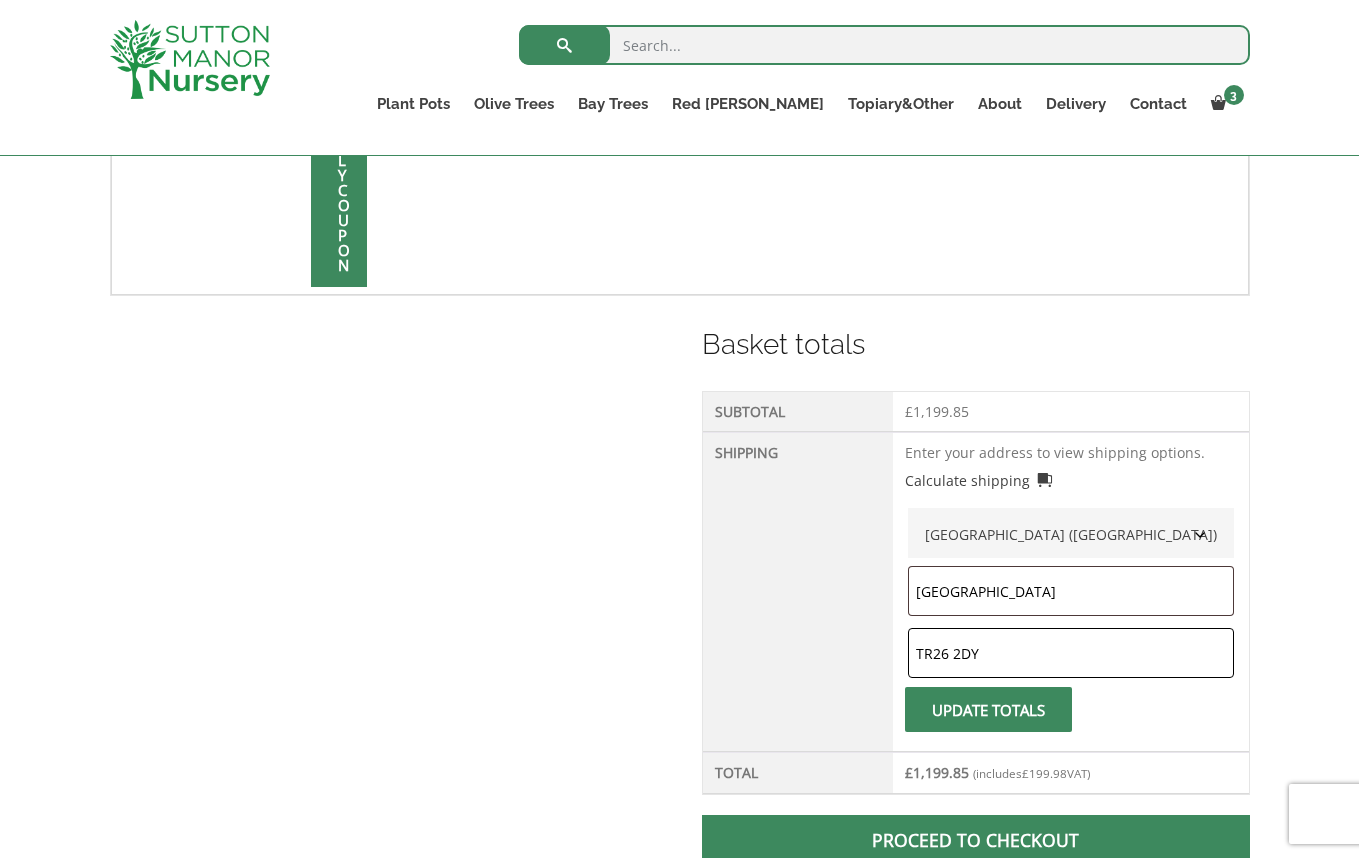 type on "TR26 2DY" 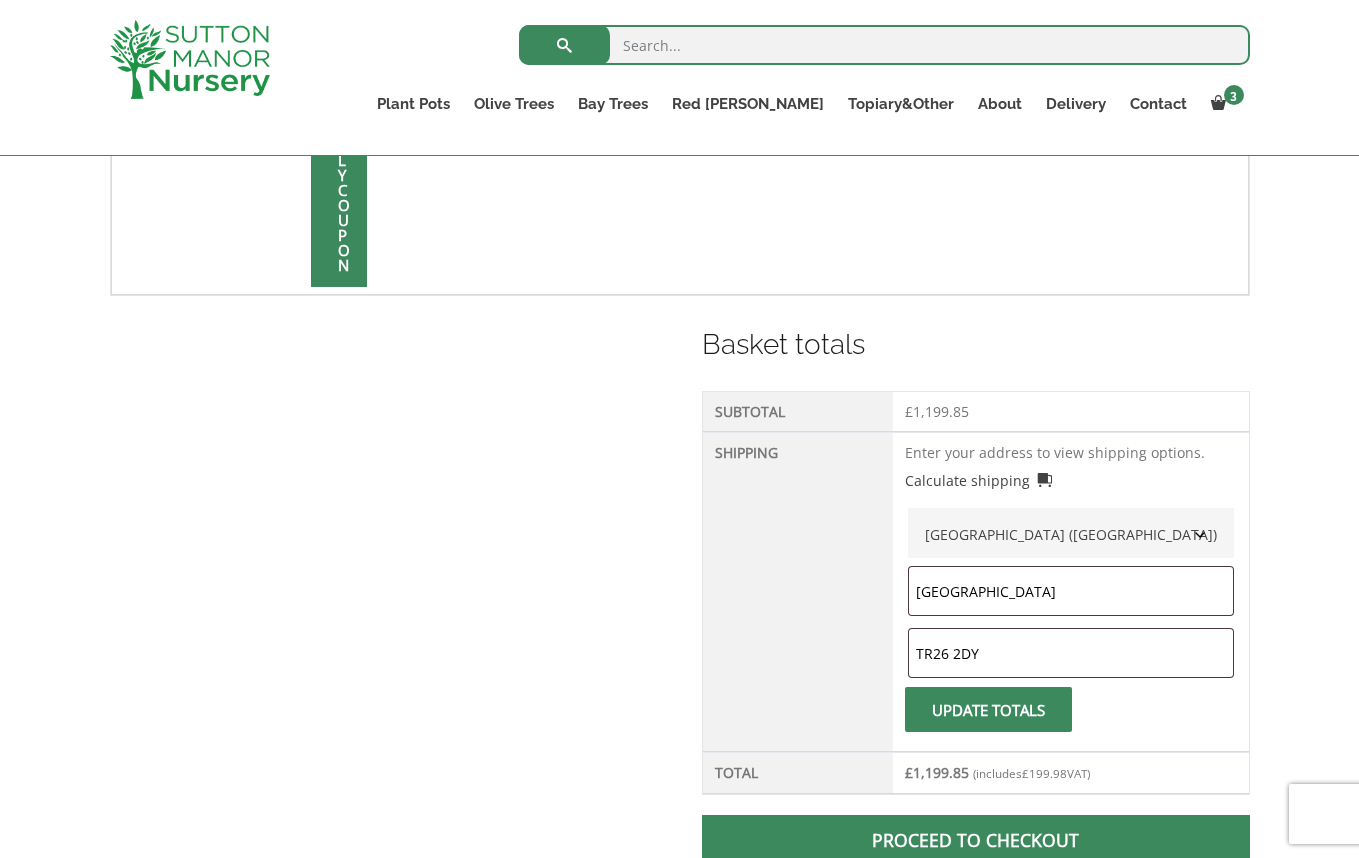 click at bounding box center (988, 710) 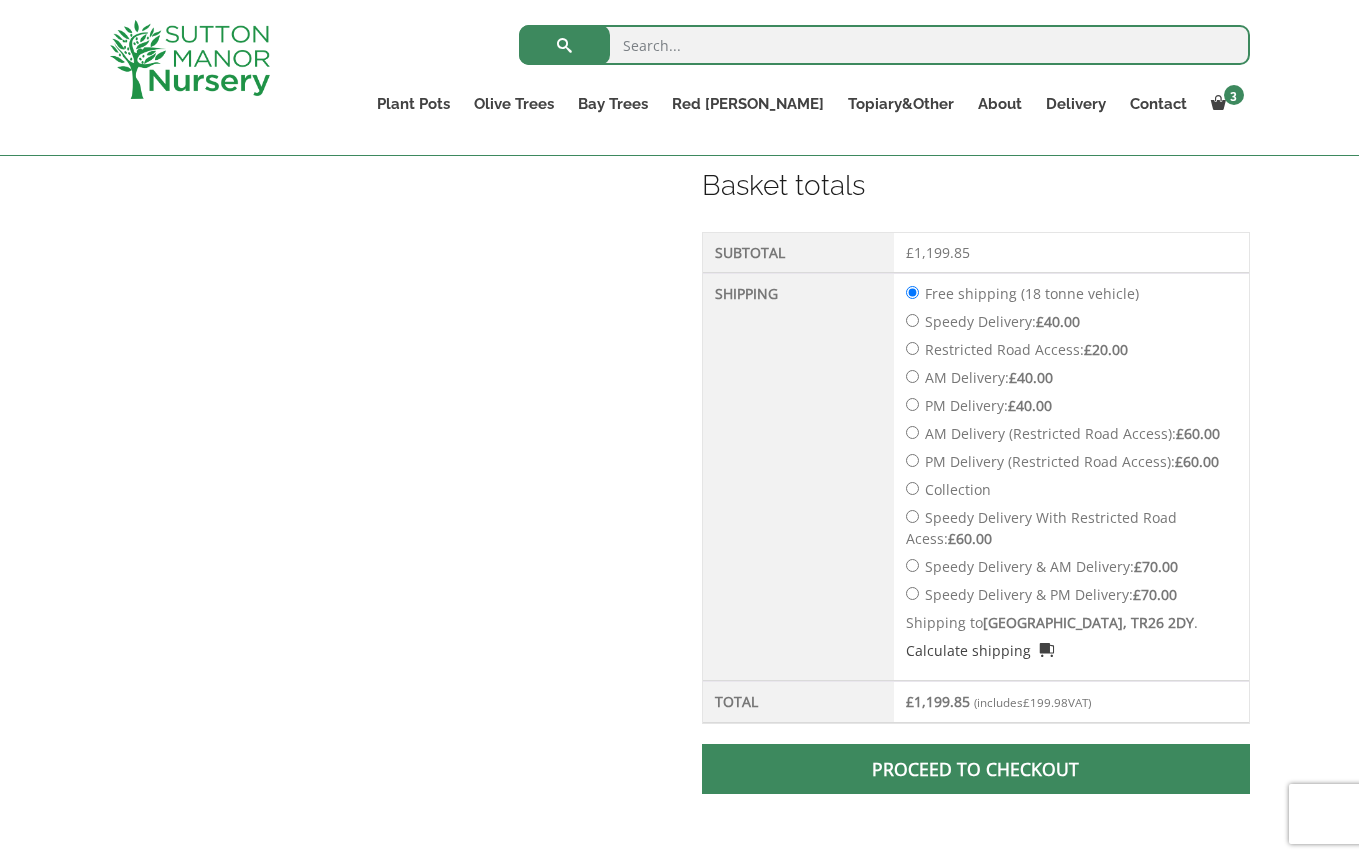 scroll, scrollTop: 1068, scrollLeft: 0, axis: vertical 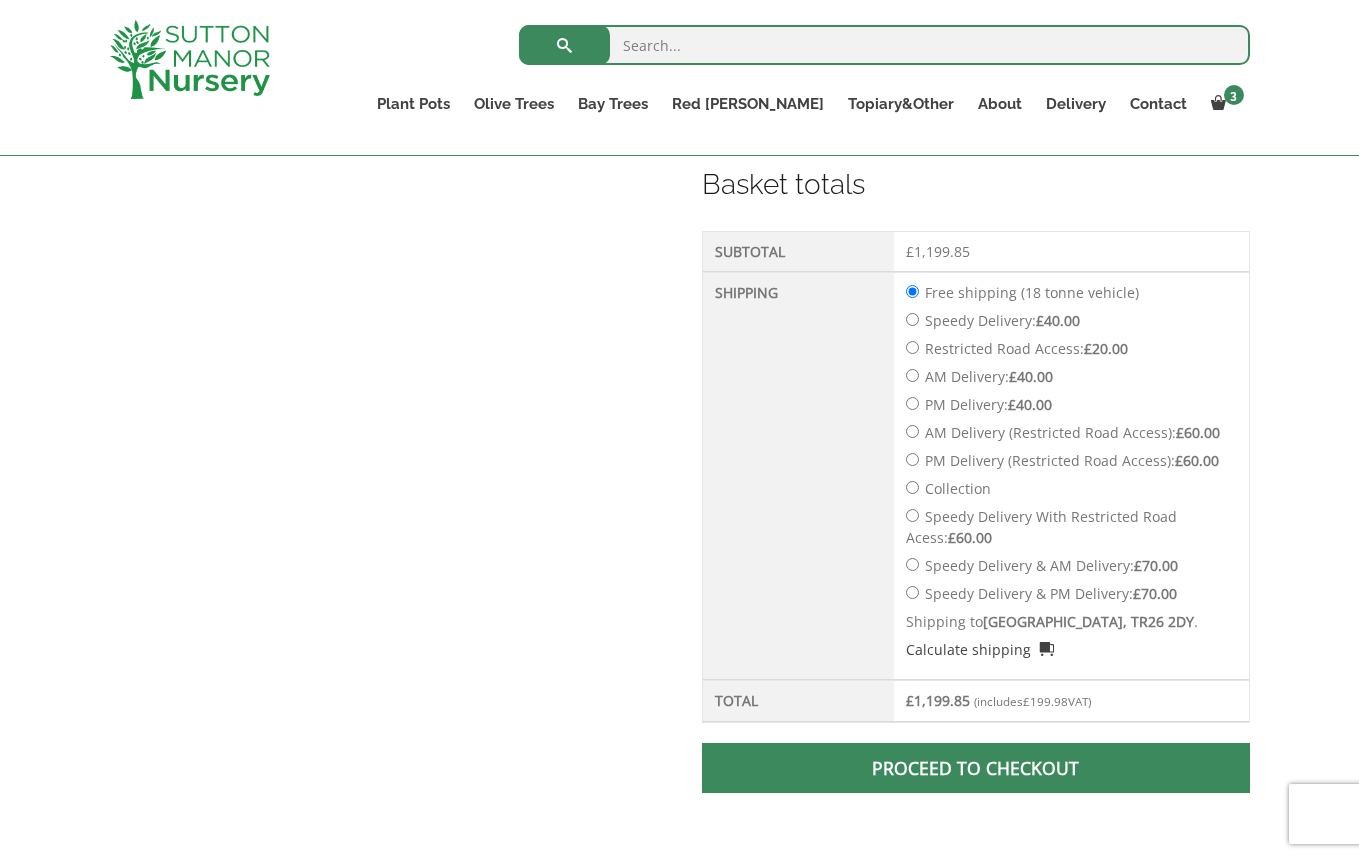 click on "Speedy Delivery With Restricted Road Acess:  £ 60.00" at bounding box center [912, 515] 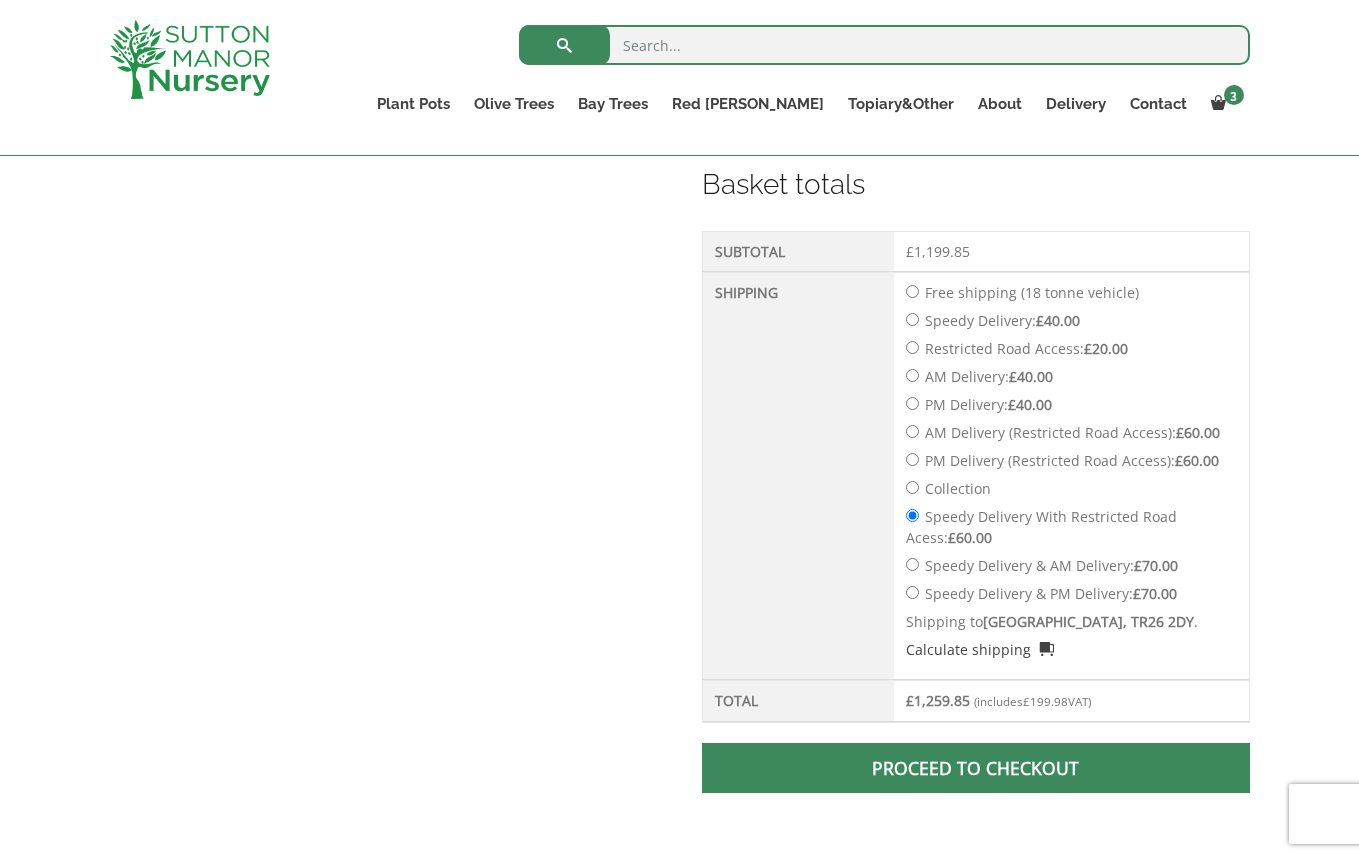 click on "AM Delivery (Restricted Road Access):  £ 60.00" at bounding box center [912, 431] 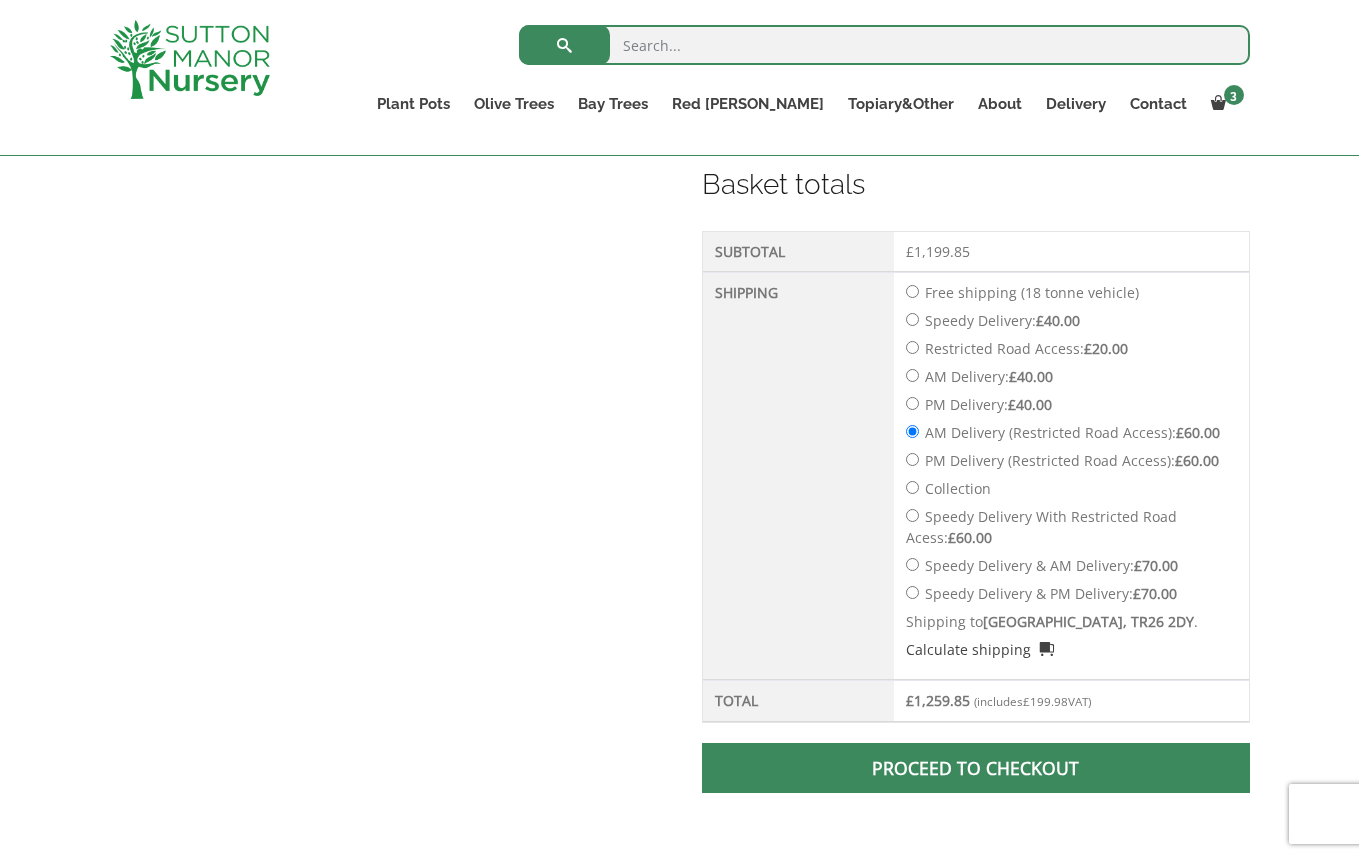 click on "Speedy Delivery With Restricted Road Acess:  £ 60.00" at bounding box center (912, 515) 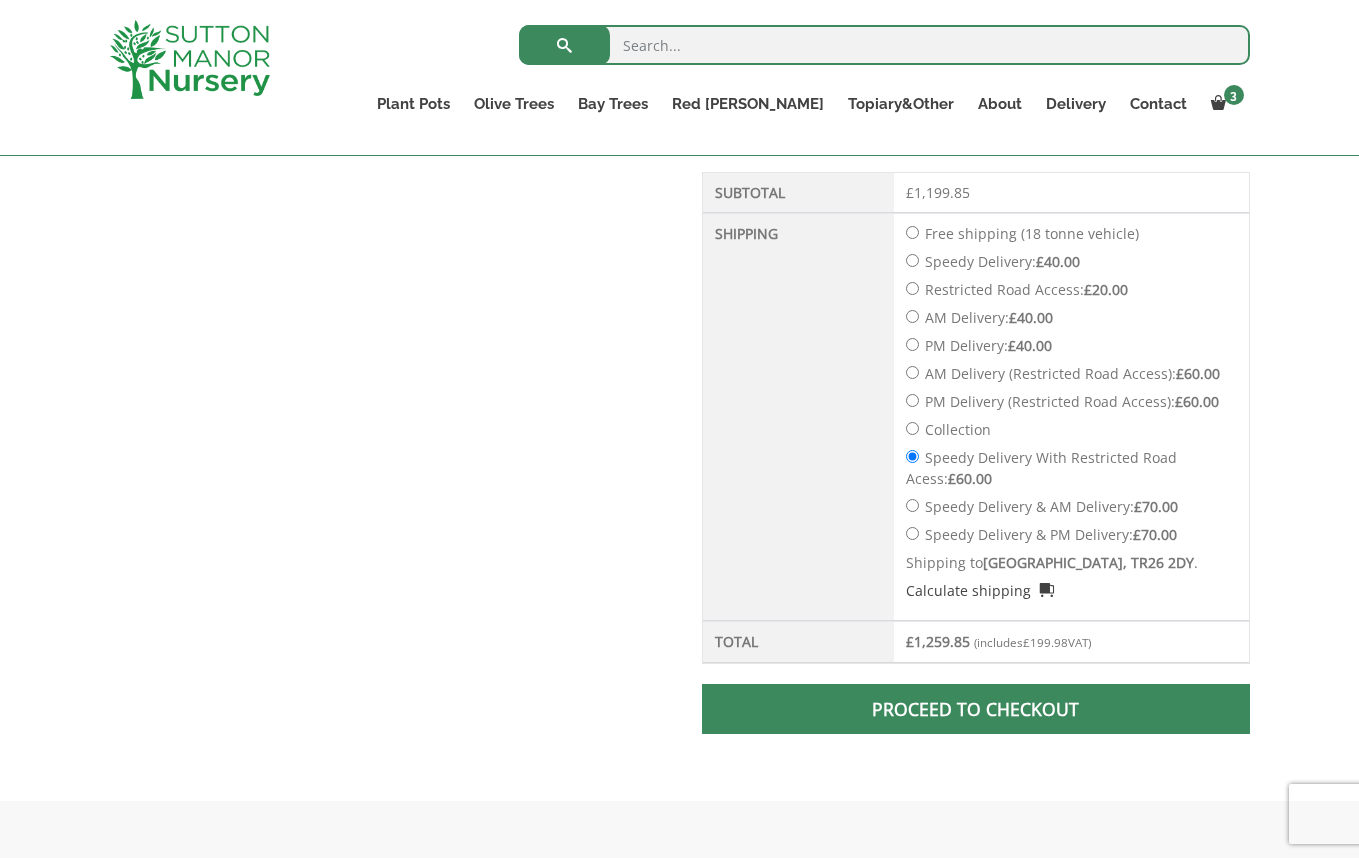 scroll, scrollTop: 1139, scrollLeft: 0, axis: vertical 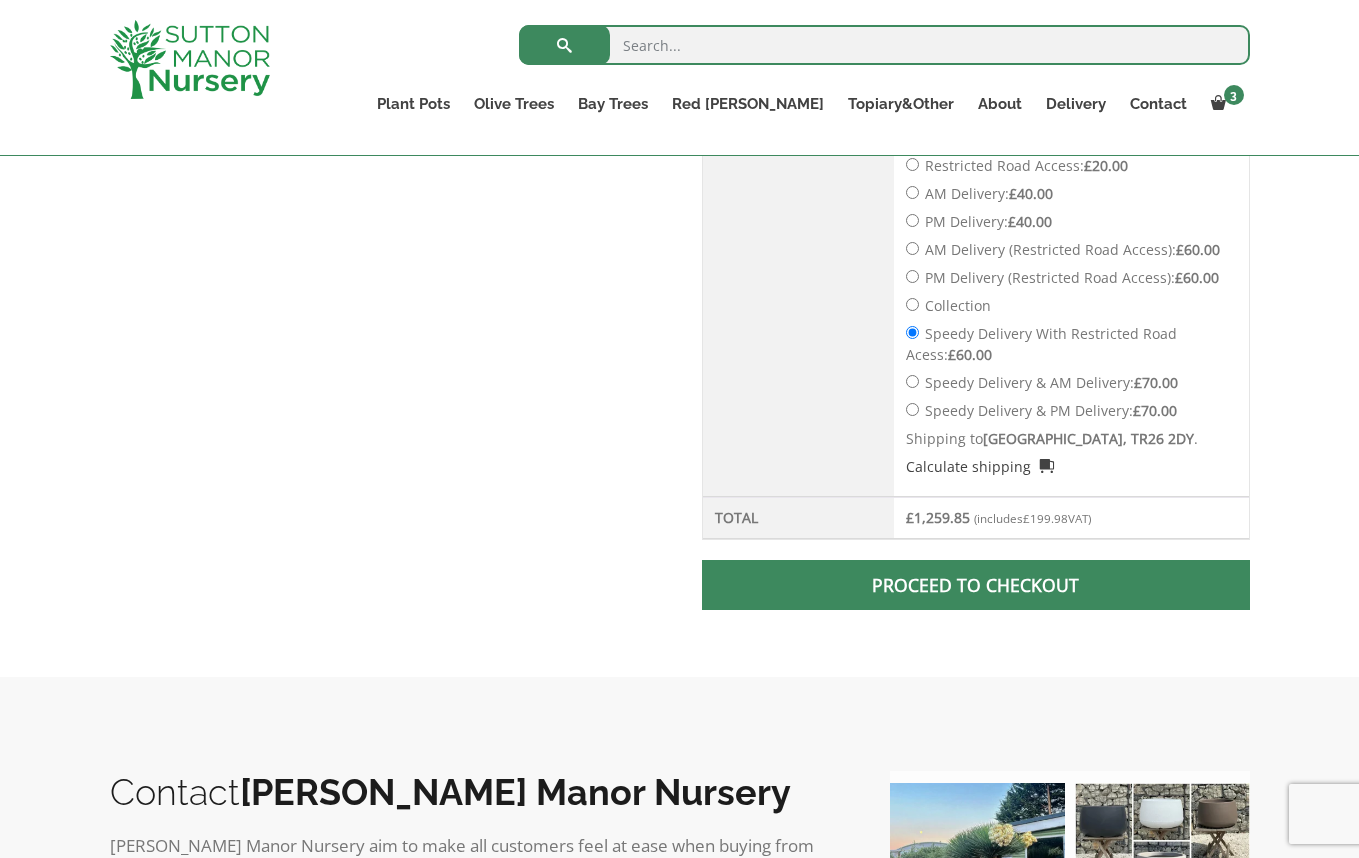 click at bounding box center [976, 585] 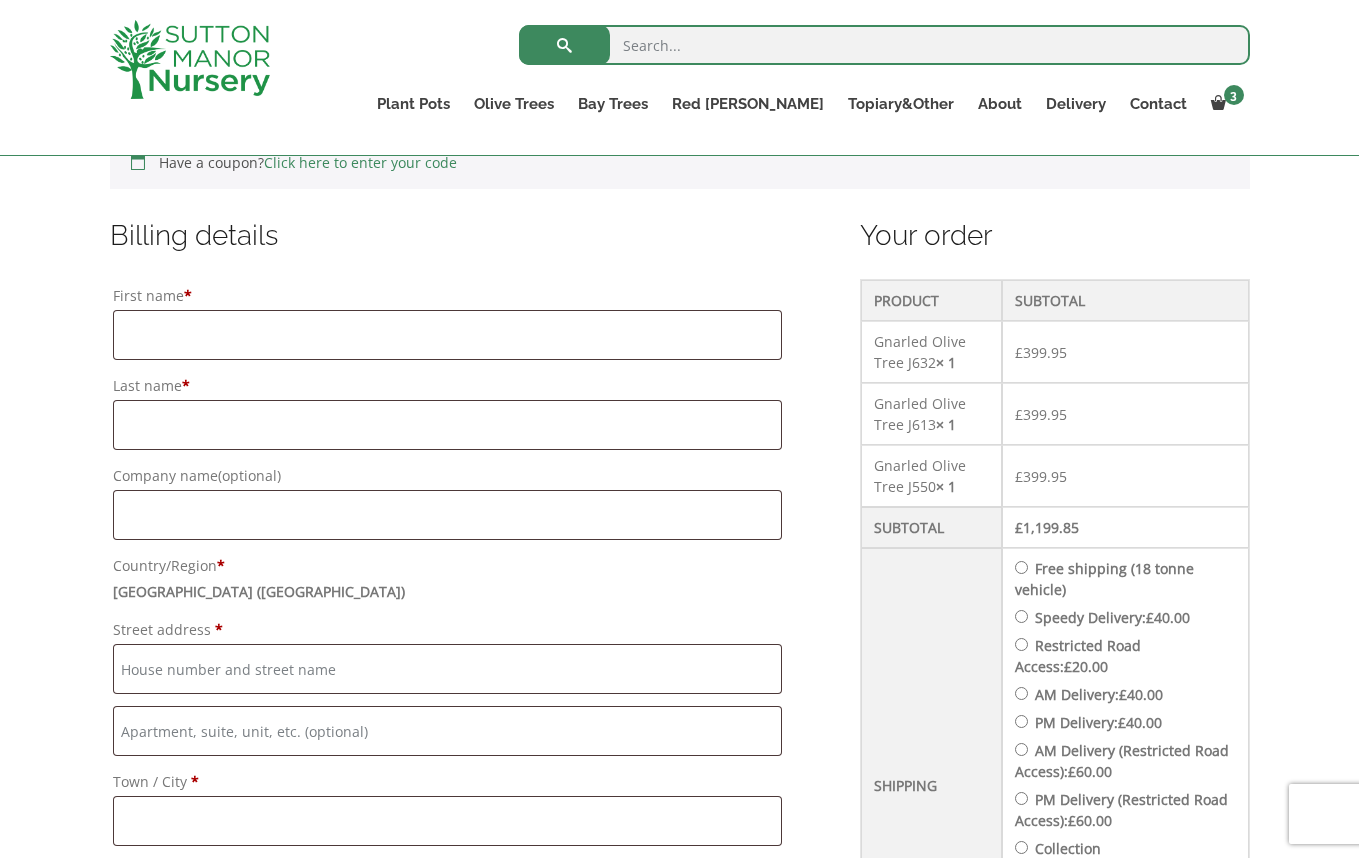 scroll, scrollTop: 0, scrollLeft: 0, axis: both 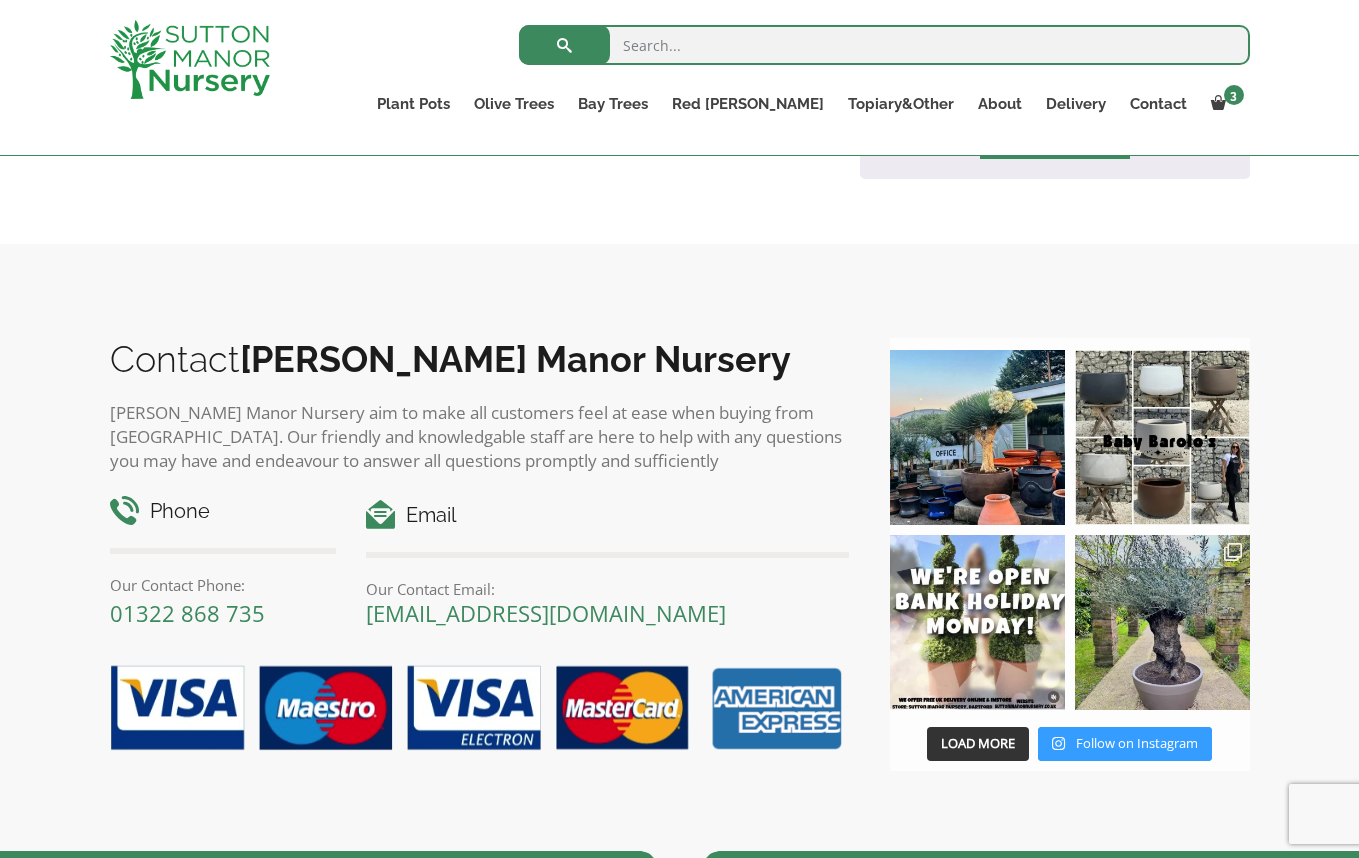 click on "Follow on Instagram" at bounding box center (1124, 744) 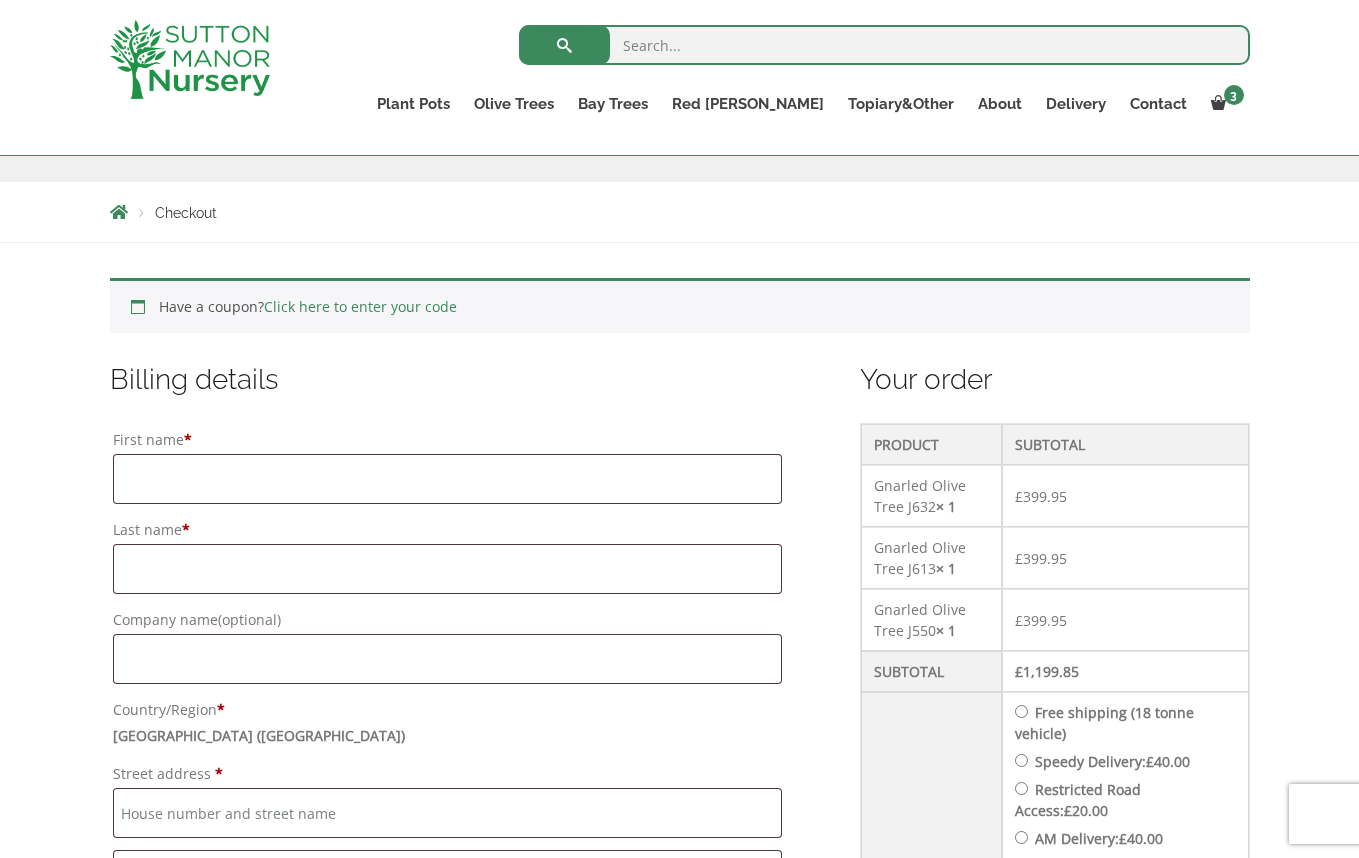 scroll, scrollTop: 0, scrollLeft: 0, axis: both 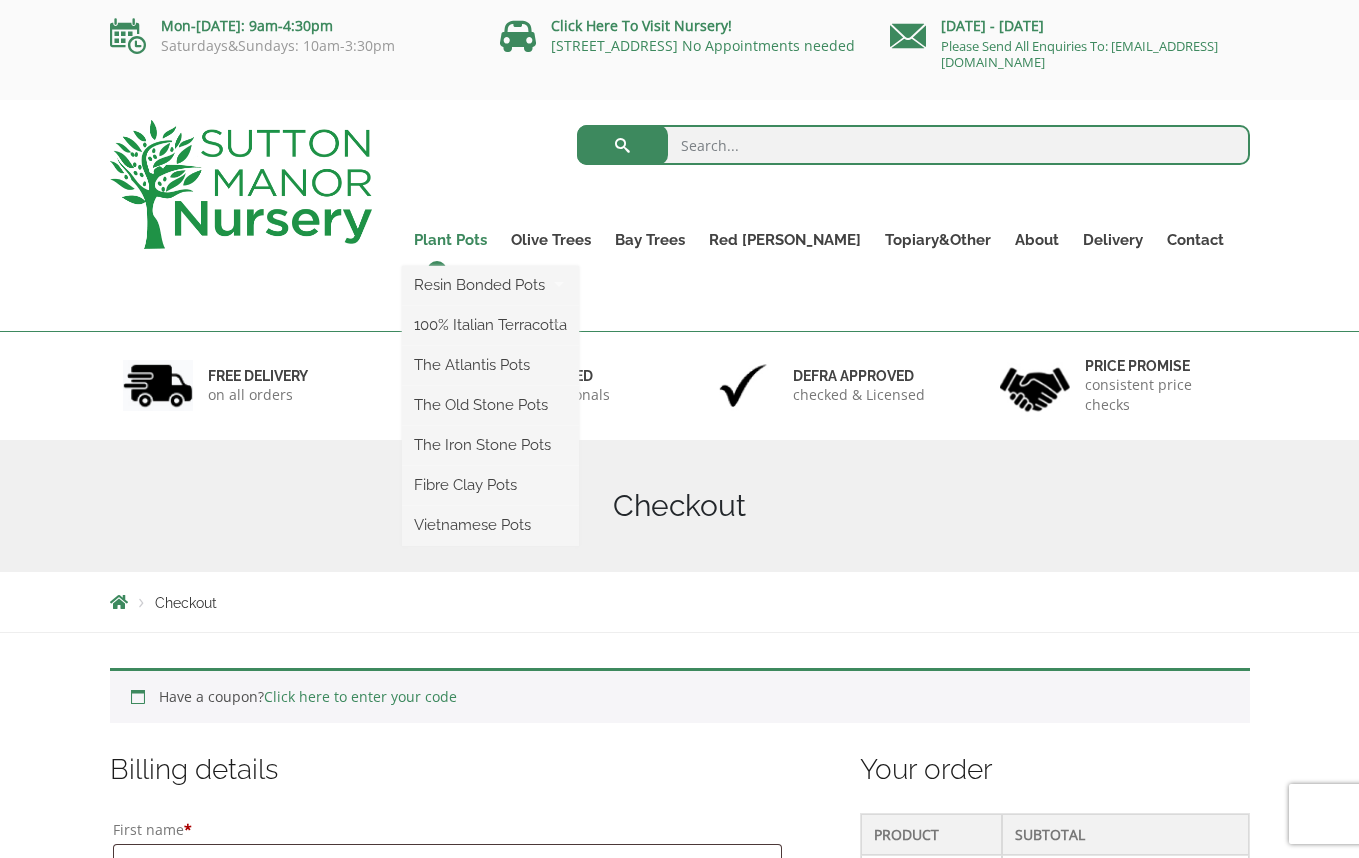 click on "Plant Pots" at bounding box center [450, 240] 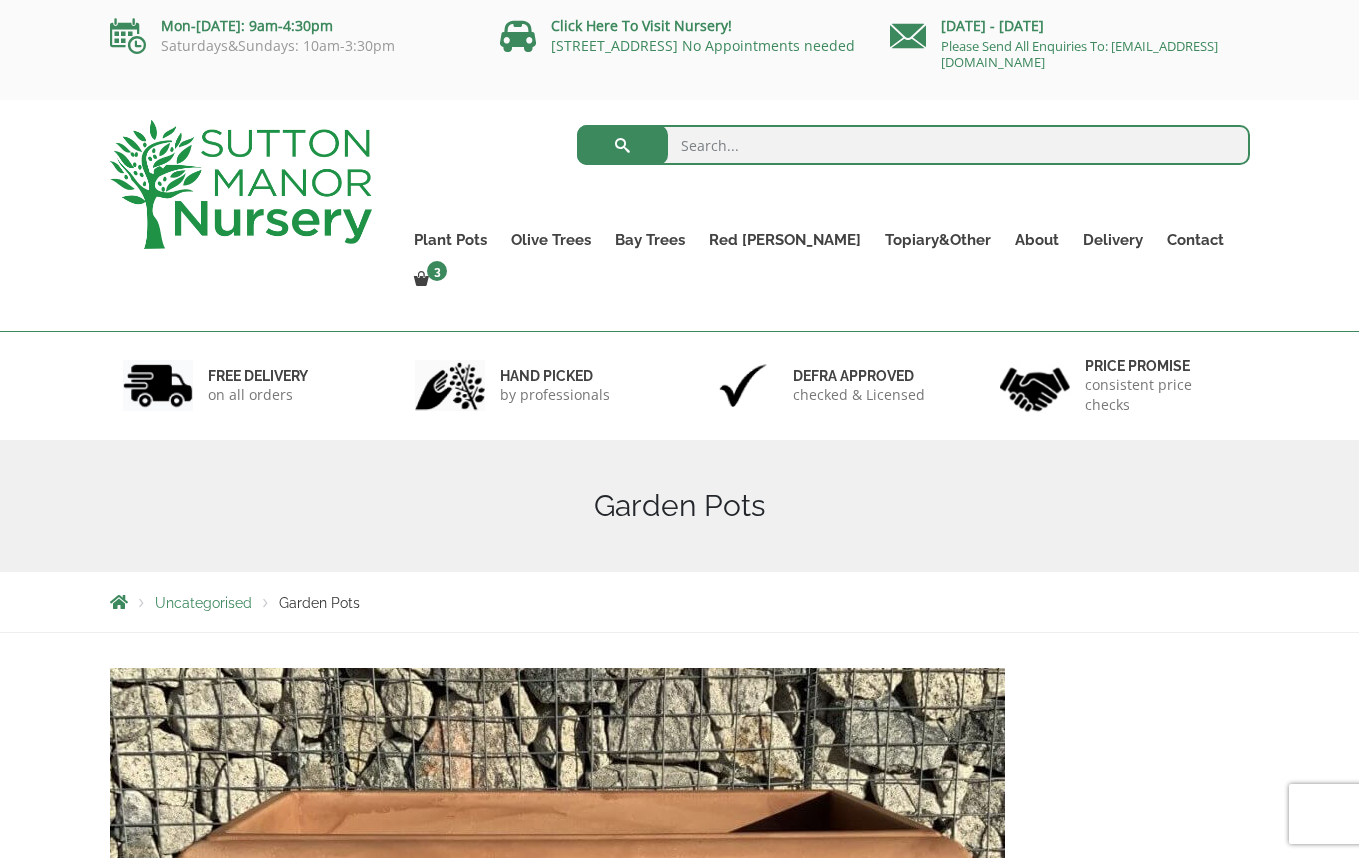 scroll, scrollTop: 0, scrollLeft: 0, axis: both 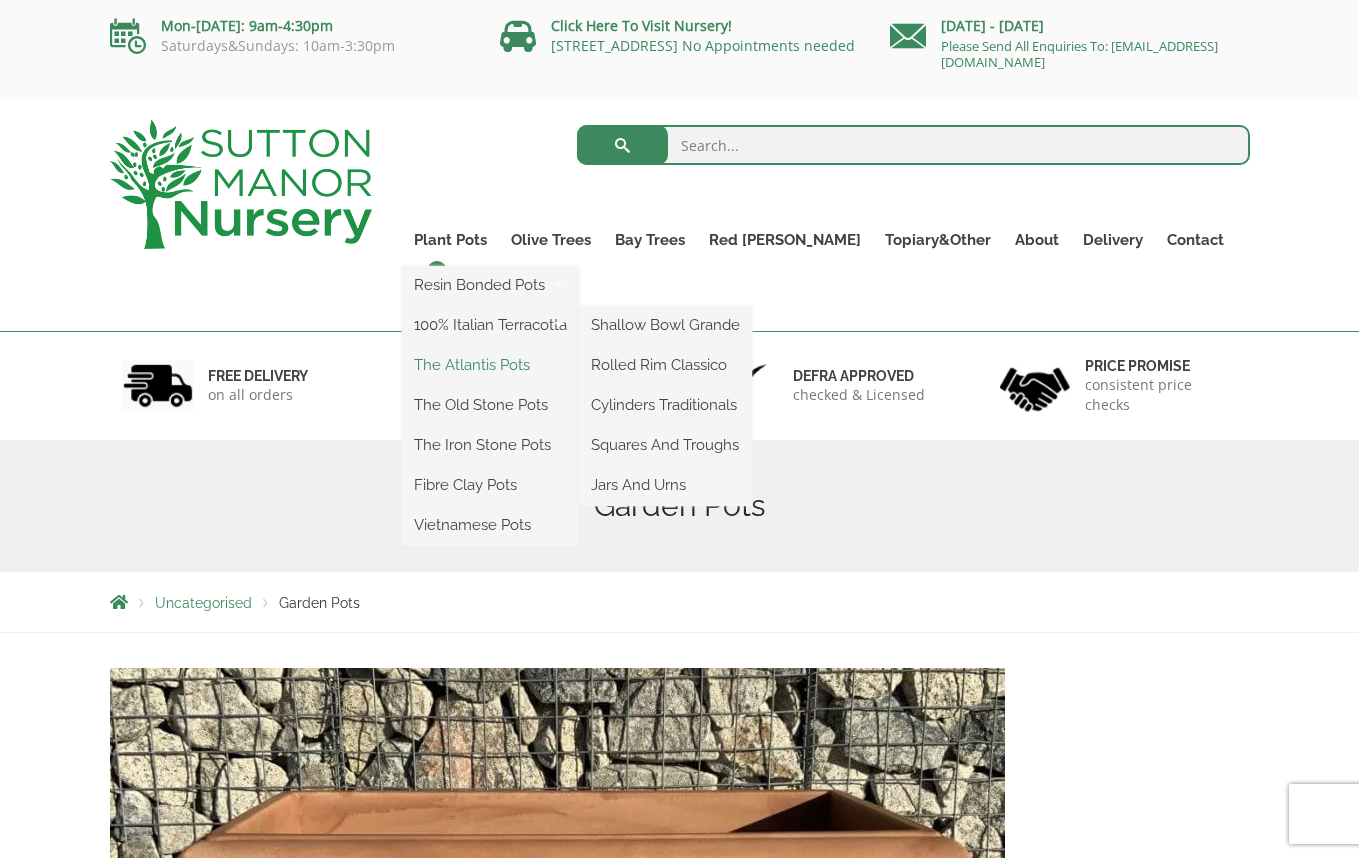 click on "The Atlantis Pots" at bounding box center [490, 365] 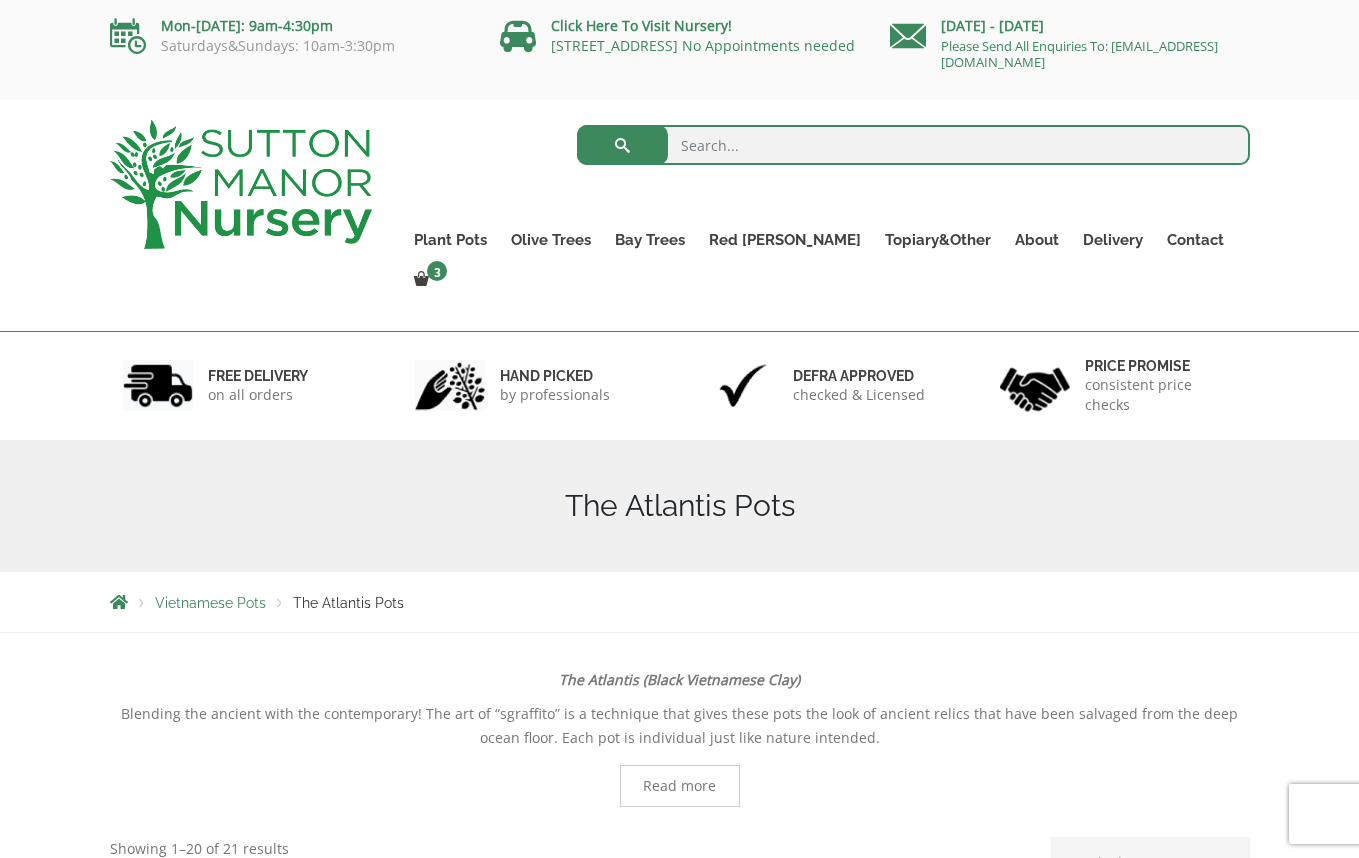 scroll, scrollTop: 0, scrollLeft: 0, axis: both 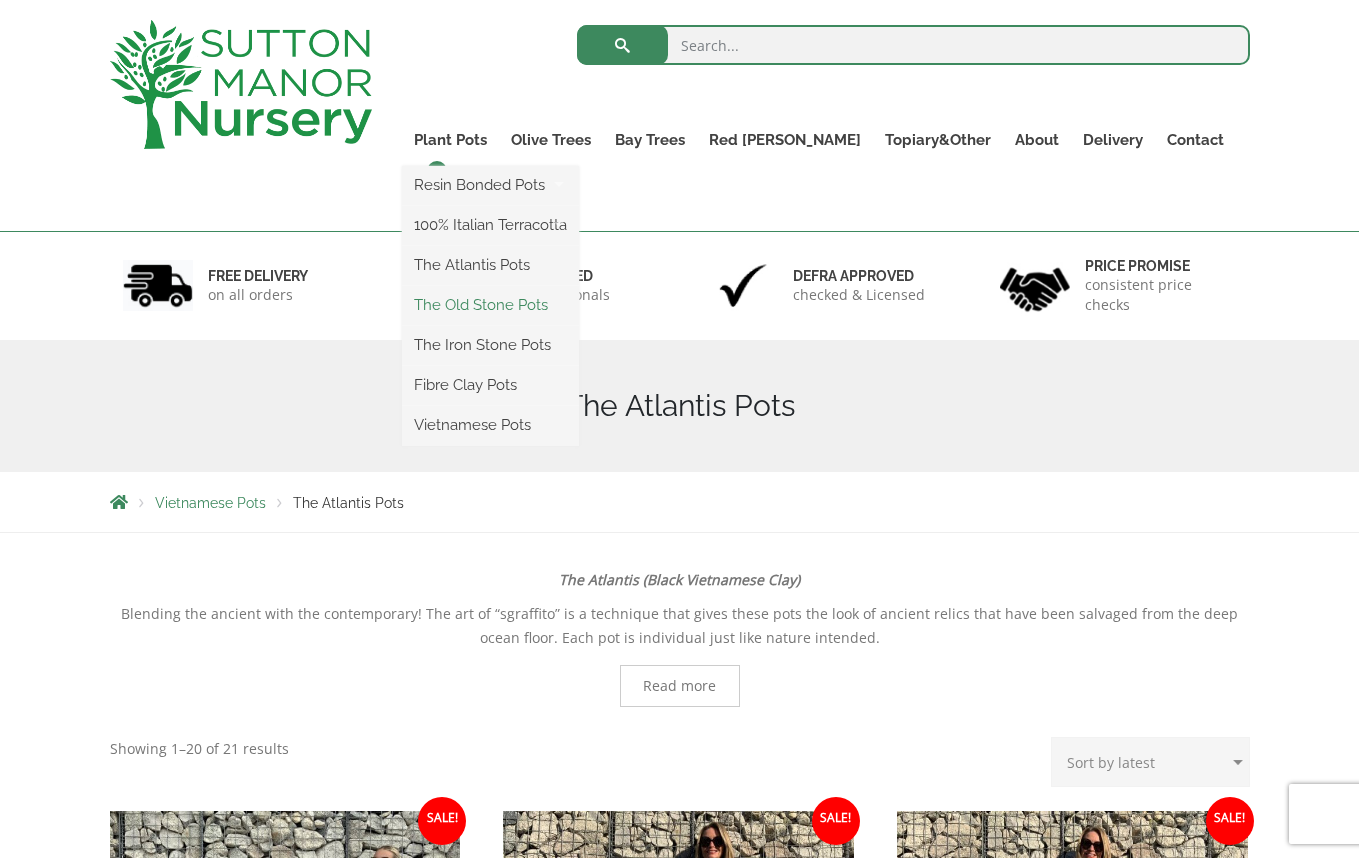 click on "The Old Stone Pots" at bounding box center (490, 305) 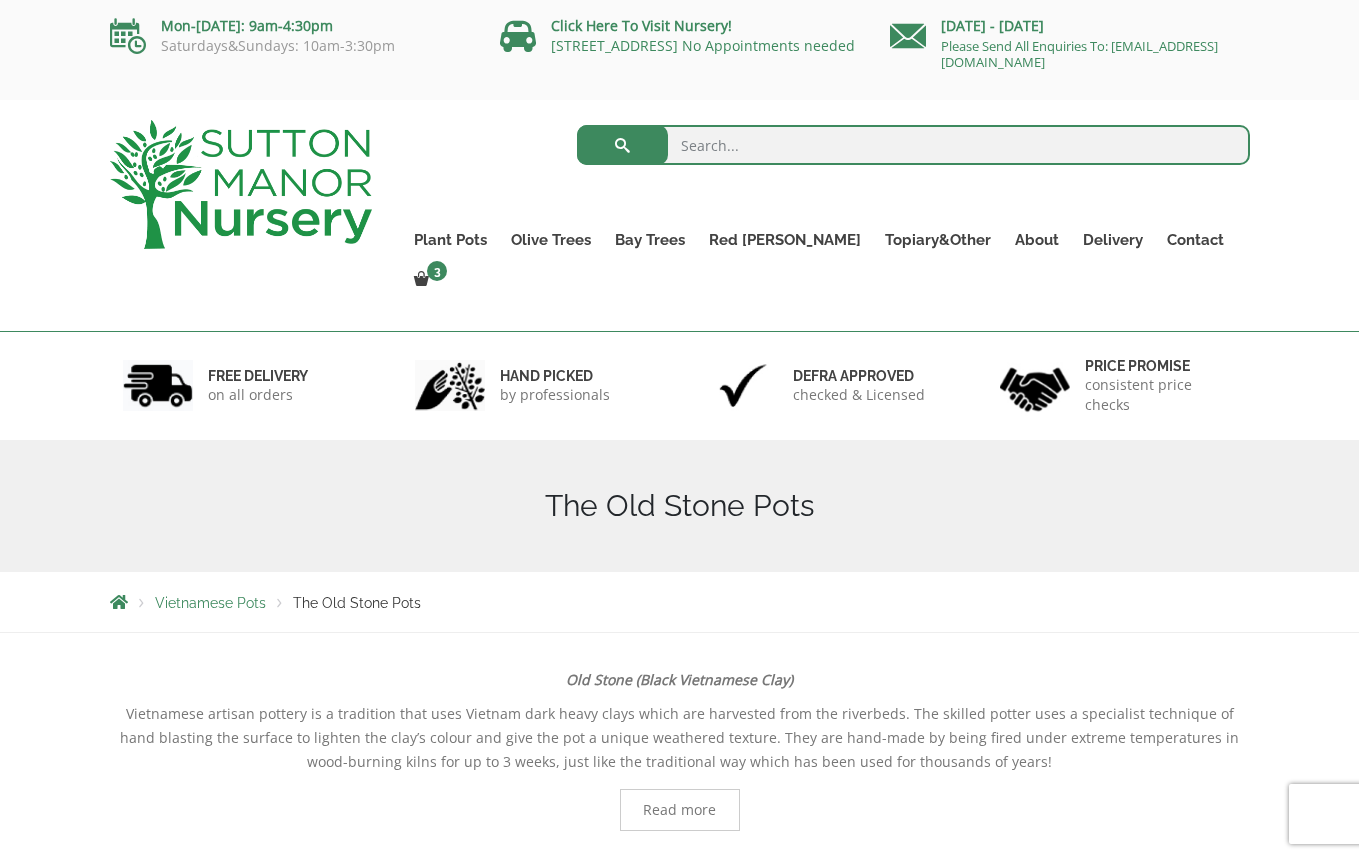 scroll, scrollTop: 0, scrollLeft: 0, axis: both 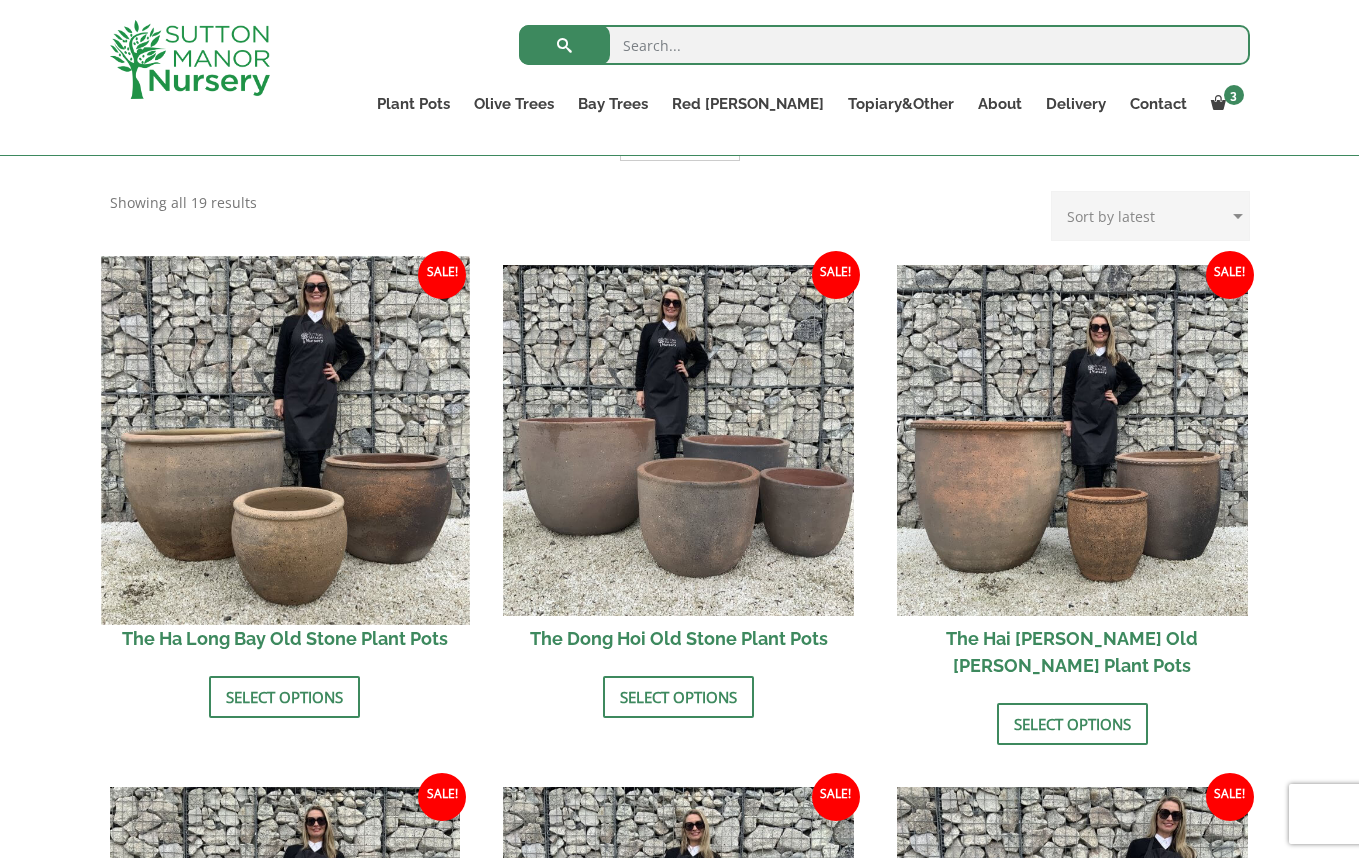 click at bounding box center (285, 440) 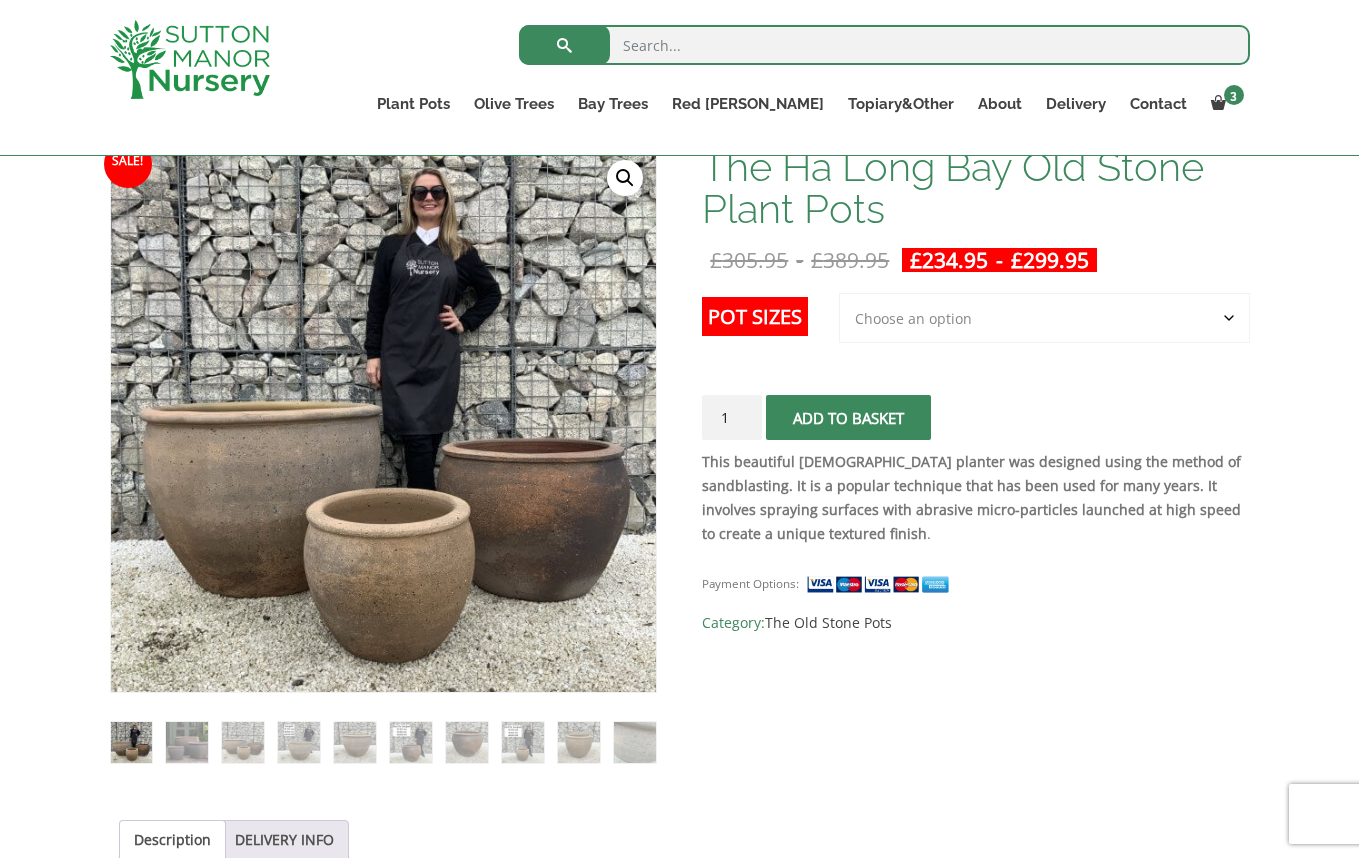 scroll, scrollTop: 0, scrollLeft: 0, axis: both 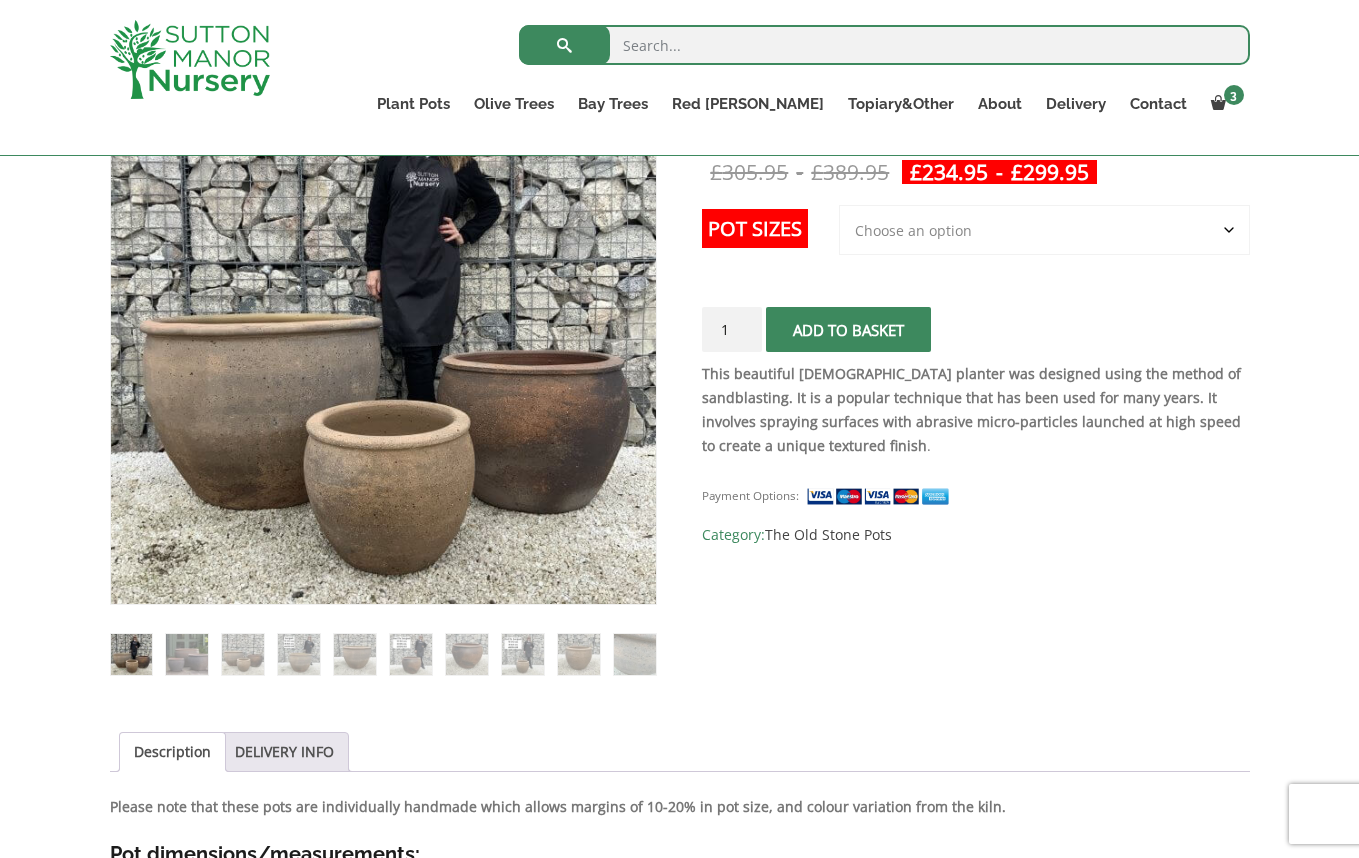 click on "Choose an option 3rd to Largest Pot In The Picture 2nd to Largest Pot In The Picture" 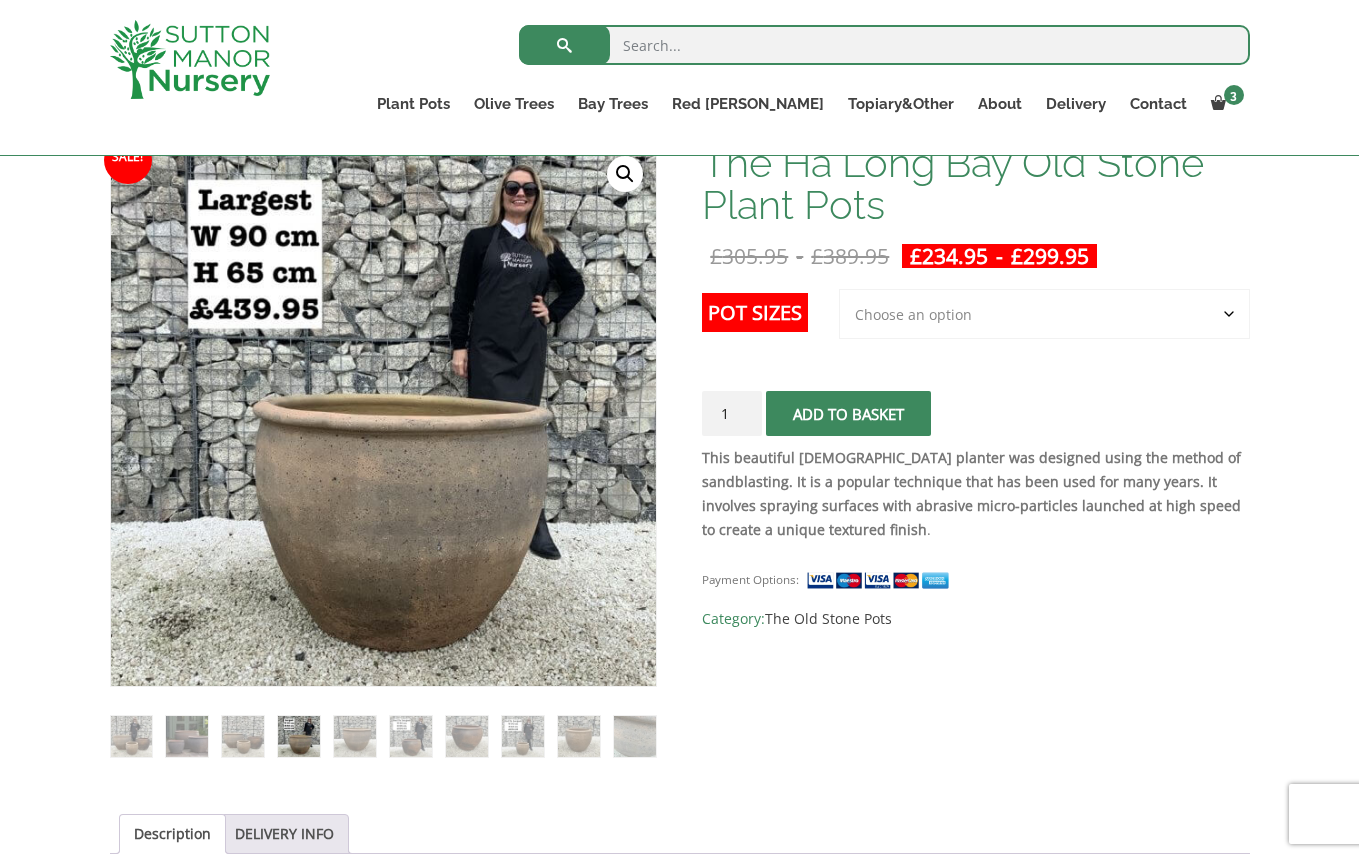 scroll, scrollTop: 324, scrollLeft: 0, axis: vertical 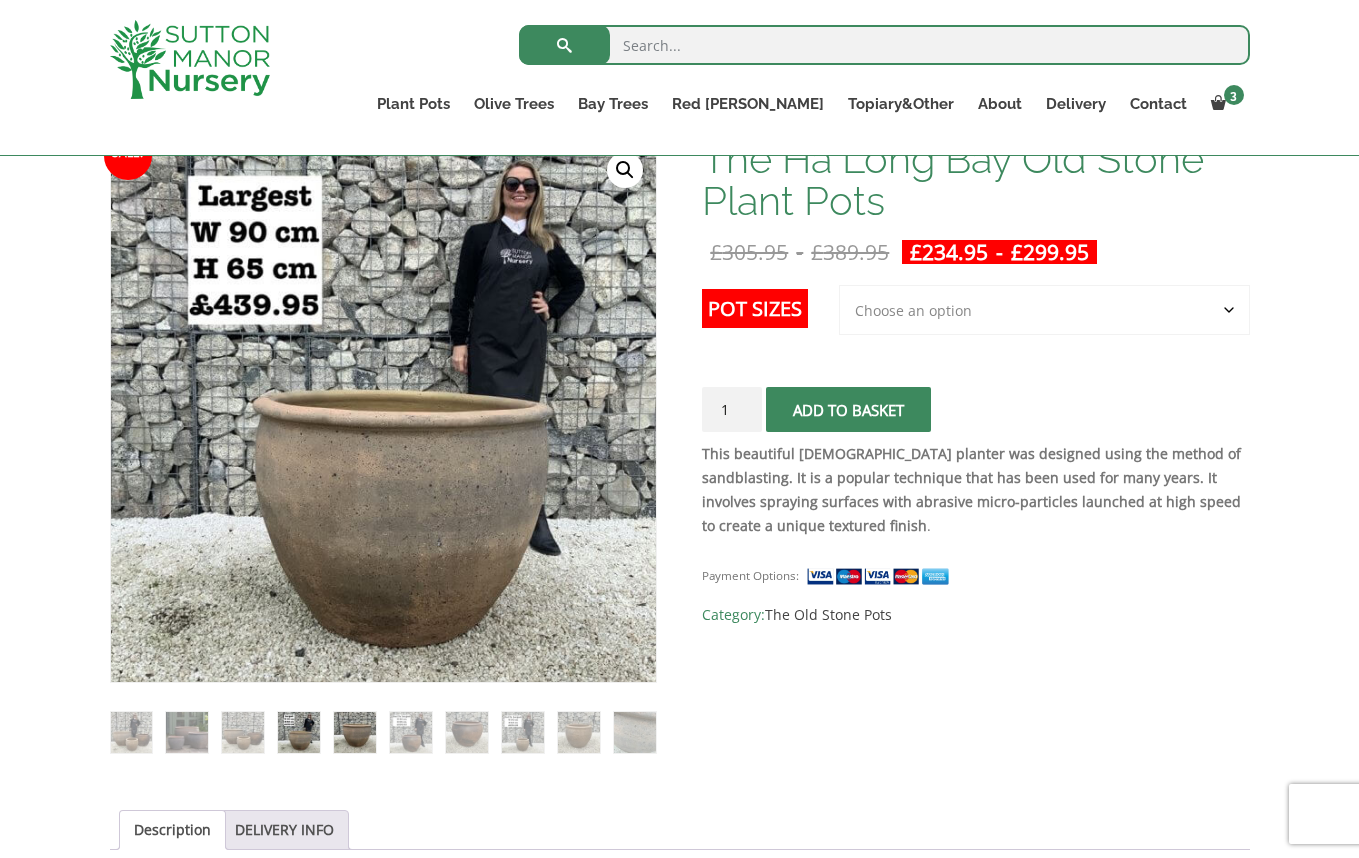 click at bounding box center (354, 732) 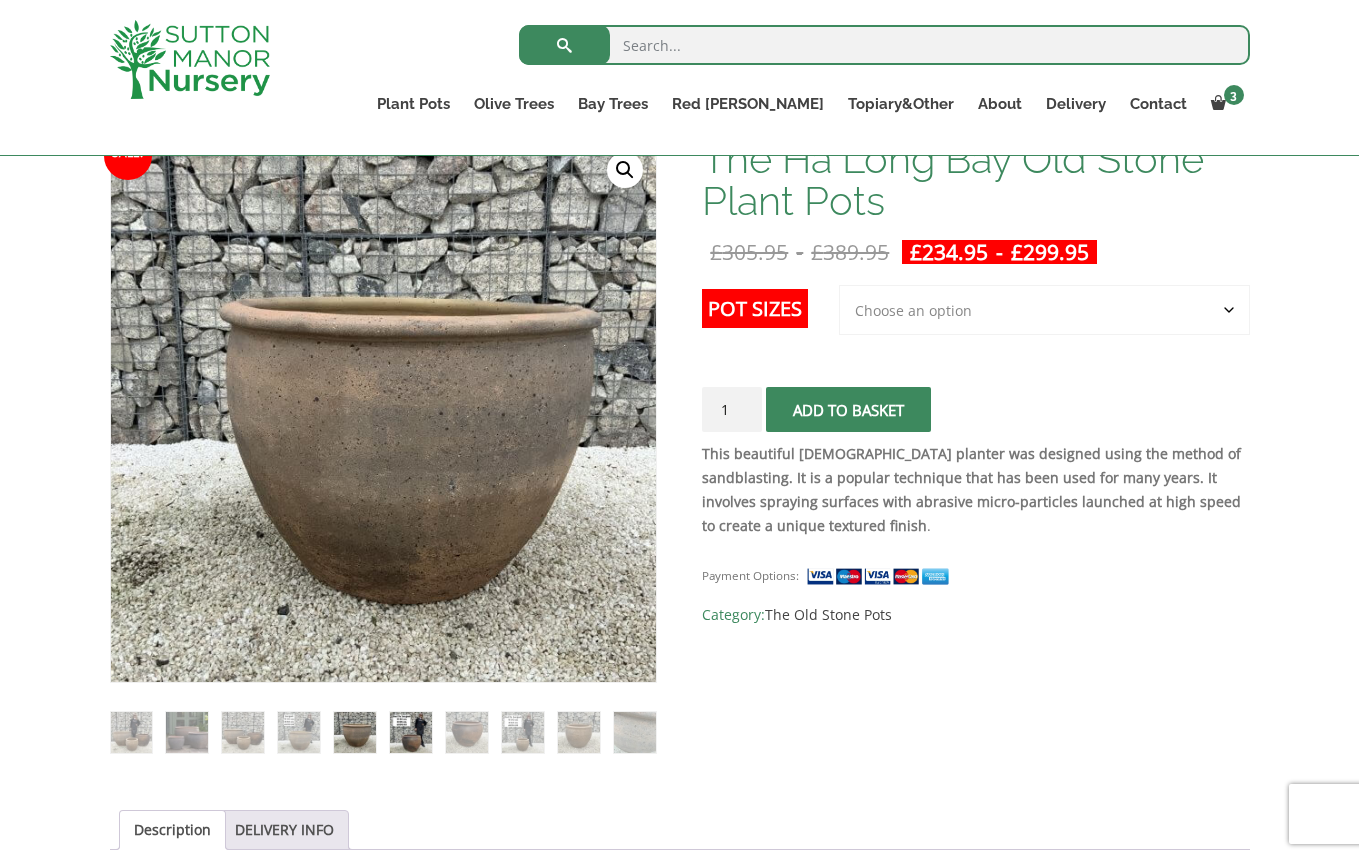click at bounding box center [410, 732] 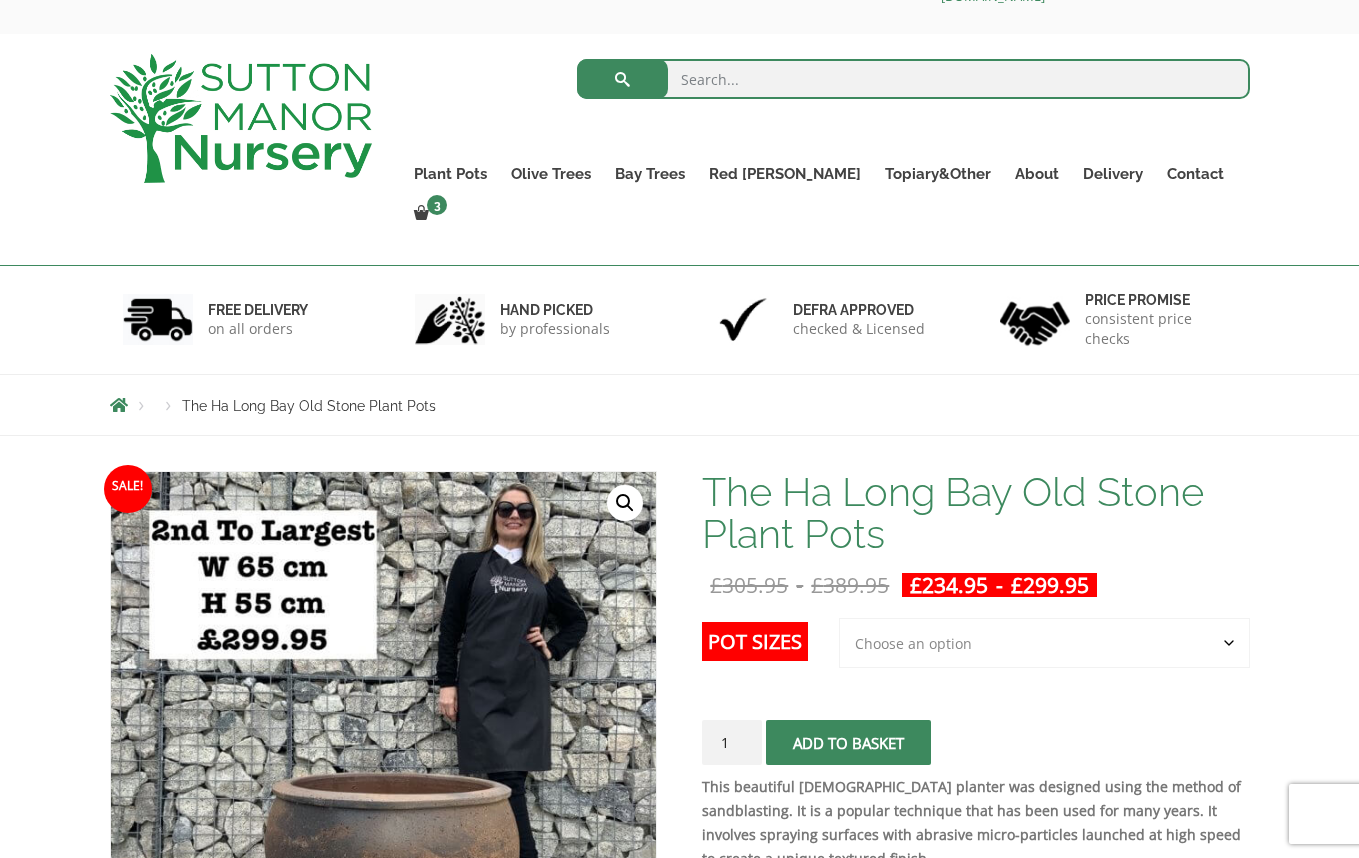 scroll, scrollTop: 0, scrollLeft: 0, axis: both 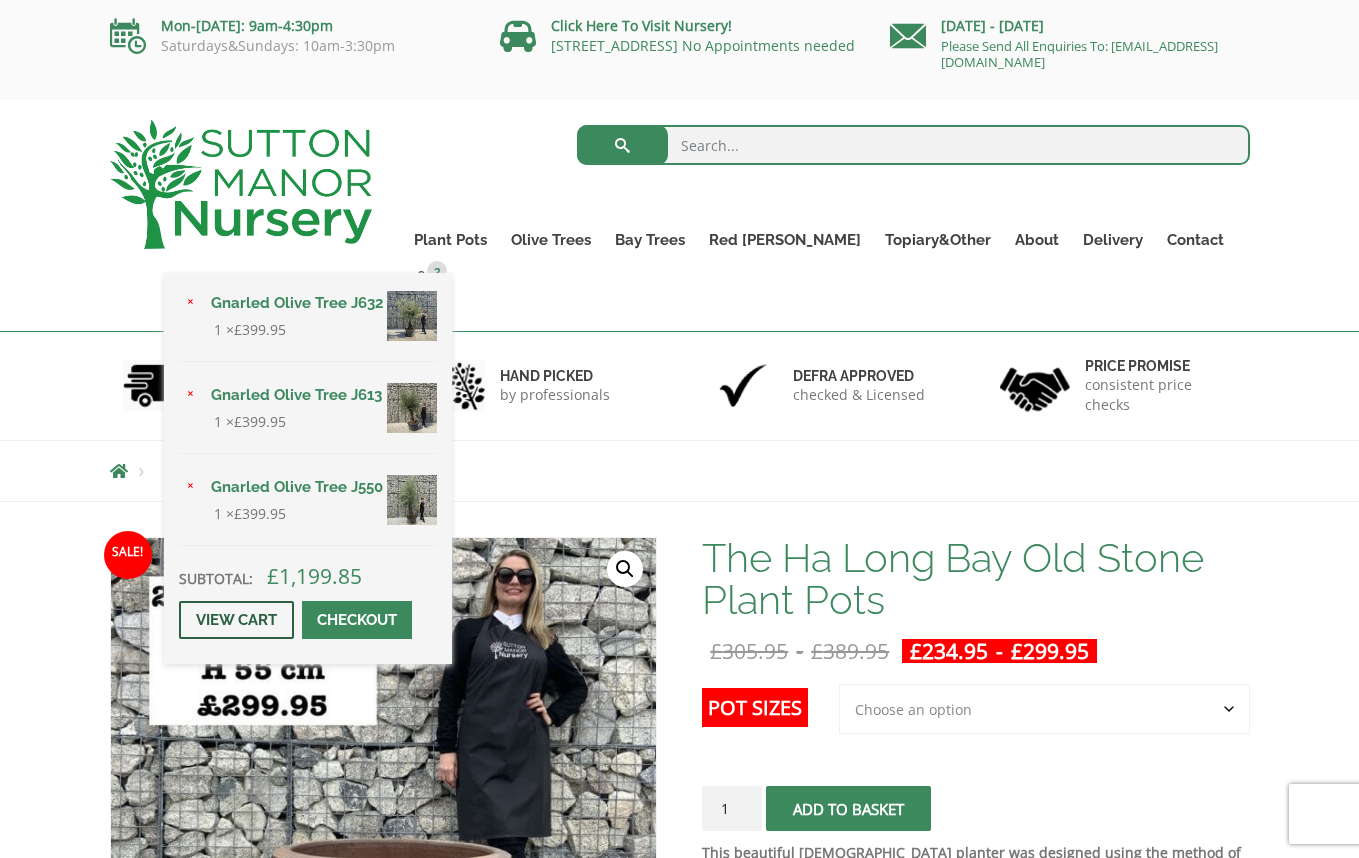 click on "View cart" at bounding box center (236, 620) 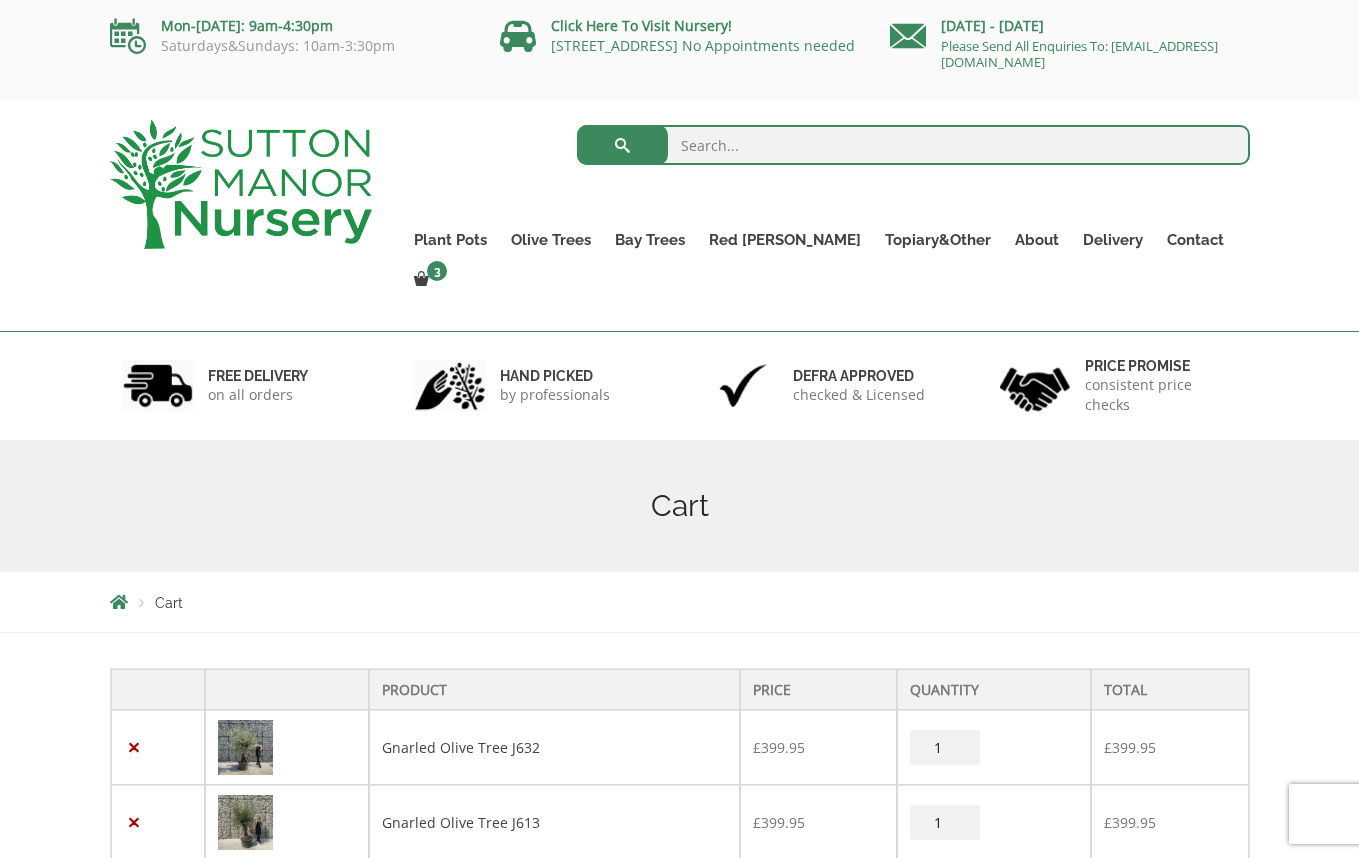 scroll, scrollTop: 0, scrollLeft: 0, axis: both 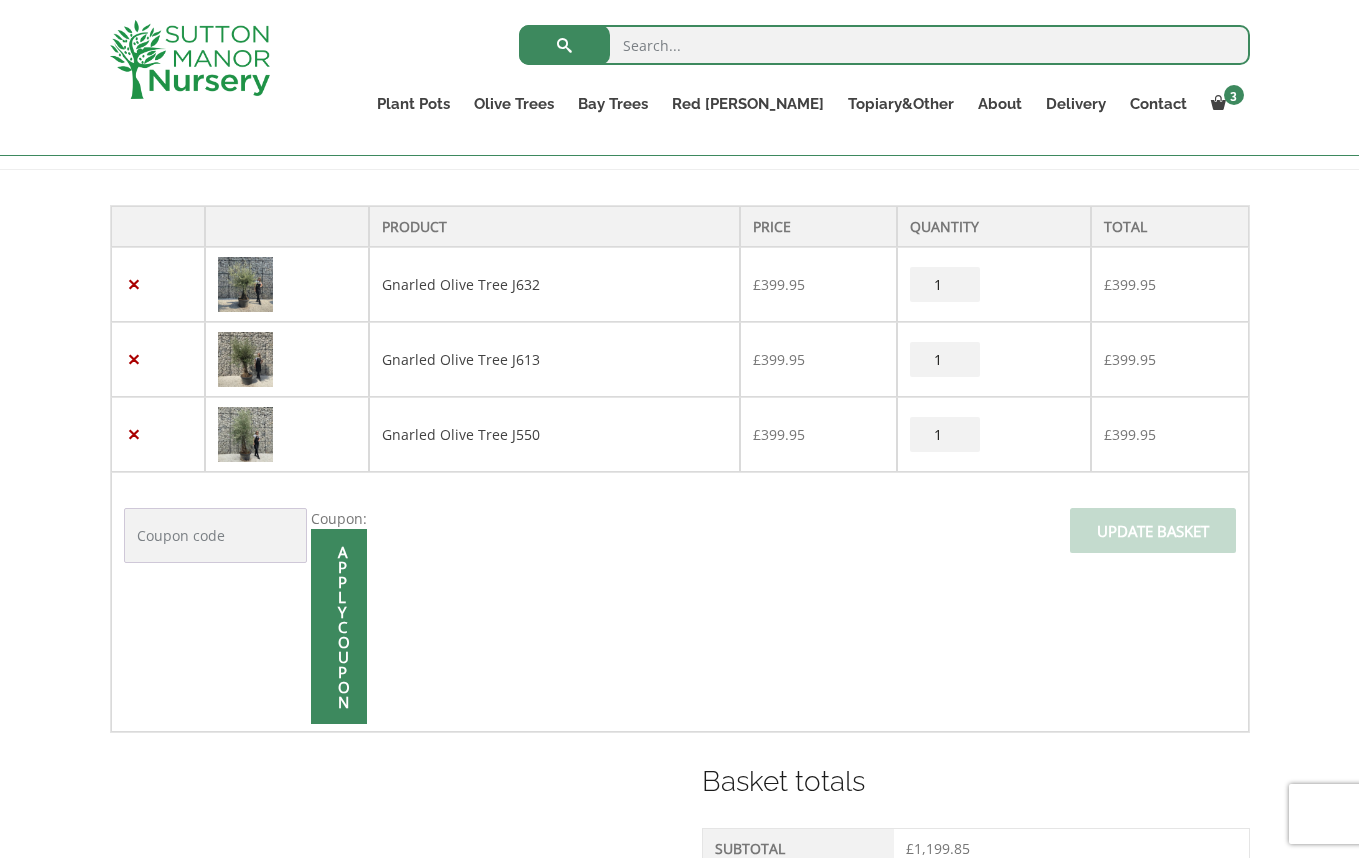 click at bounding box center (245, 284) 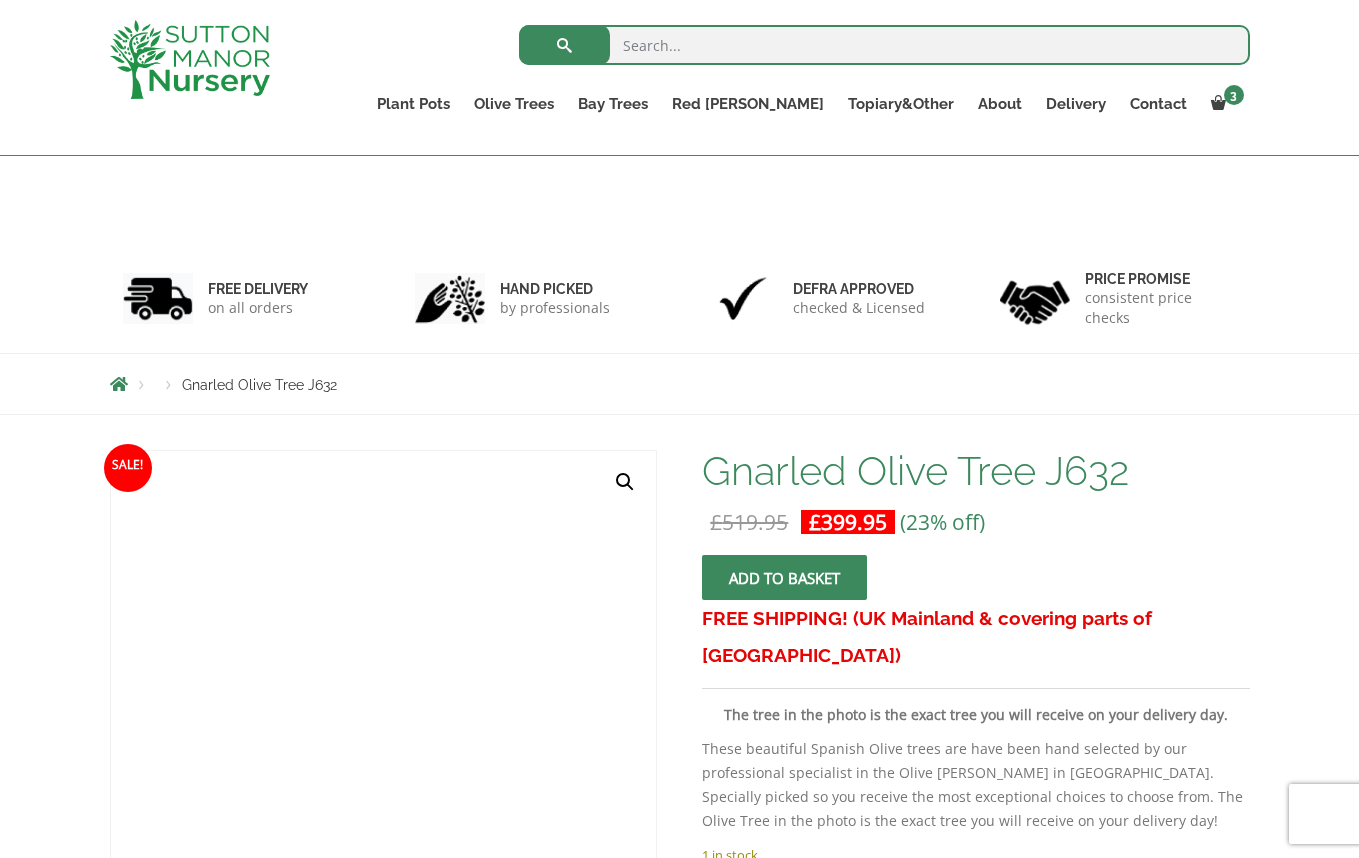 scroll, scrollTop: 329, scrollLeft: 0, axis: vertical 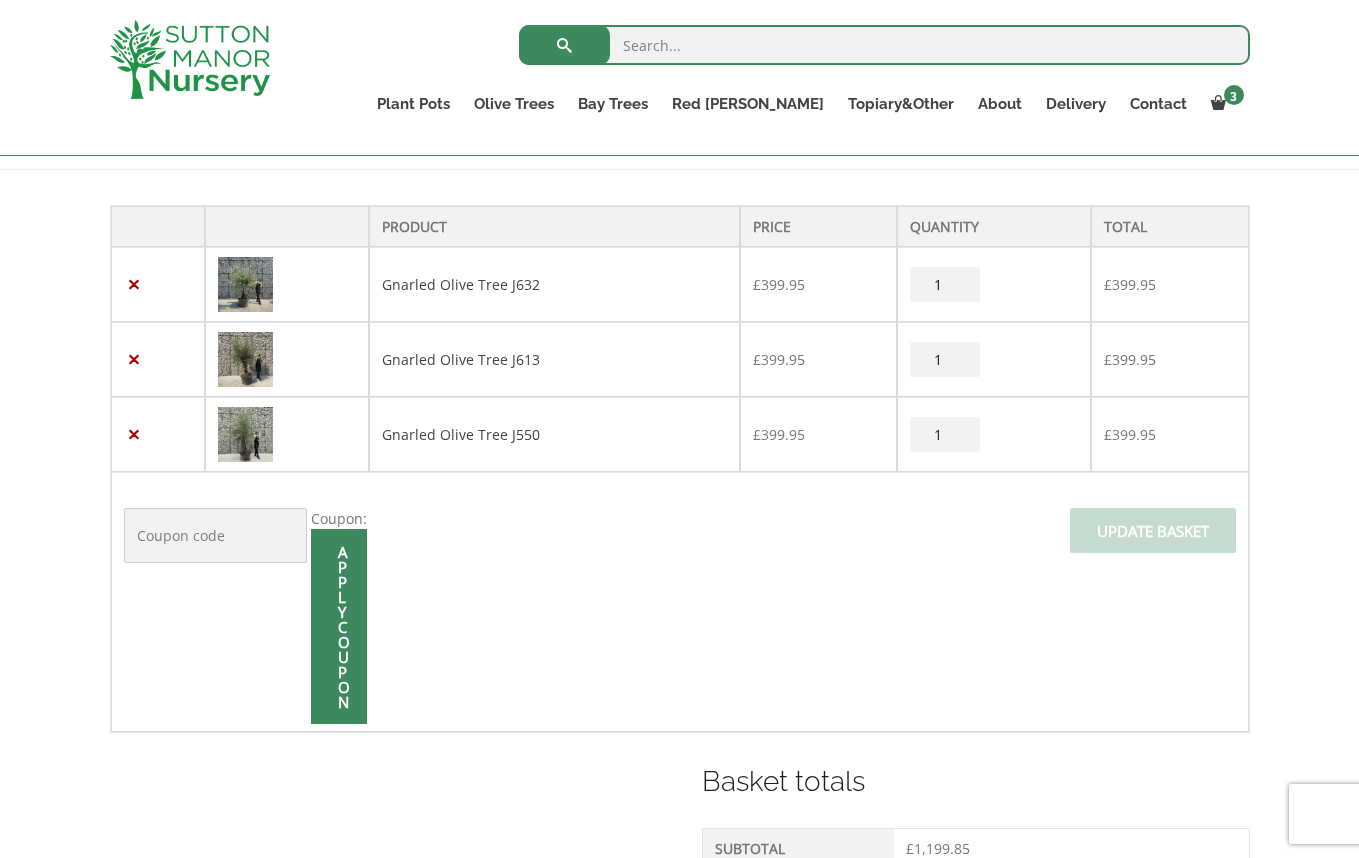 click at bounding box center (245, 359) 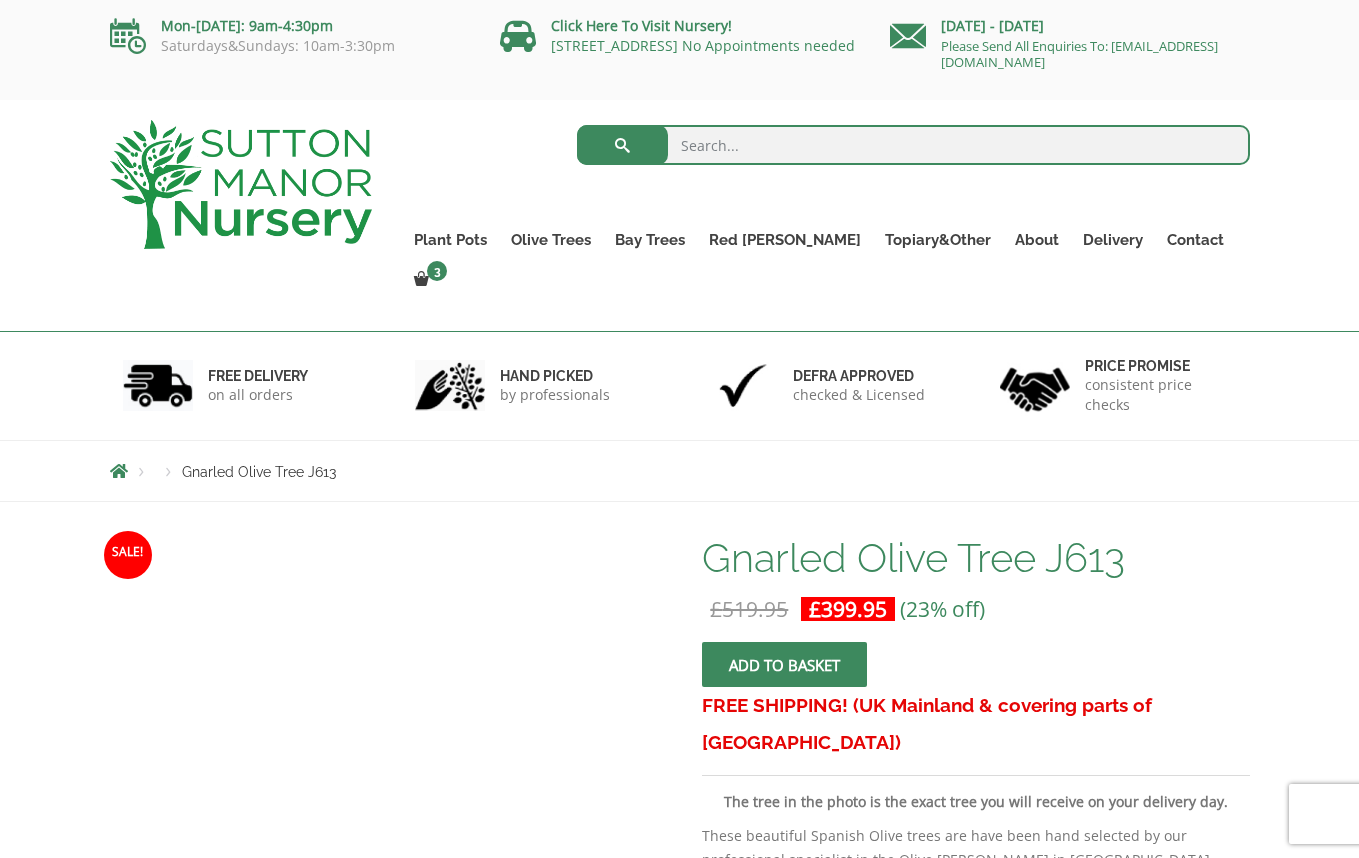 scroll, scrollTop: 0, scrollLeft: 0, axis: both 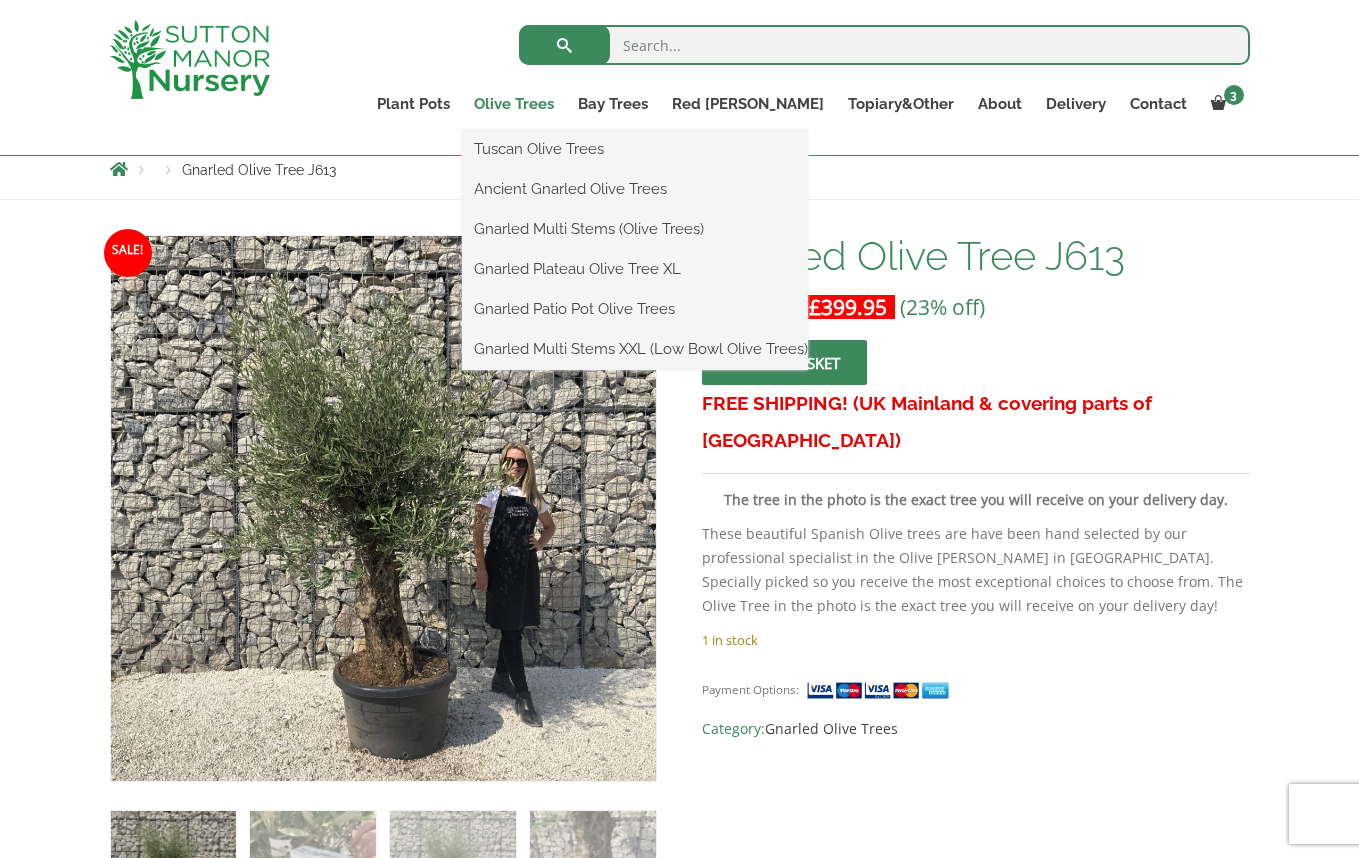 click on "Olive Trees" at bounding box center [514, 104] 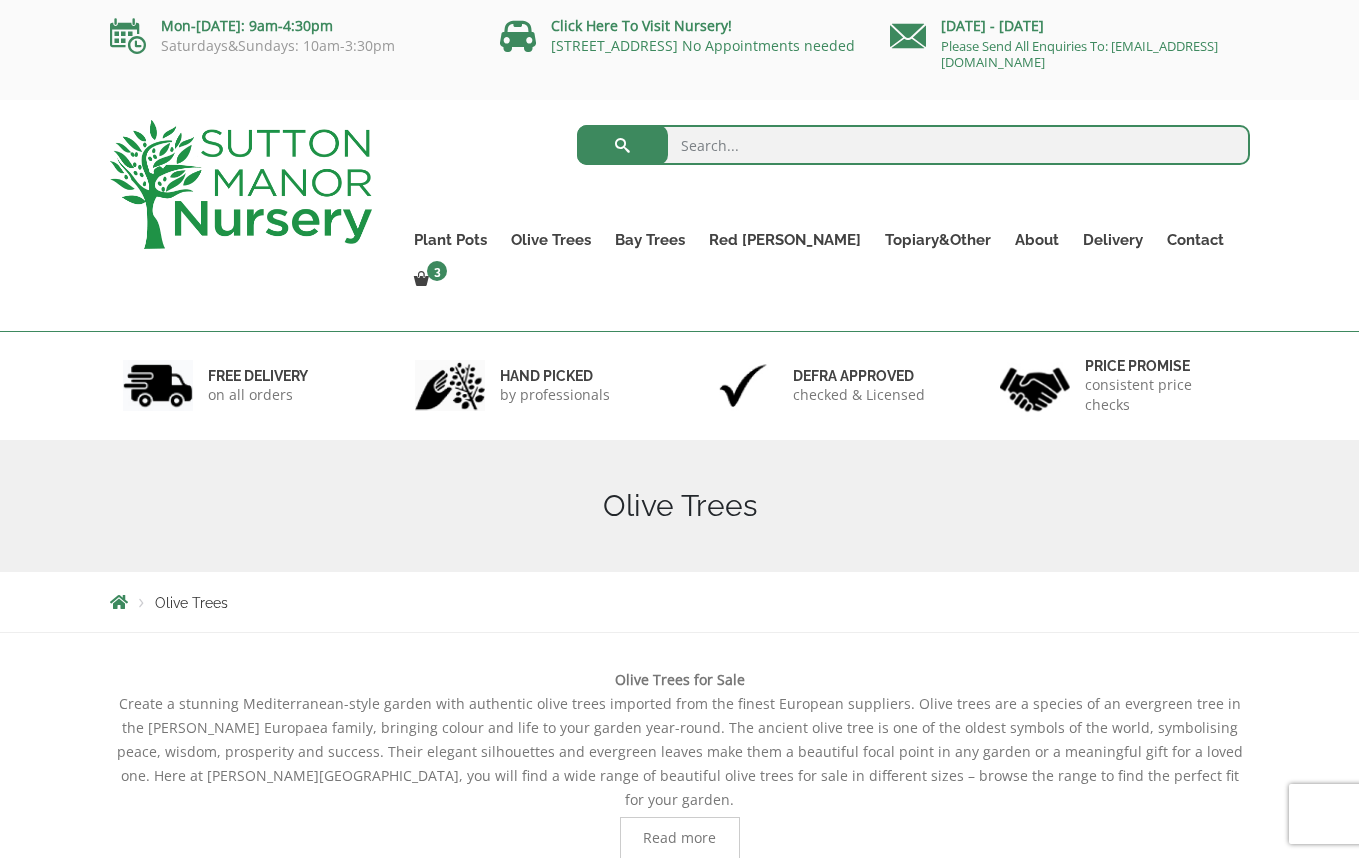 scroll, scrollTop: 0, scrollLeft: 0, axis: both 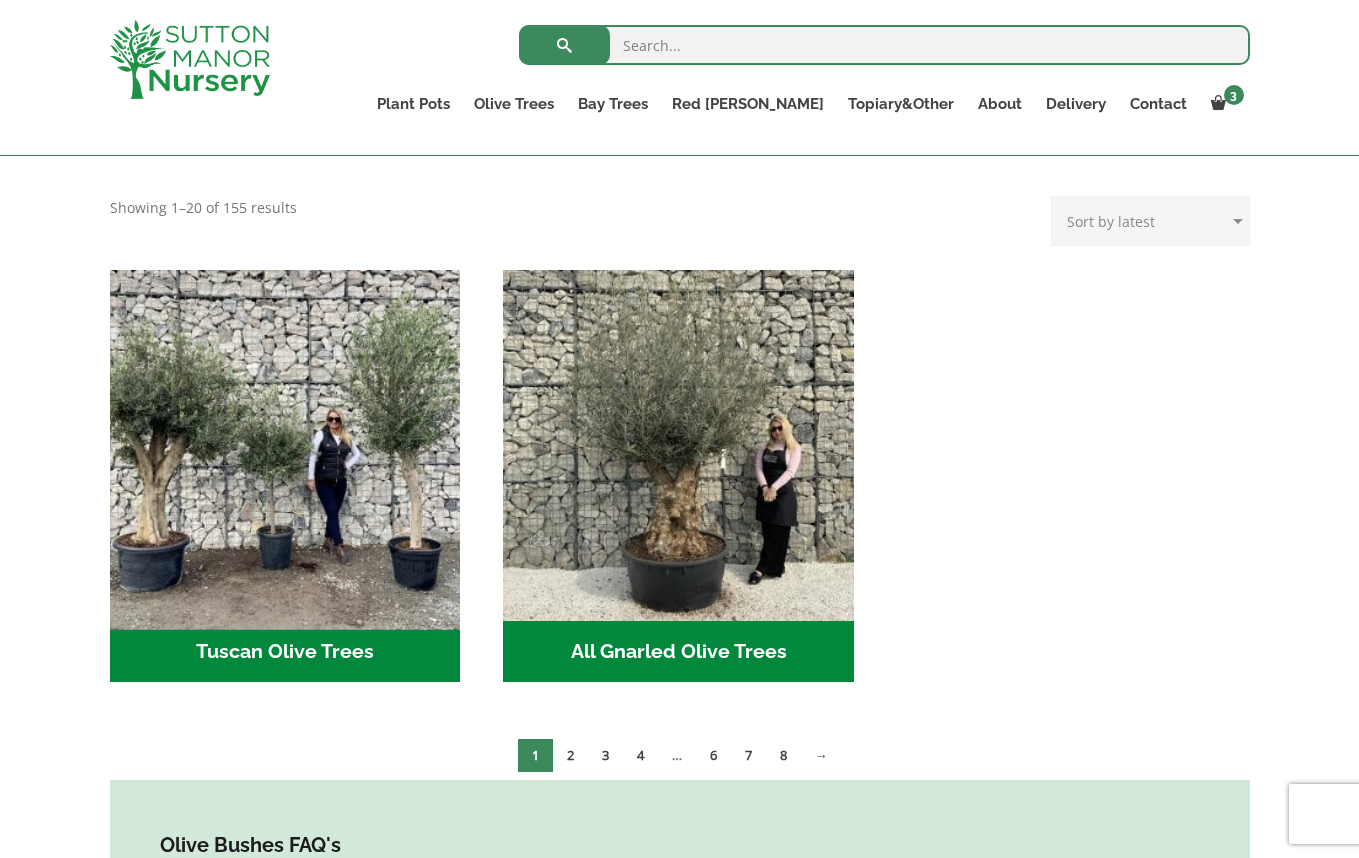 click at bounding box center (285, 445) 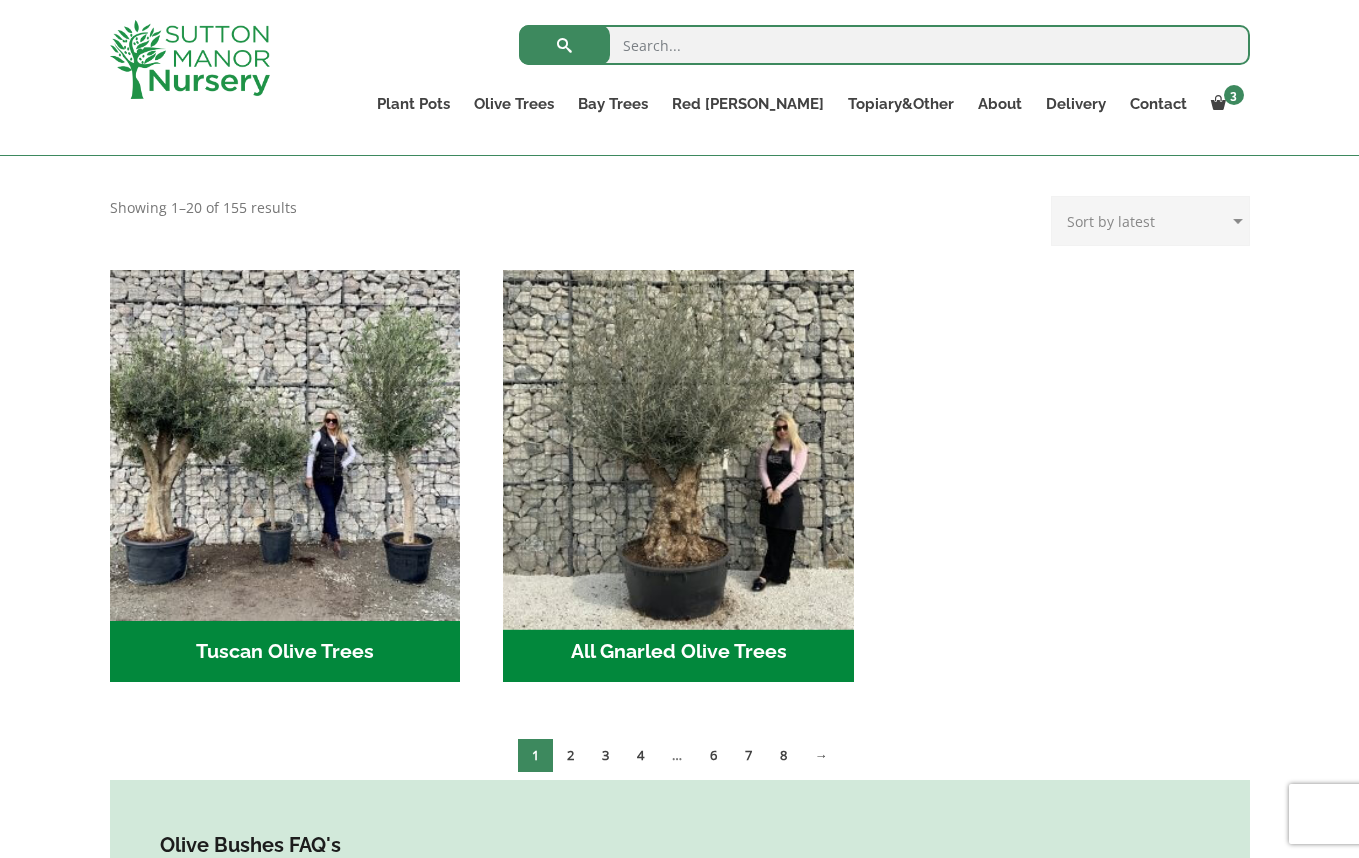 click at bounding box center [679, 445] 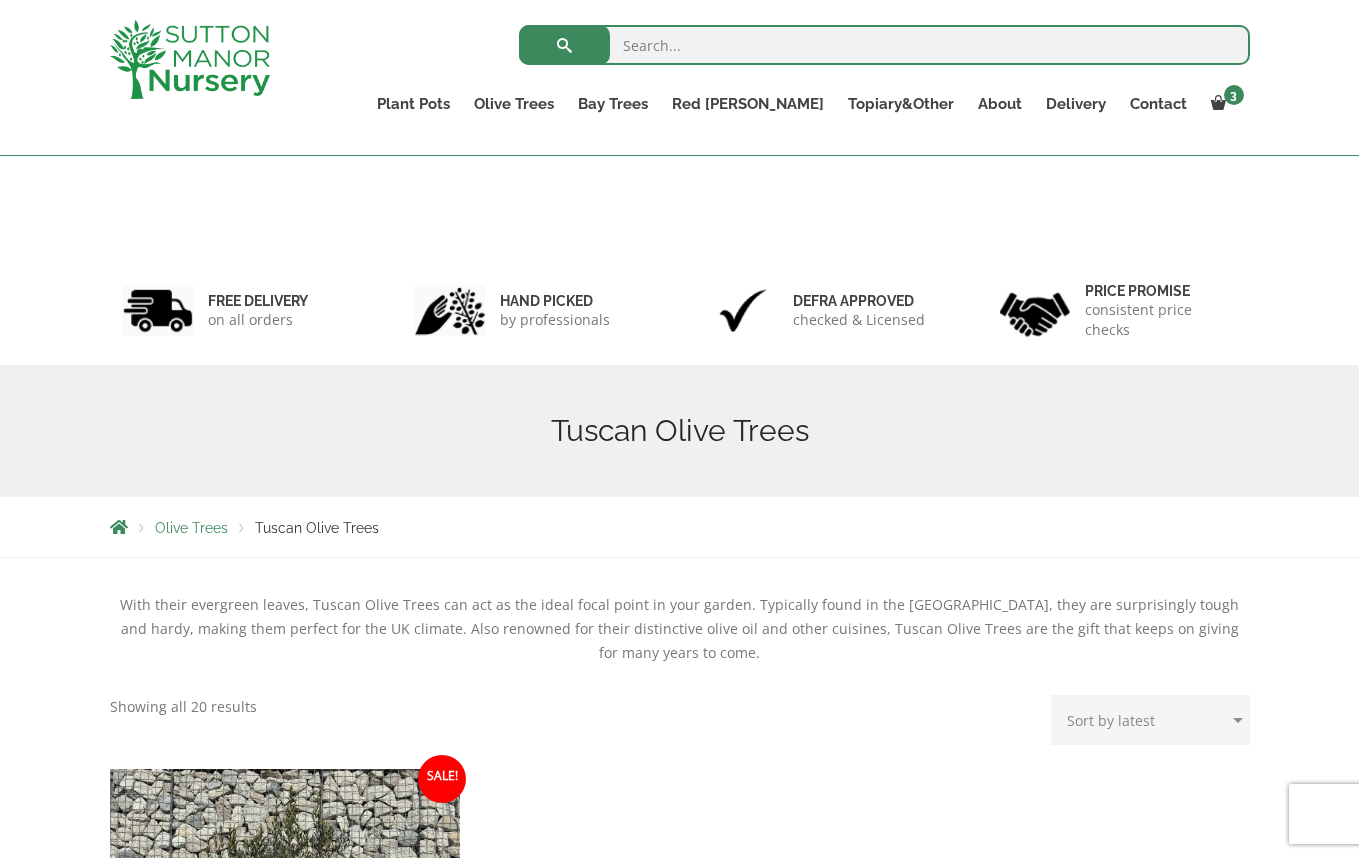 scroll, scrollTop: 551, scrollLeft: 0, axis: vertical 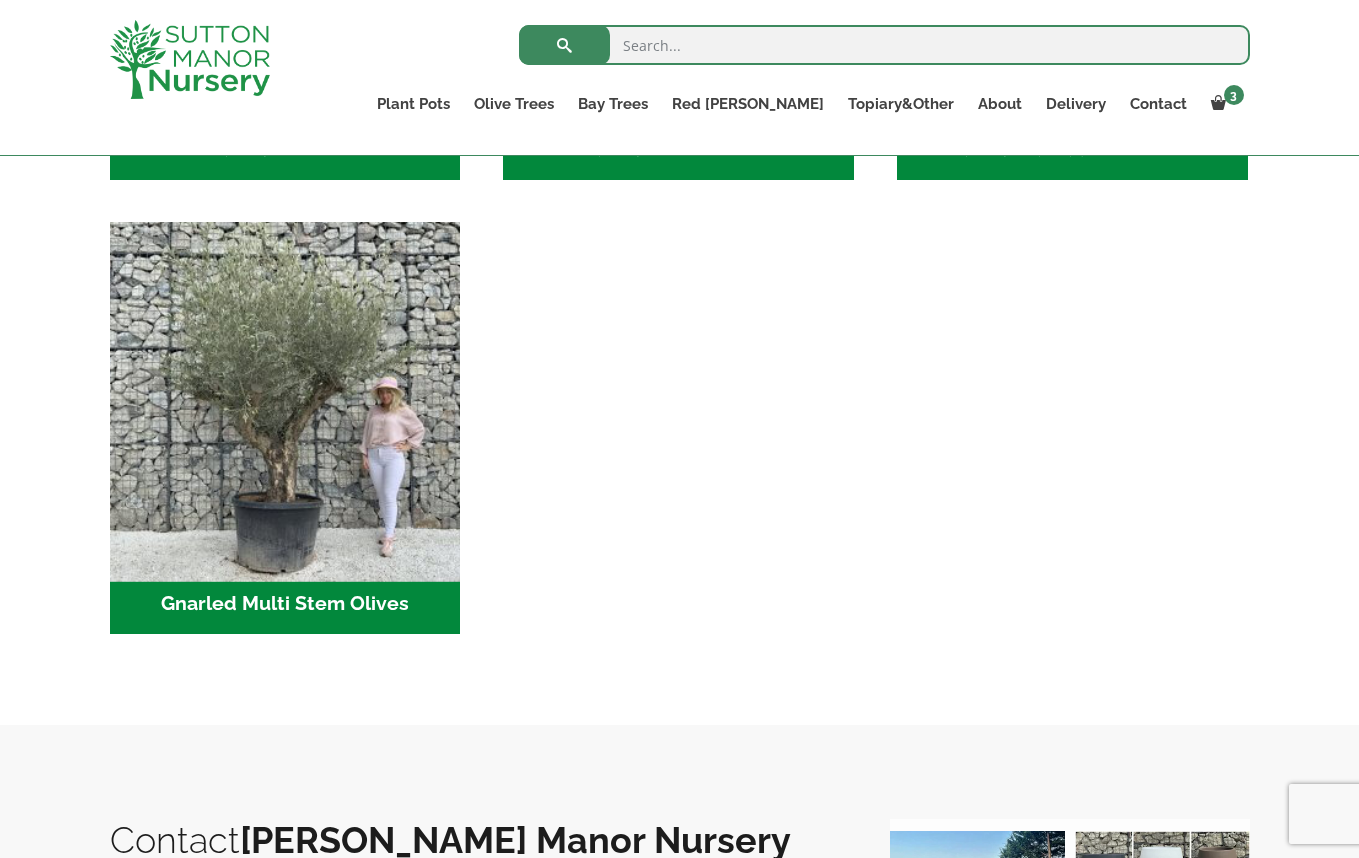 click at bounding box center [285, 398] 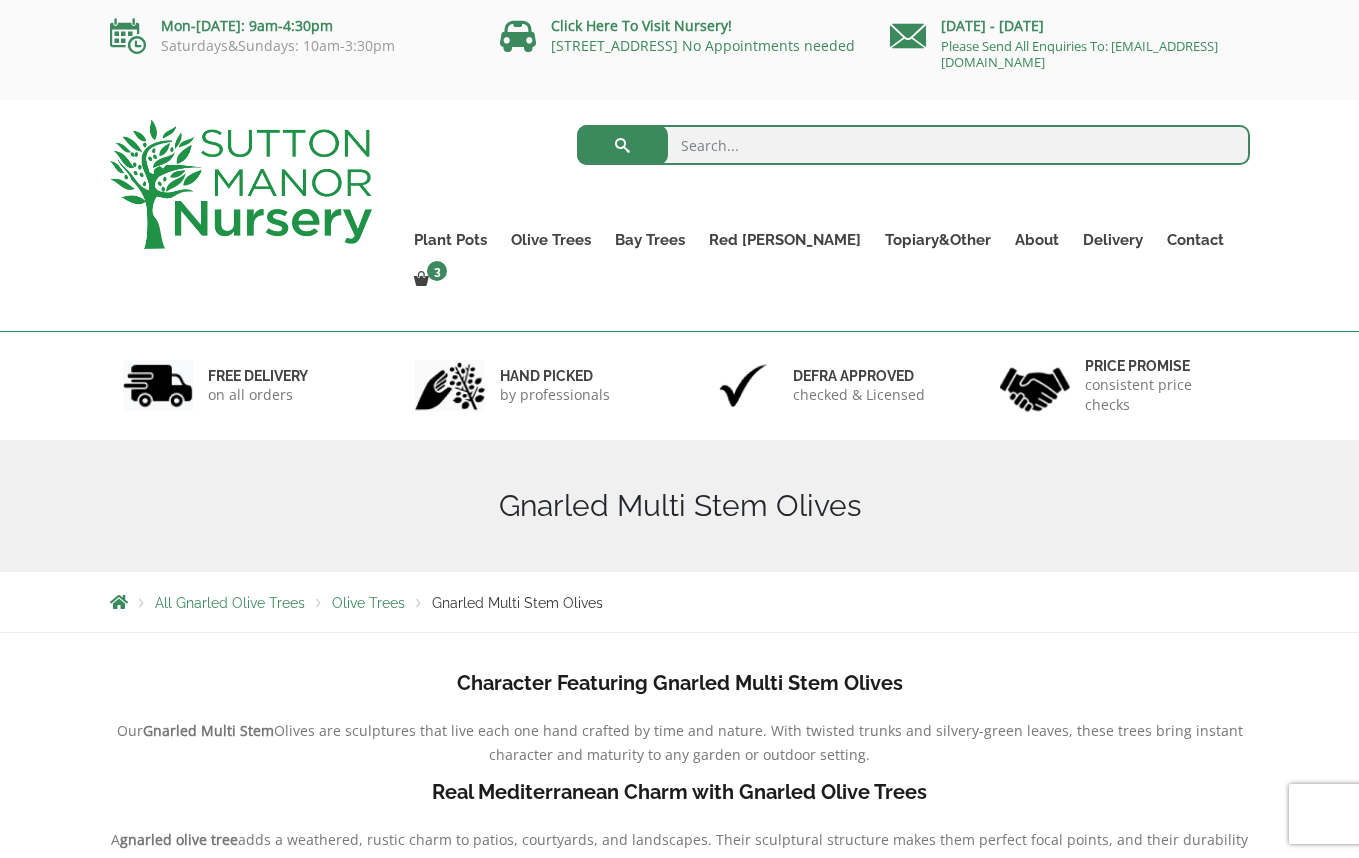scroll, scrollTop: 0, scrollLeft: 0, axis: both 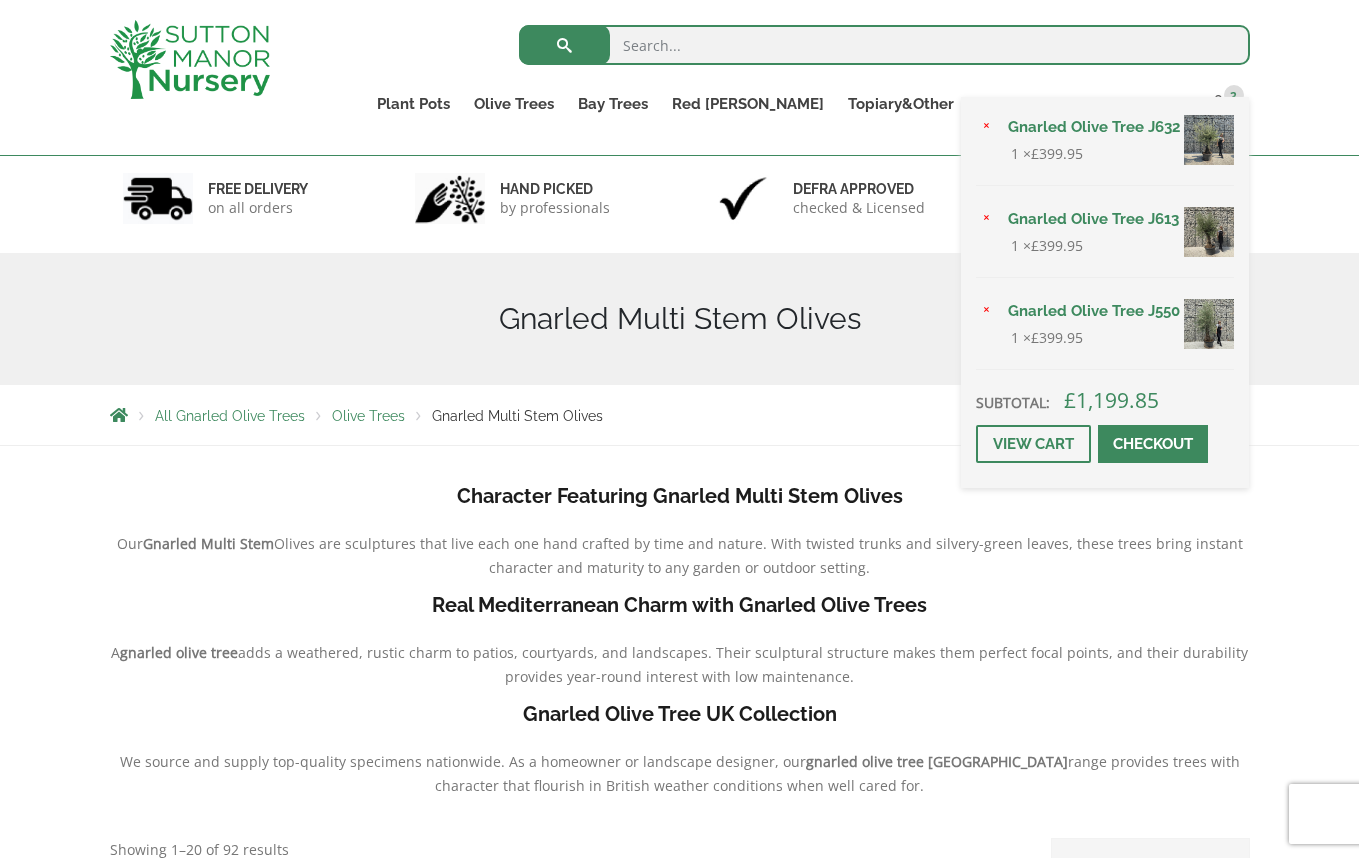 click at bounding box center (1209, 324) 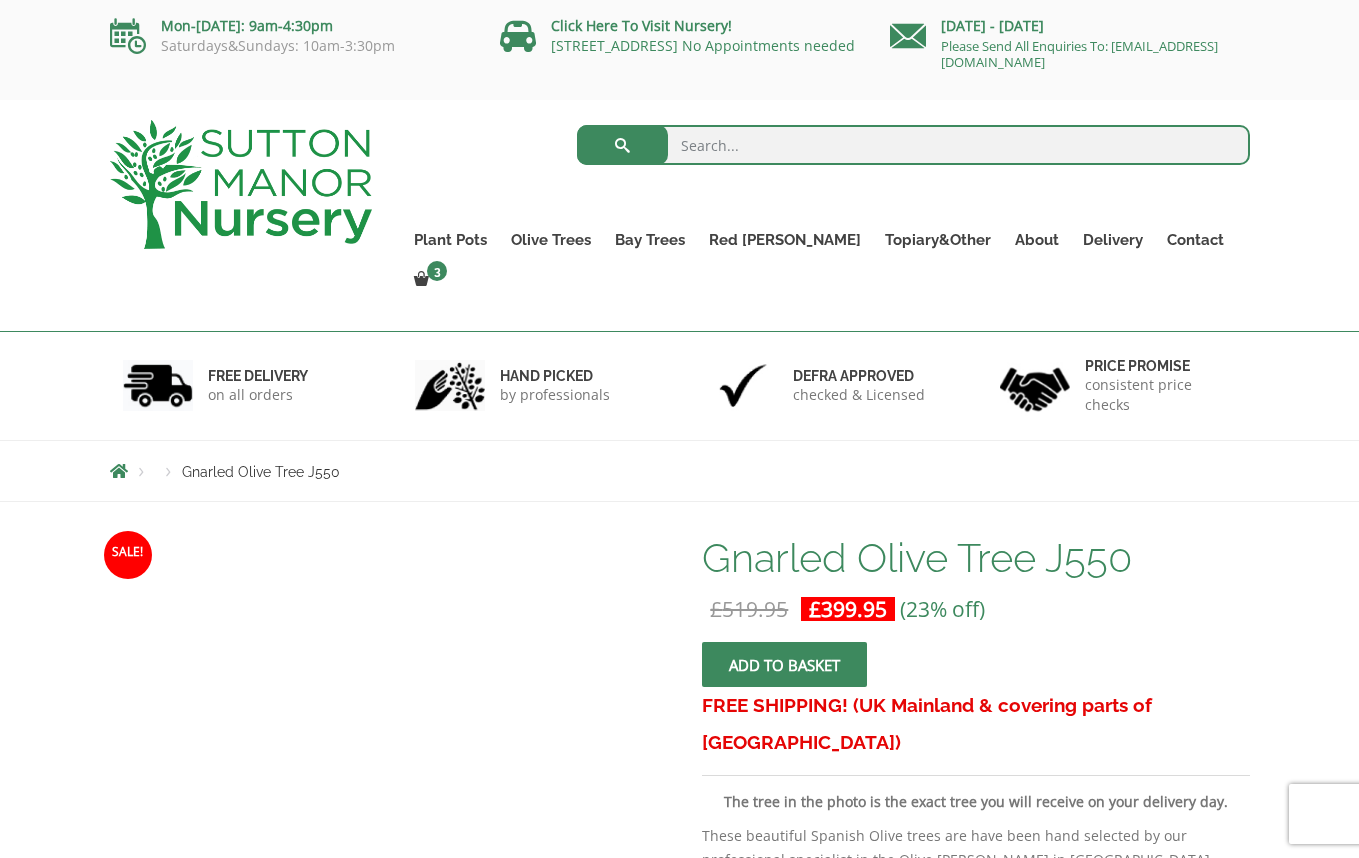 scroll, scrollTop: 0, scrollLeft: 0, axis: both 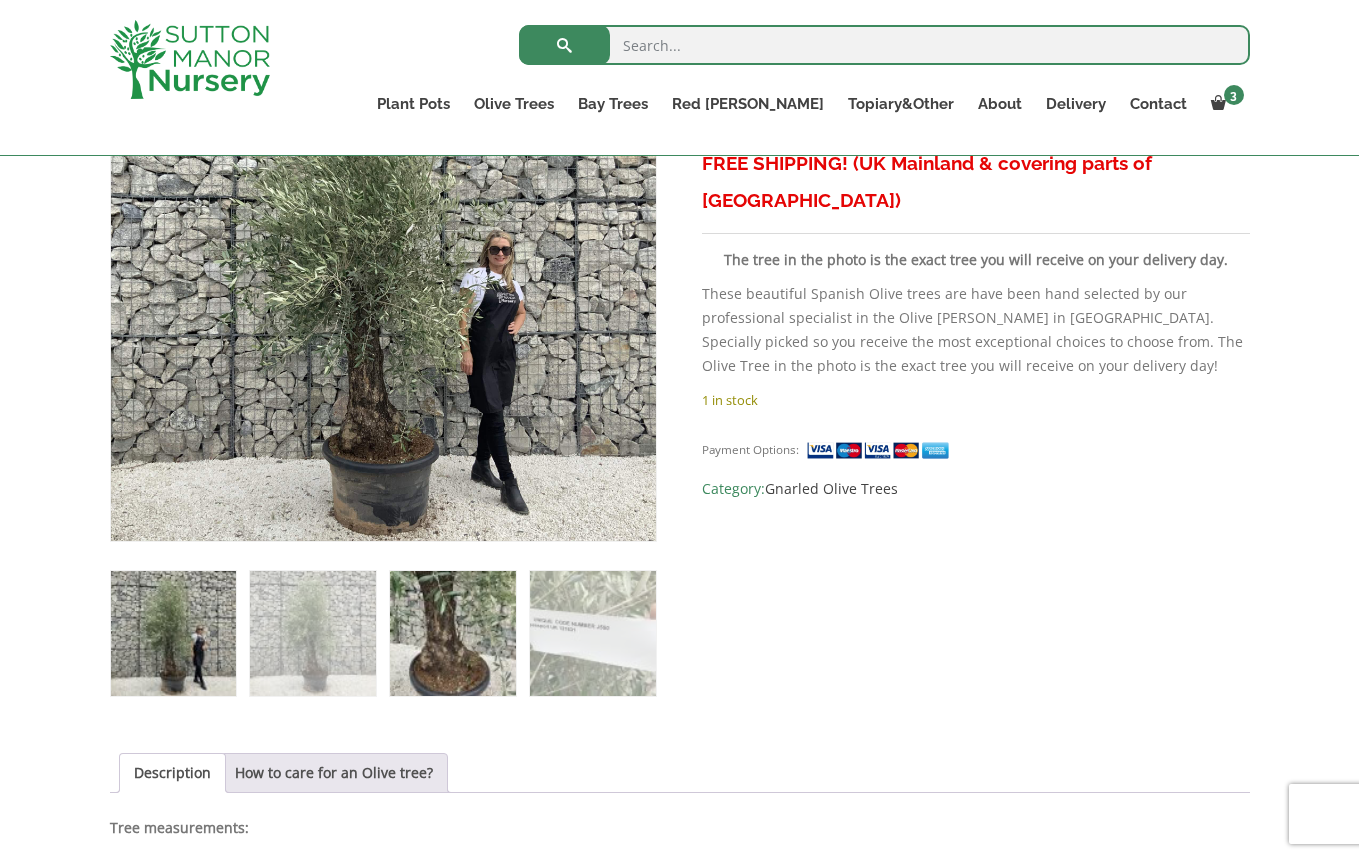click at bounding box center (452, 633) 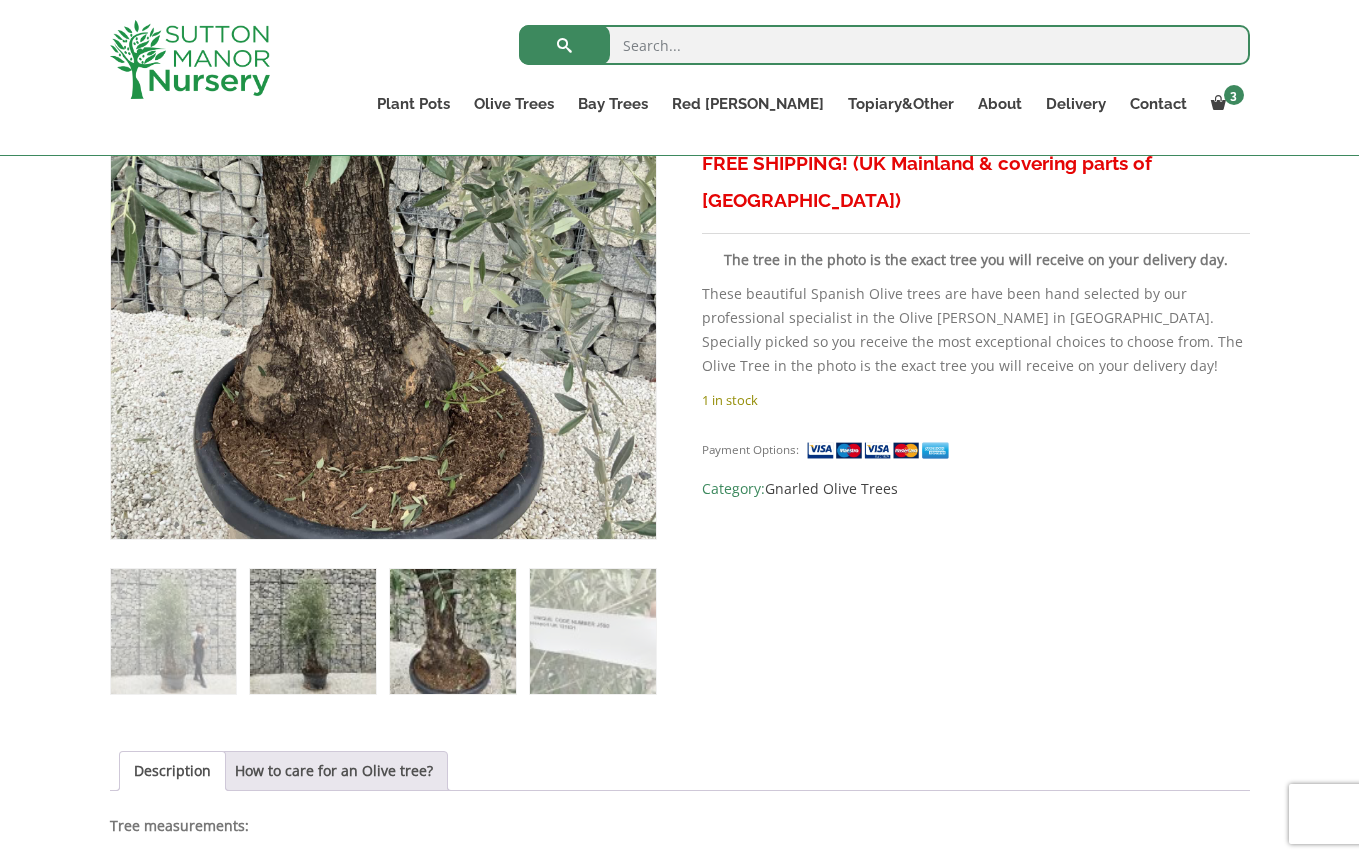 click at bounding box center (312, 631) 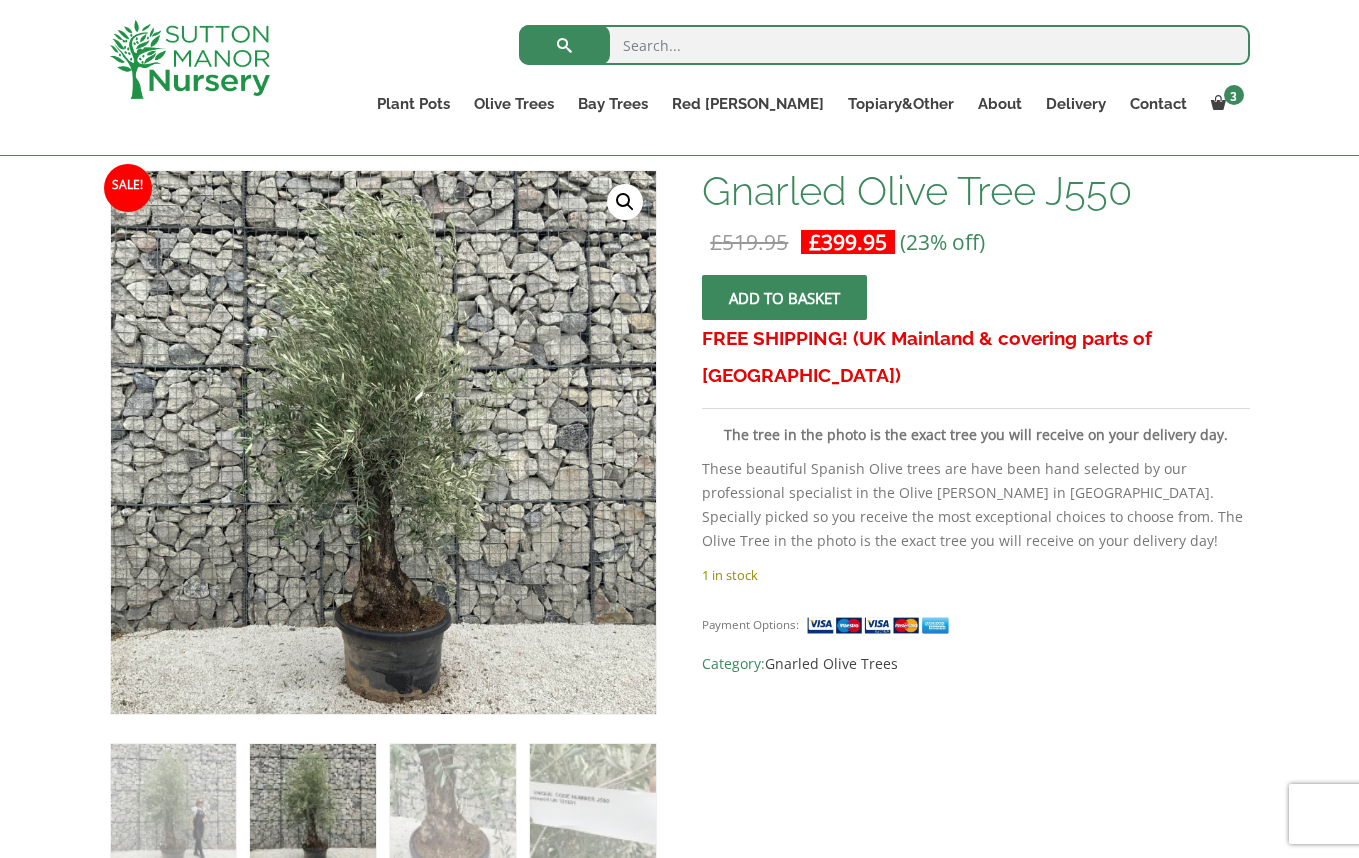 scroll, scrollTop: 255, scrollLeft: 0, axis: vertical 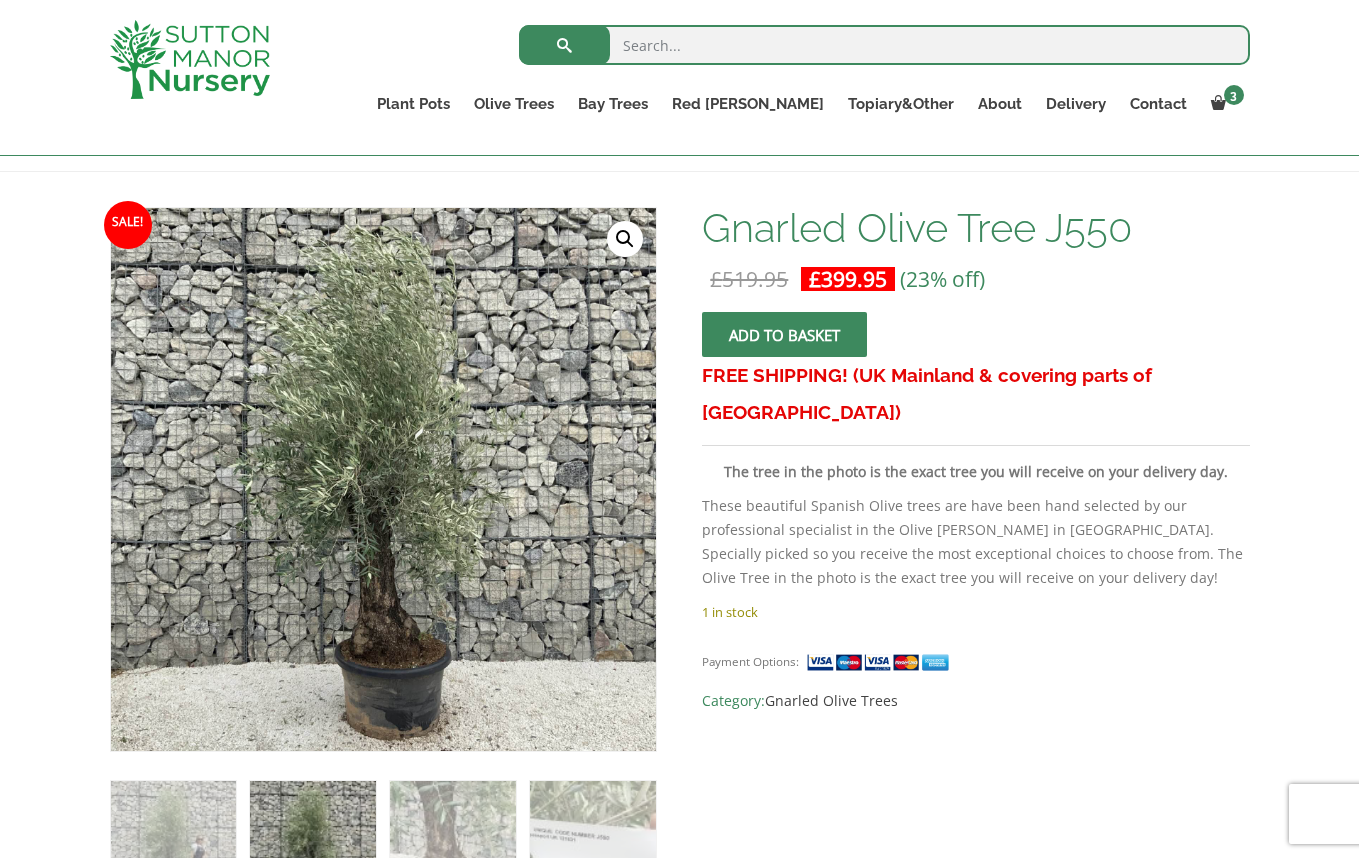 click on "These beautiful Spanish Olive trees are have been hand selected by our professional specialist in the Olive groves in Spain. Specially picked so you receive the most exceptional choices to choose from. The Olive Tree in the photo is the exact tree you will receive on your delivery day!" at bounding box center (975, 542) 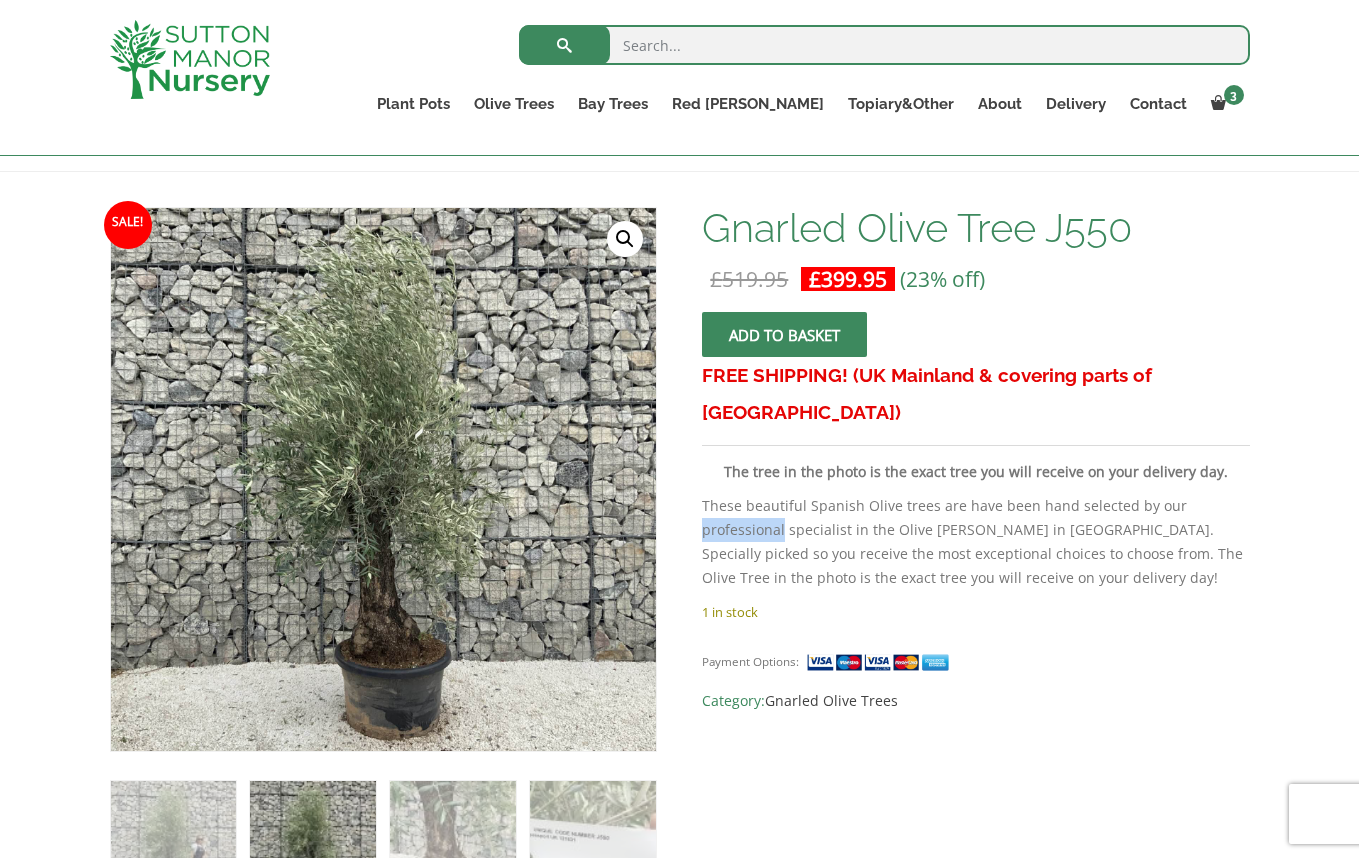 click on "These beautiful Spanish Olive trees are have been hand selected by our professional specialist in the Olive groves in Spain. Specially picked so you receive the most exceptional choices to choose from. The Olive Tree in the photo is the exact tree you will receive on your delivery day!" at bounding box center (975, 542) 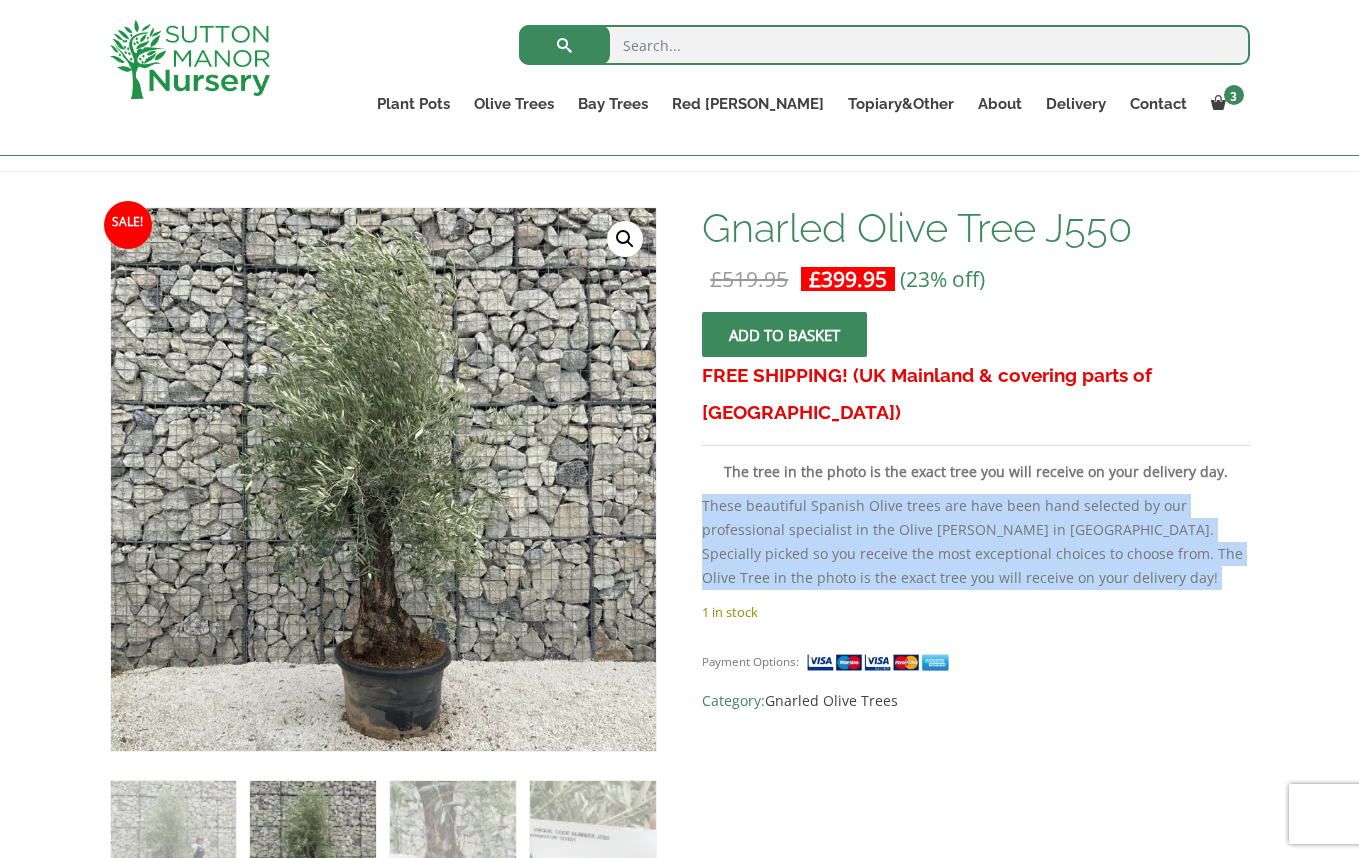 click on "These beautiful Spanish Olive trees are have been hand selected by our professional specialist in the Olive groves in Spain. Specially picked so you receive the most exceptional choices to choose from. The Olive Tree in the photo is the exact tree you will receive on your delivery day!" at bounding box center [975, 542] 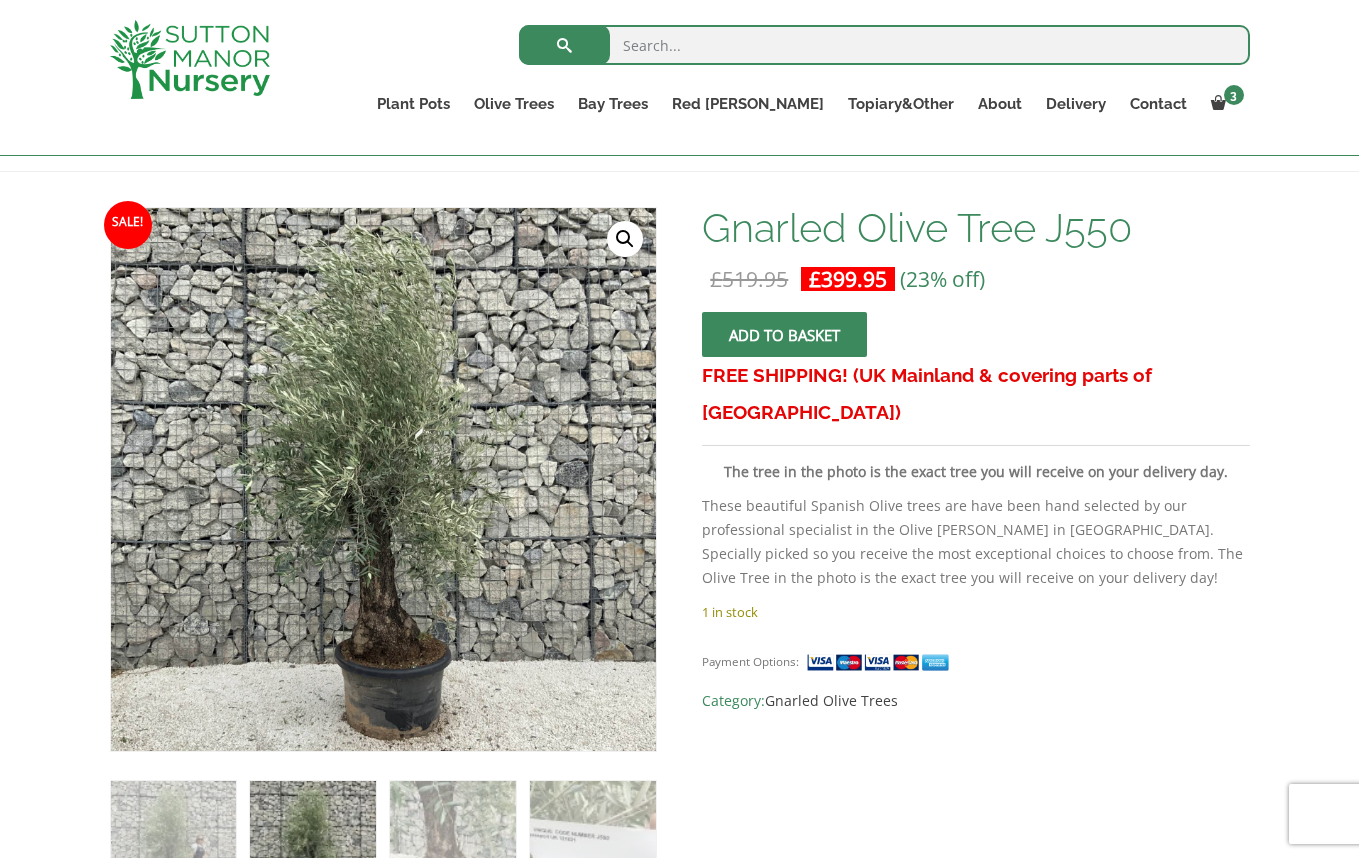 click on "These beautiful Spanish Olive trees are have been hand selected by our professional specialist in the Olive groves in Spain. Specially picked so you receive the most exceptional choices to choose from. The Olive Tree in the photo is the exact tree you will receive on your delivery day!" at bounding box center [975, 542] 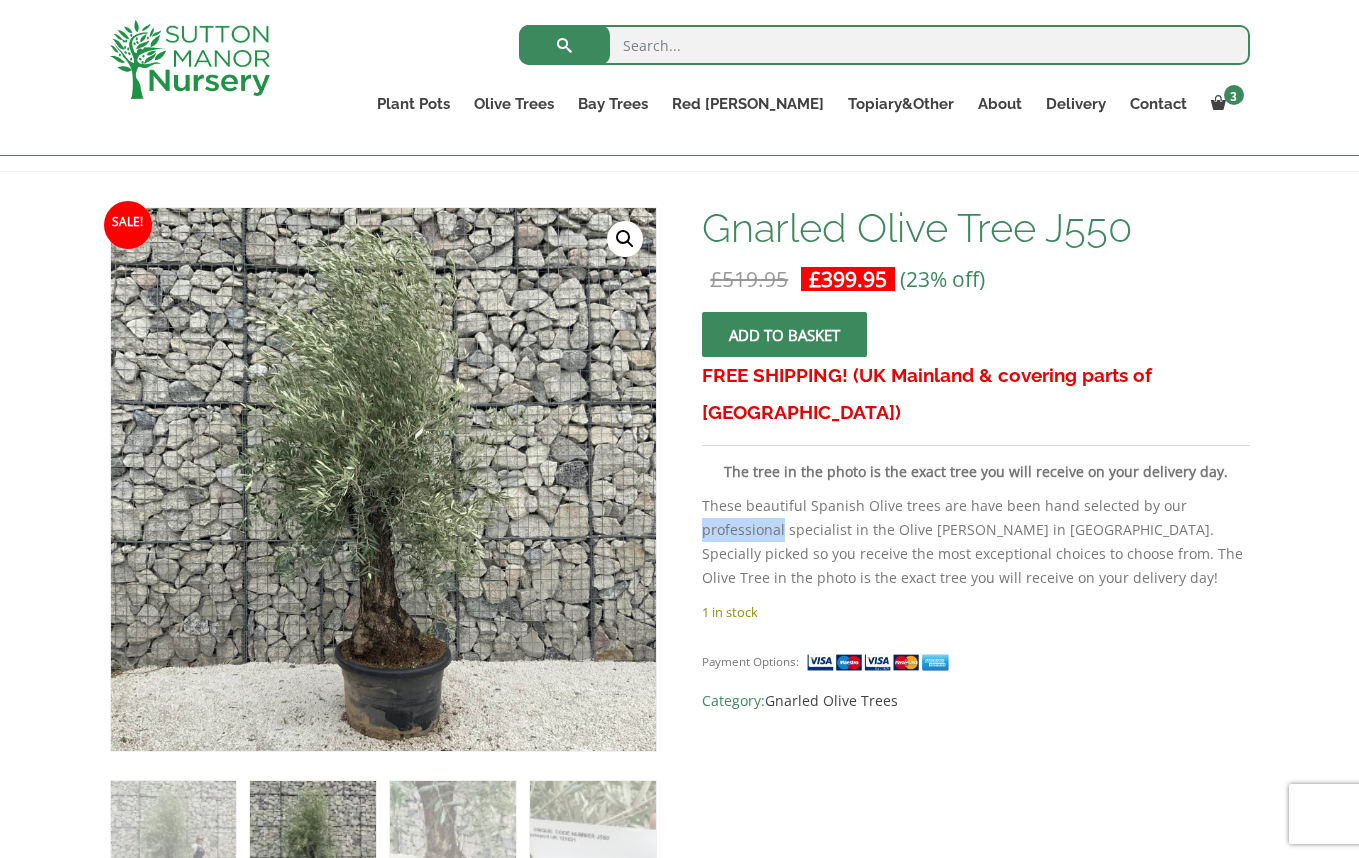 click on "These beautiful Spanish Olive trees are have been hand selected by our professional specialist in the Olive groves in Spain. Specially picked so you receive the most exceptional choices to choose from. The Olive Tree in the photo is the exact tree you will receive on your delivery day!" at bounding box center (975, 542) 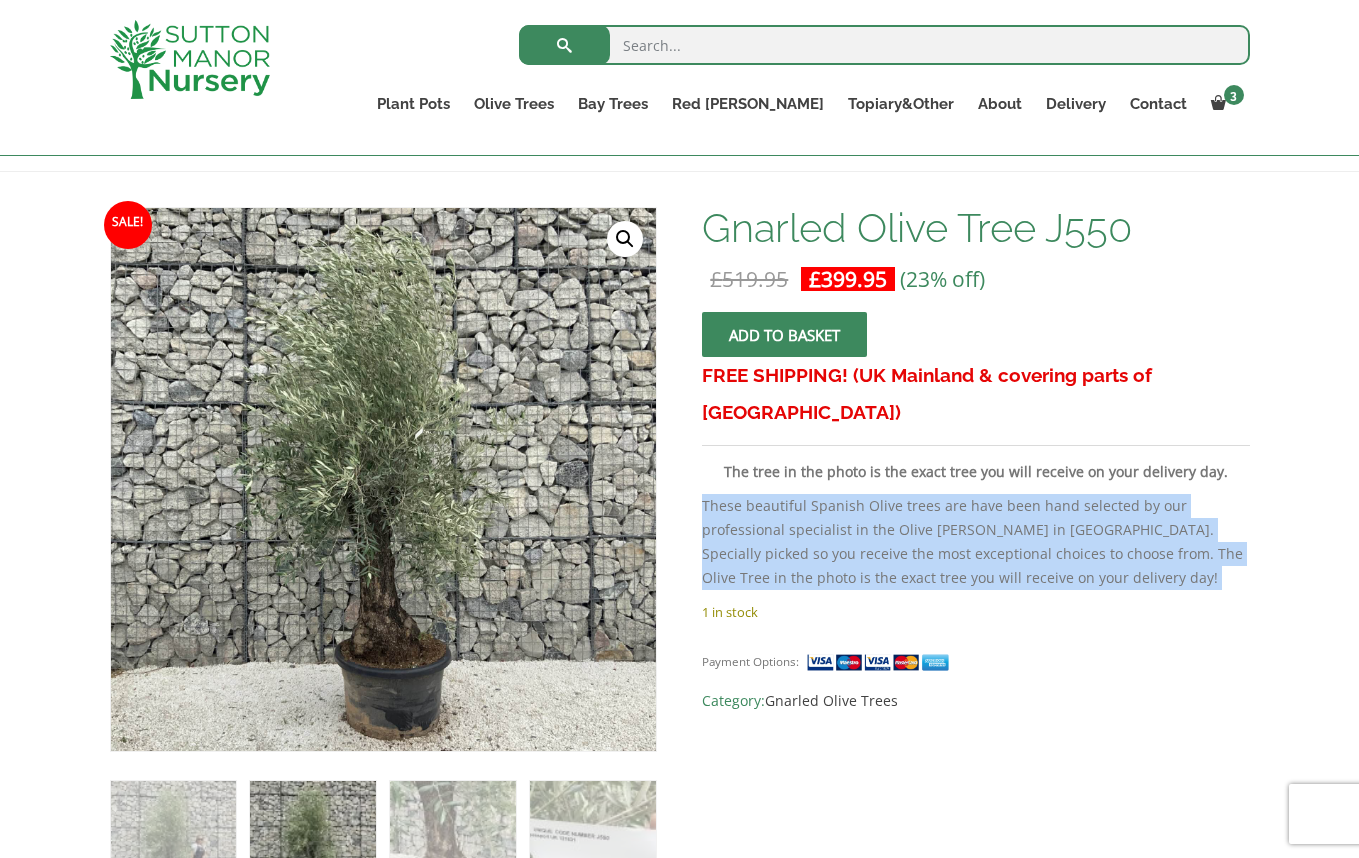 click on "These beautiful Spanish Olive trees are have been hand selected by our professional specialist in the Olive groves in Spain. Specially picked so you receive the most exceptional choices to choose from. The Olive Tree in the photo is the exact tree you will receive on your delivery day!" at bounding box center (975, 542) 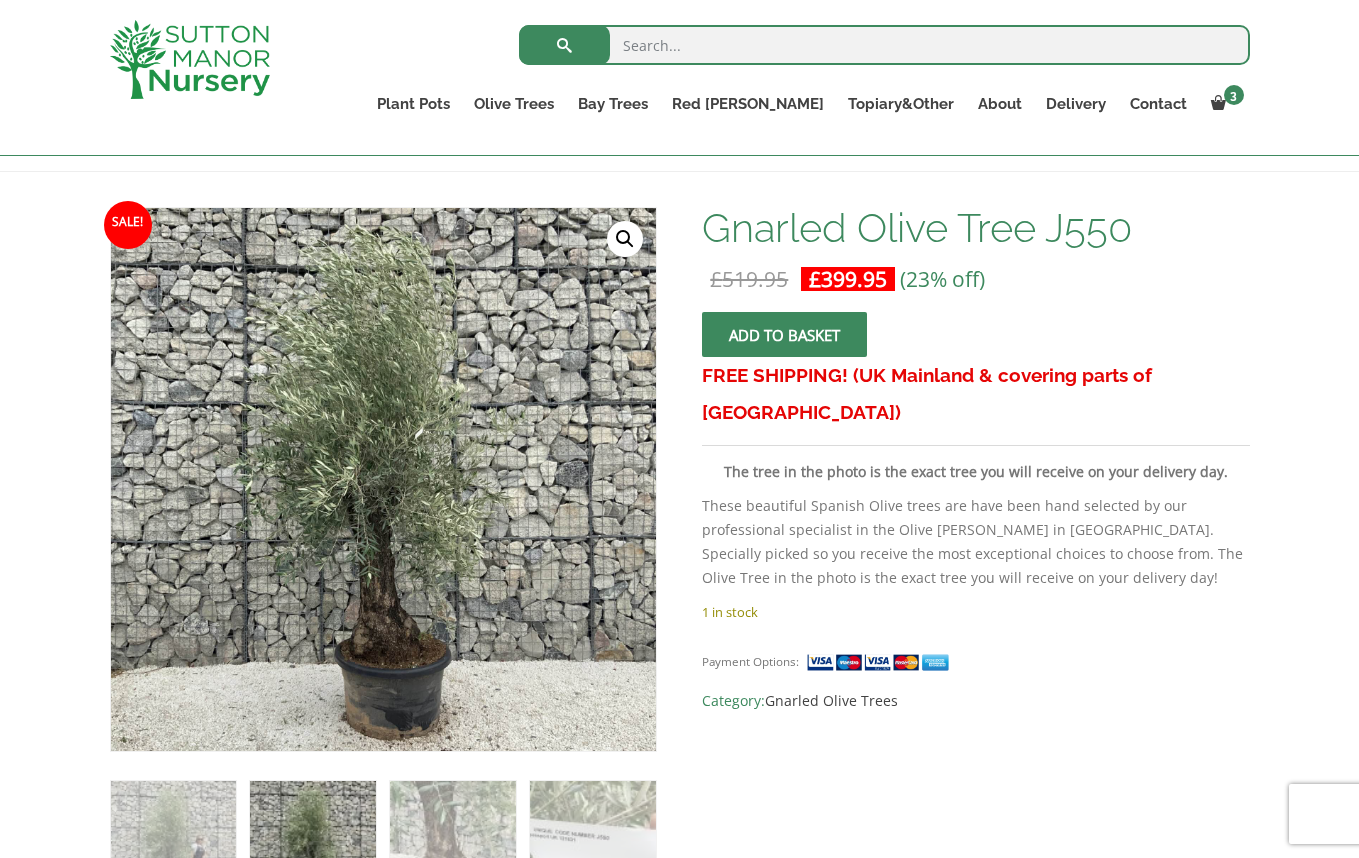 click on "These beautiful Spanish Olive trees are have been hand selected by our professional specialist in the Olive groves in Spain. Specially picked so you receive the most exceptional choices to choose from. The Olive Tree in the photo is the exact tree you will receive on your delivery day!" at bounding box center (975, 542) 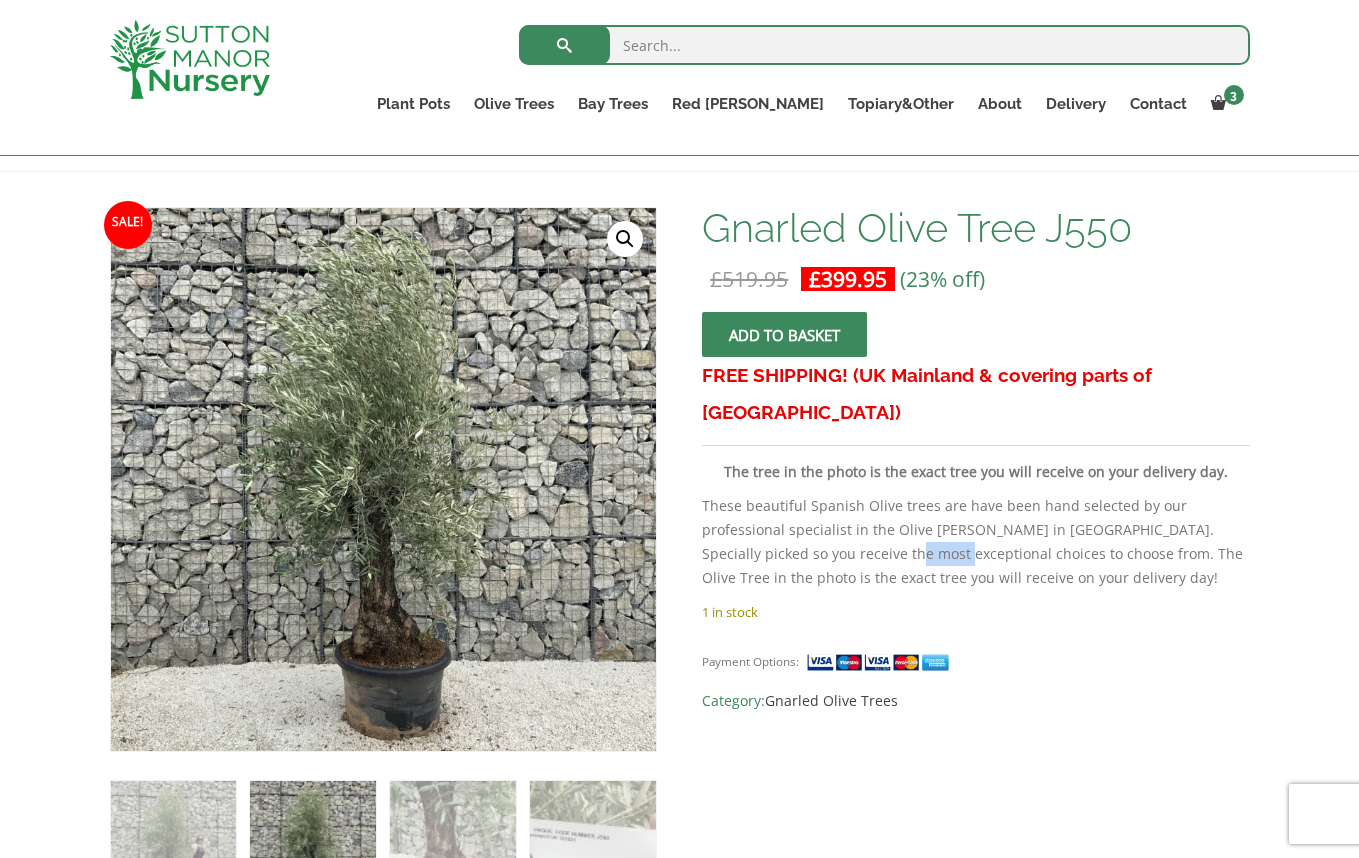 click on "These beautiful Spanish Olive trees are have been hand selected by our professional specialist in the Olive groves in Spain. Specially picked so you receive the most exceptional choices to choose from. The Olive Tree in the photo is the exact tree you will receive on your delivery day!" at bounding box center (975, 542) 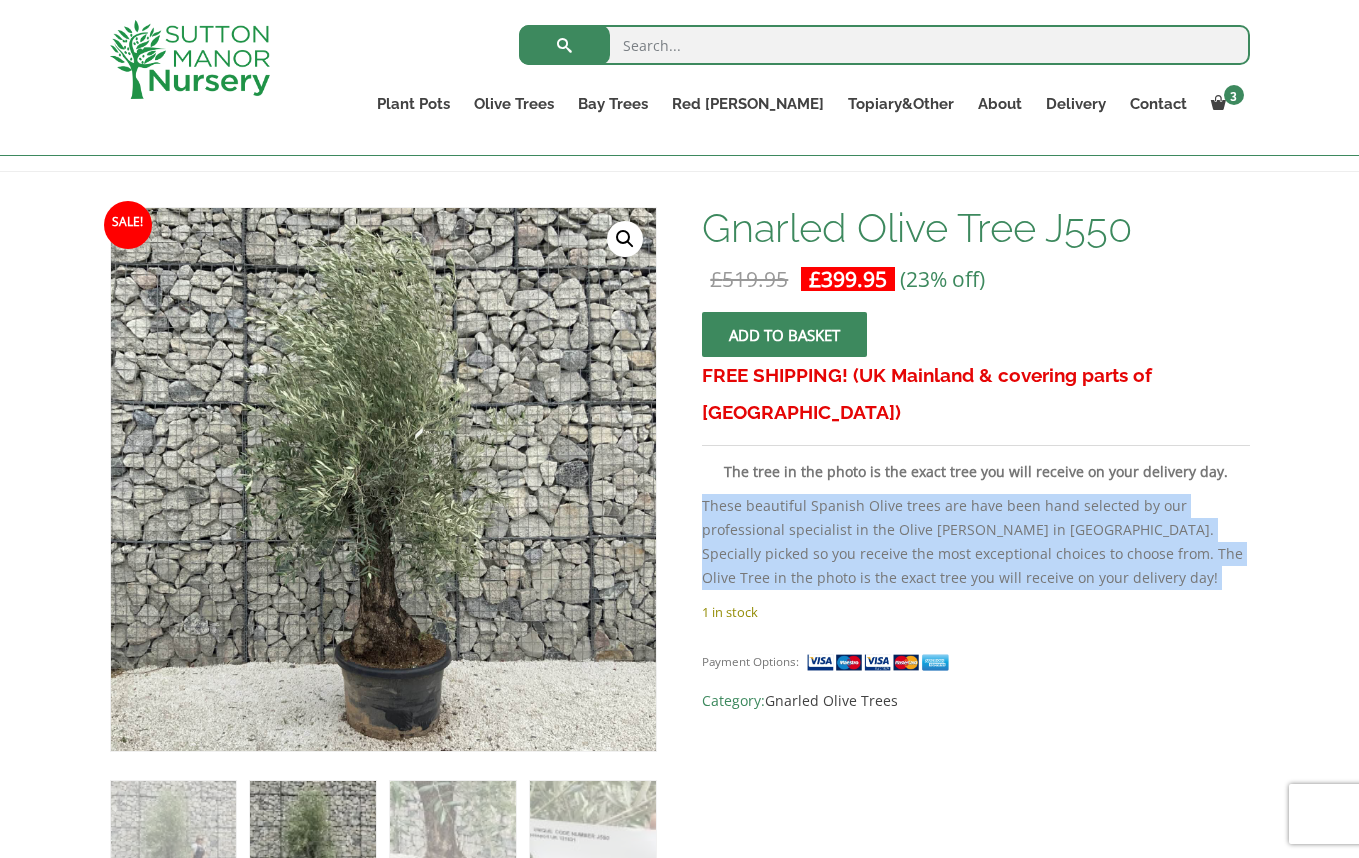 click on "These beautiful Spanish Olive trees are have been hand selected by our professional specialist in the Olive groves in Spain. Specially picked so you receive the most exceptional choices to choose from. The Olive Tree in the photo is the exact tree you will receive on your delivery day!" at bounding box center (975, 542) 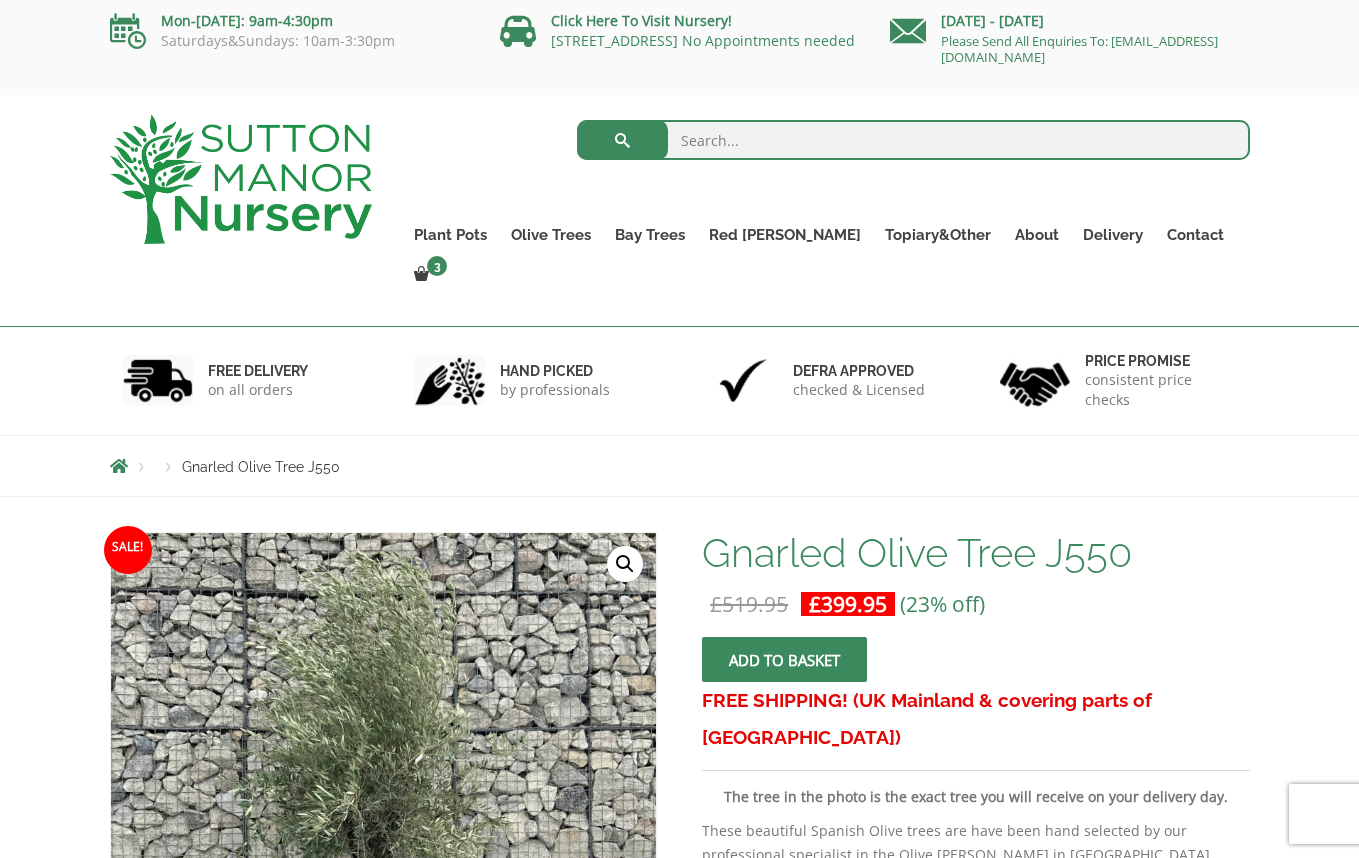 scroll, scrollTop: 0, scrollLeft: 0, axis: both 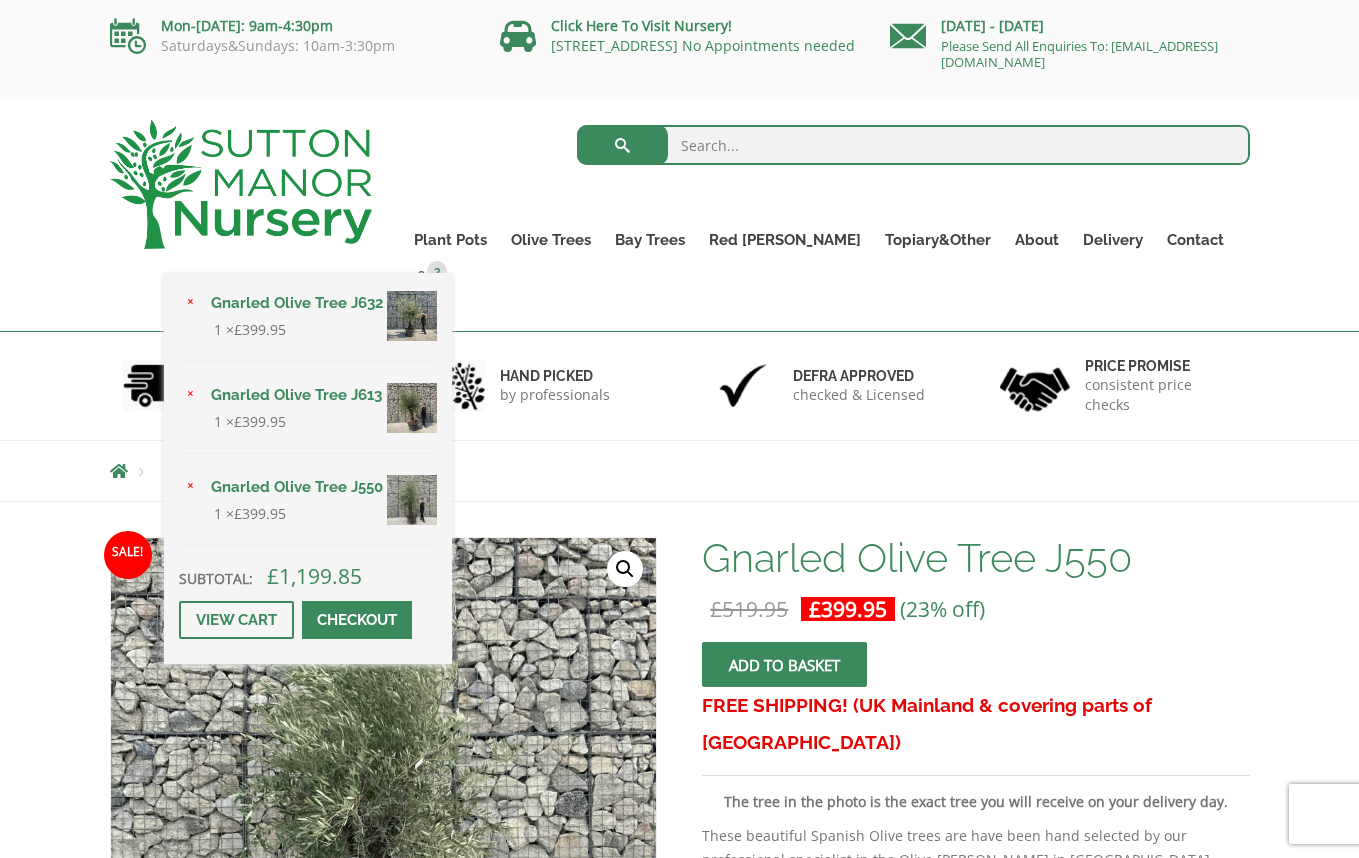 click on "×
Gnarled Olive Tree J632
1 ×  £ 399.95
×
Gnarled Olive Tree J613
1 ×  £ 399.95
×
Gnarled Olive Tree J550
1 ×  £ 399.95
Subtotal:   £ 1,199.85
View cart Checkout" at bounding box center [308, 468] 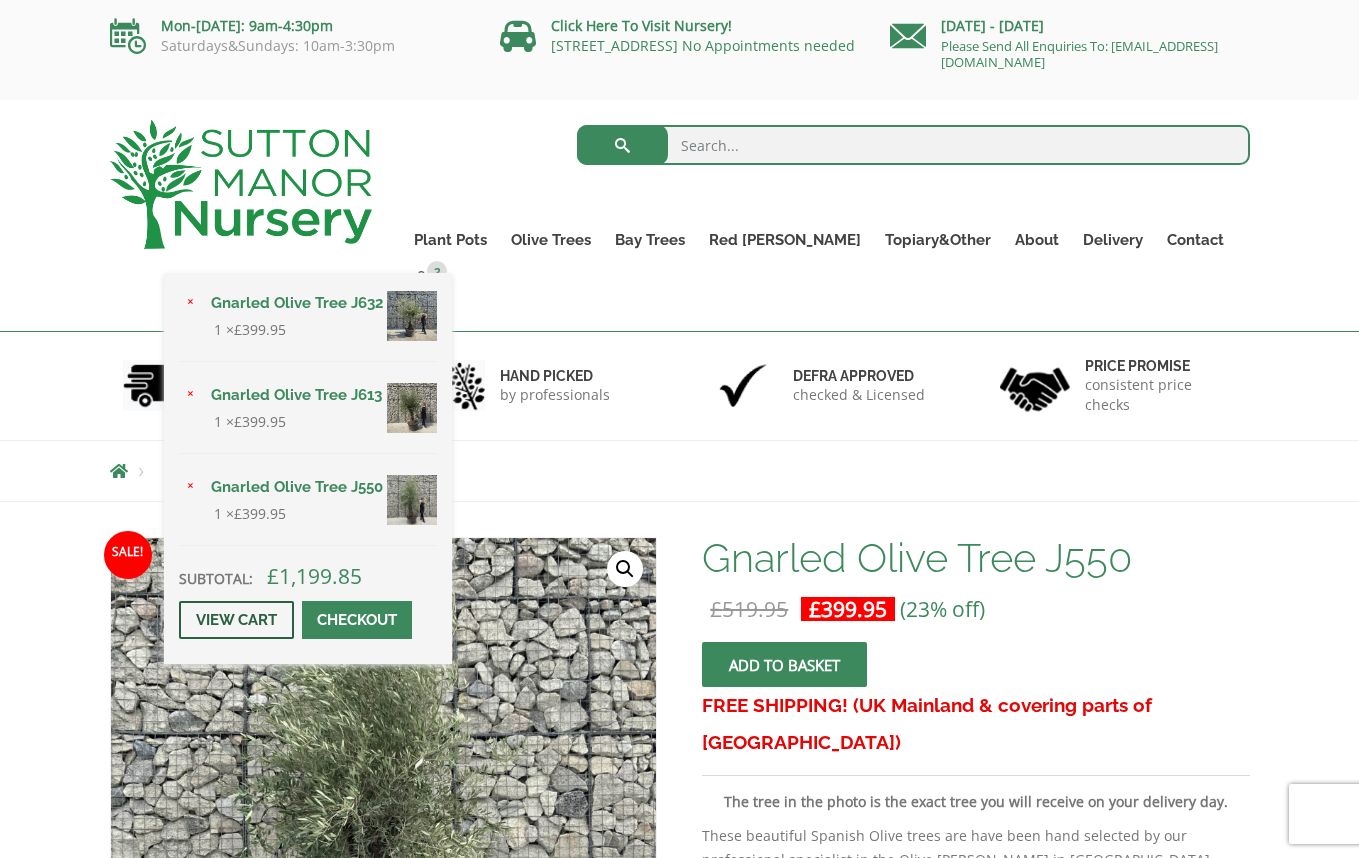 click on "View cart" at bounding box center [236, 620] 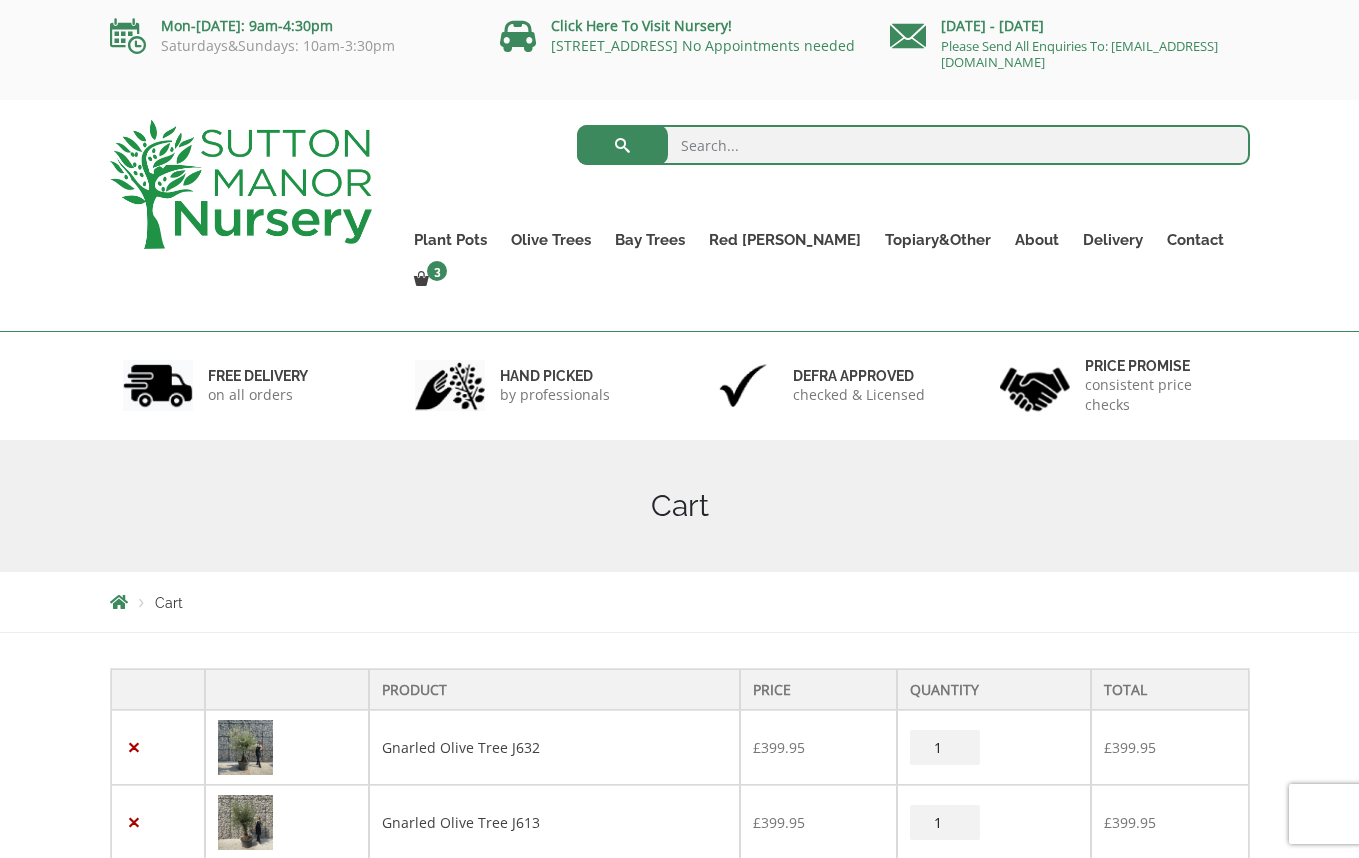 scroll, scrollTop: 0, scrollLeft: 0, axis: both 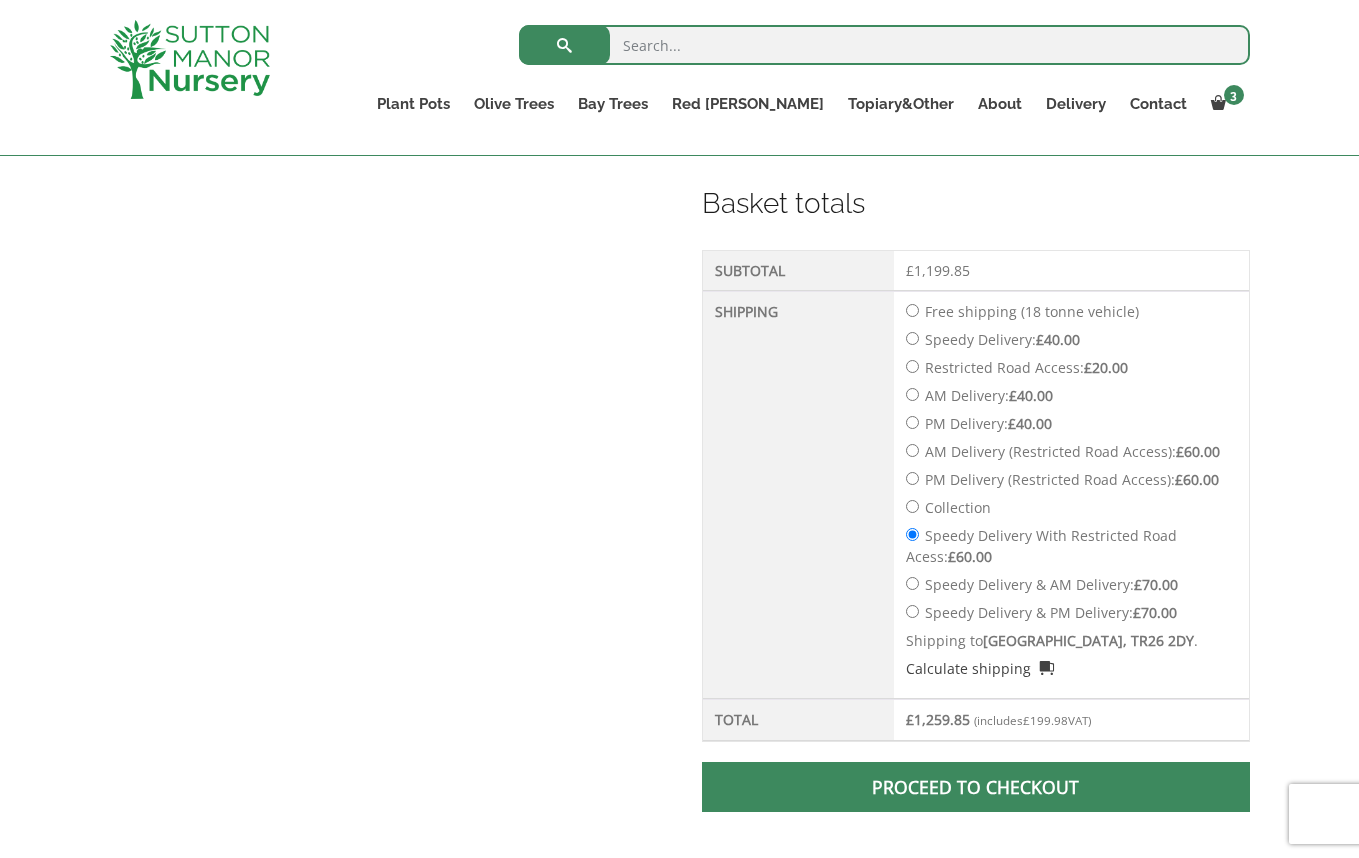 click at bounding box center [976, 787] 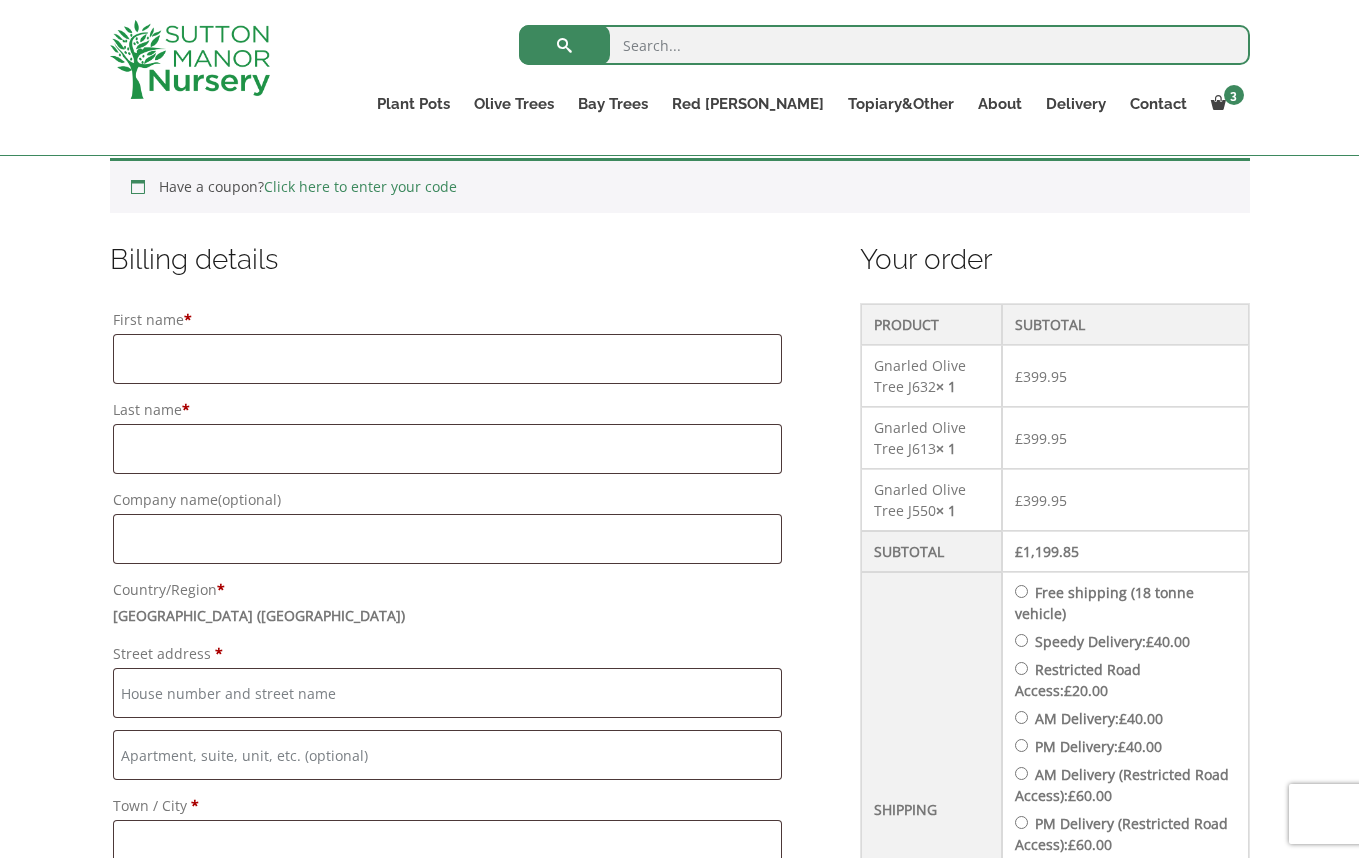 scroll, scrollTop: 435, scrollLeft: 0, axis: vertical 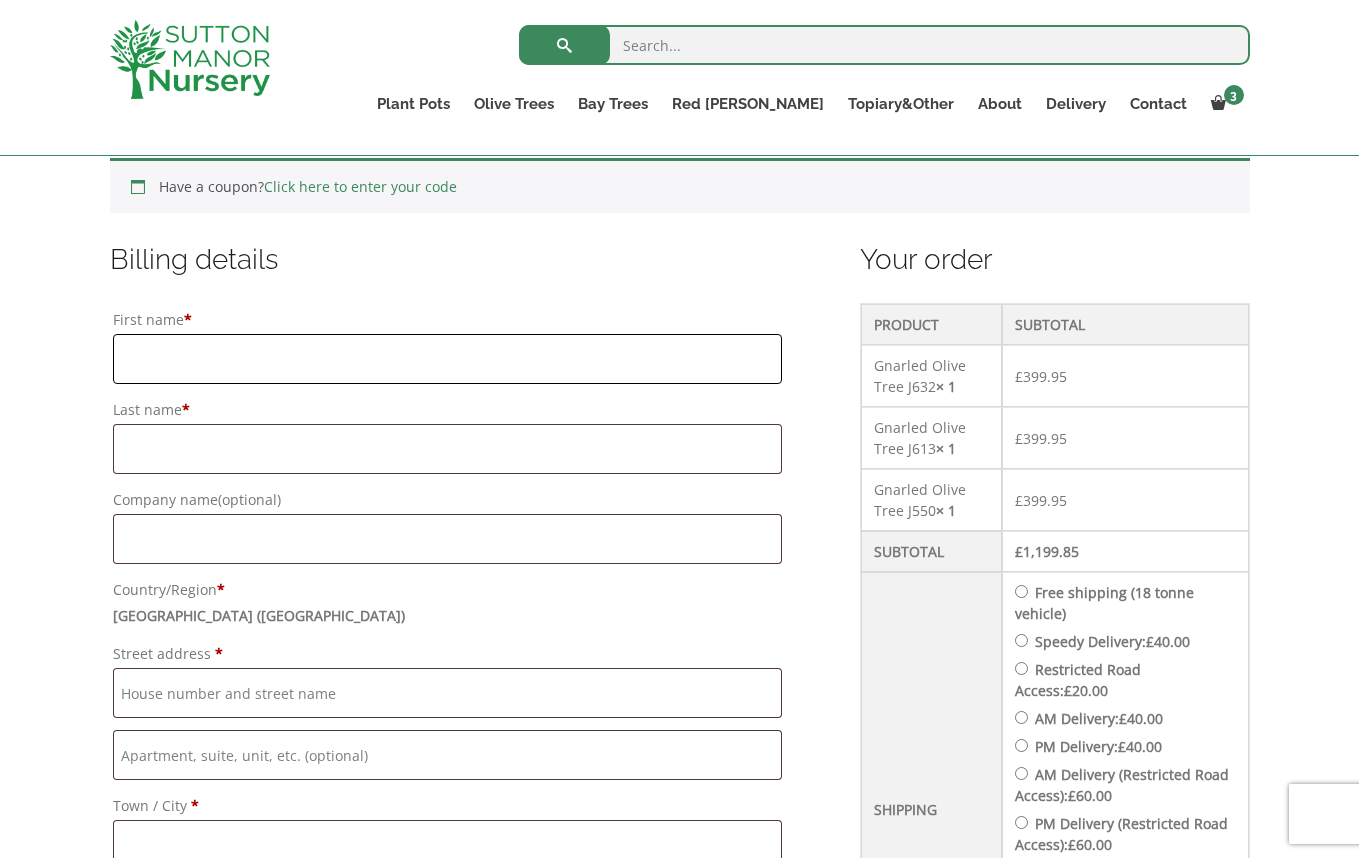 click on "First name  *" at bounding box center [447, 359] 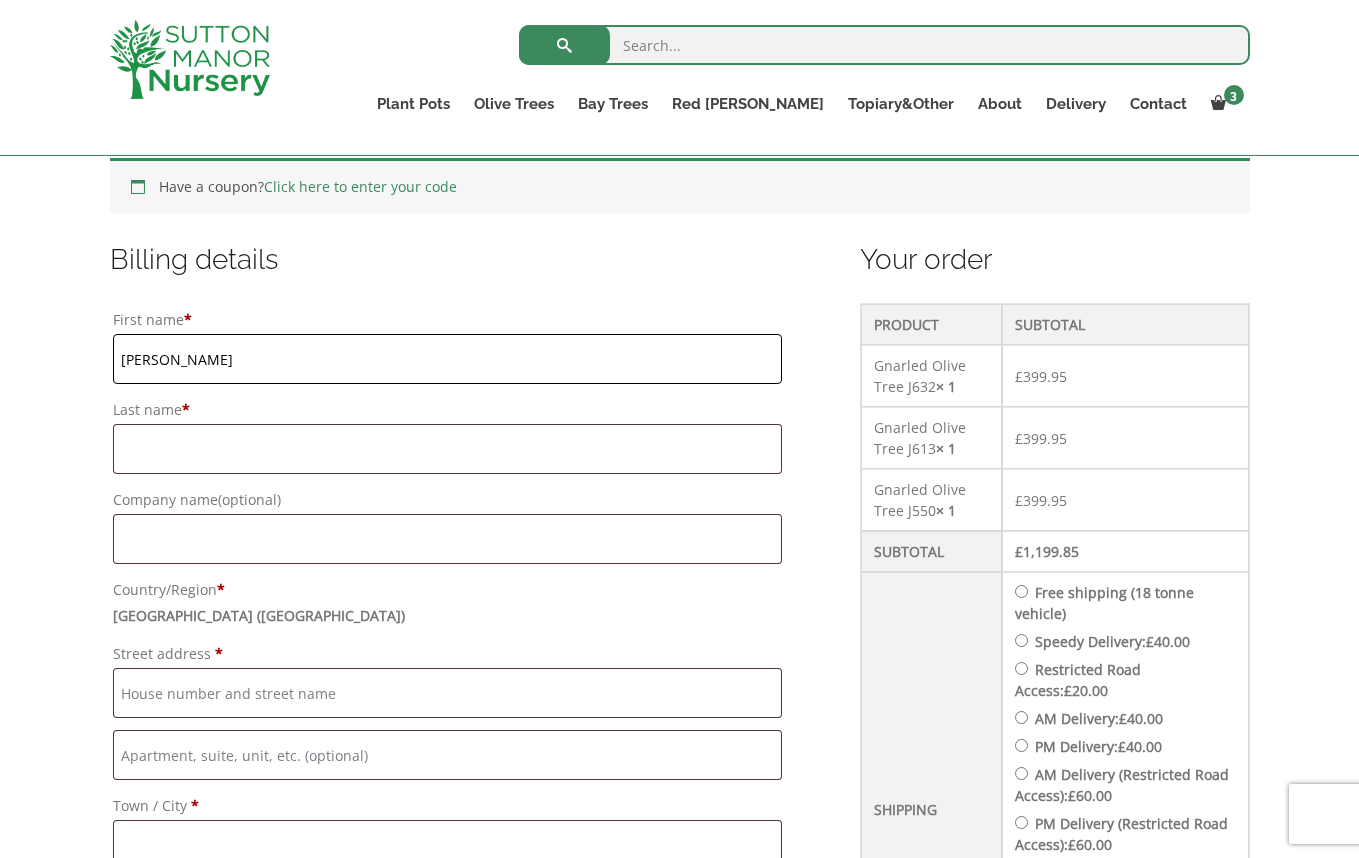 type on "Richard" 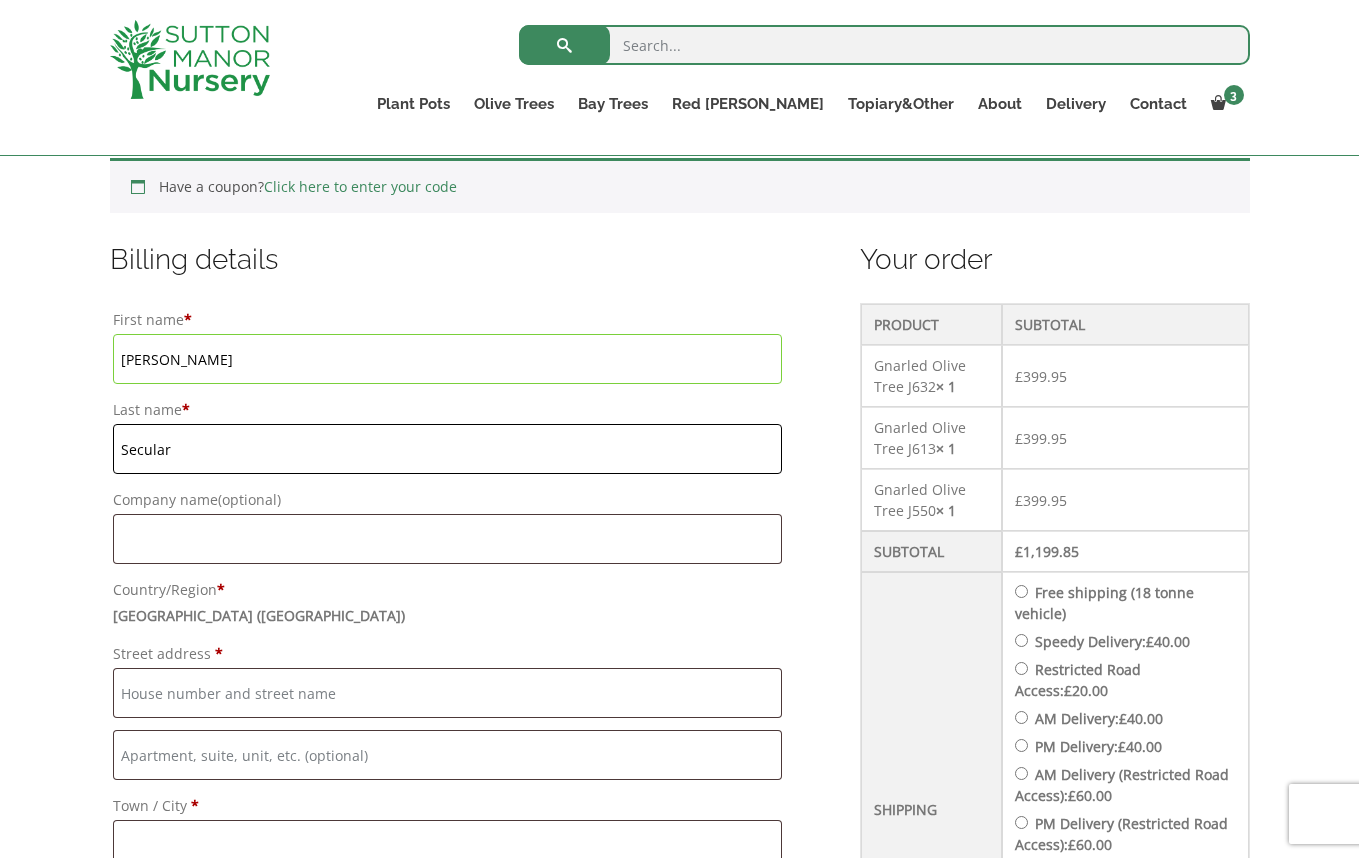 type on "Secular" 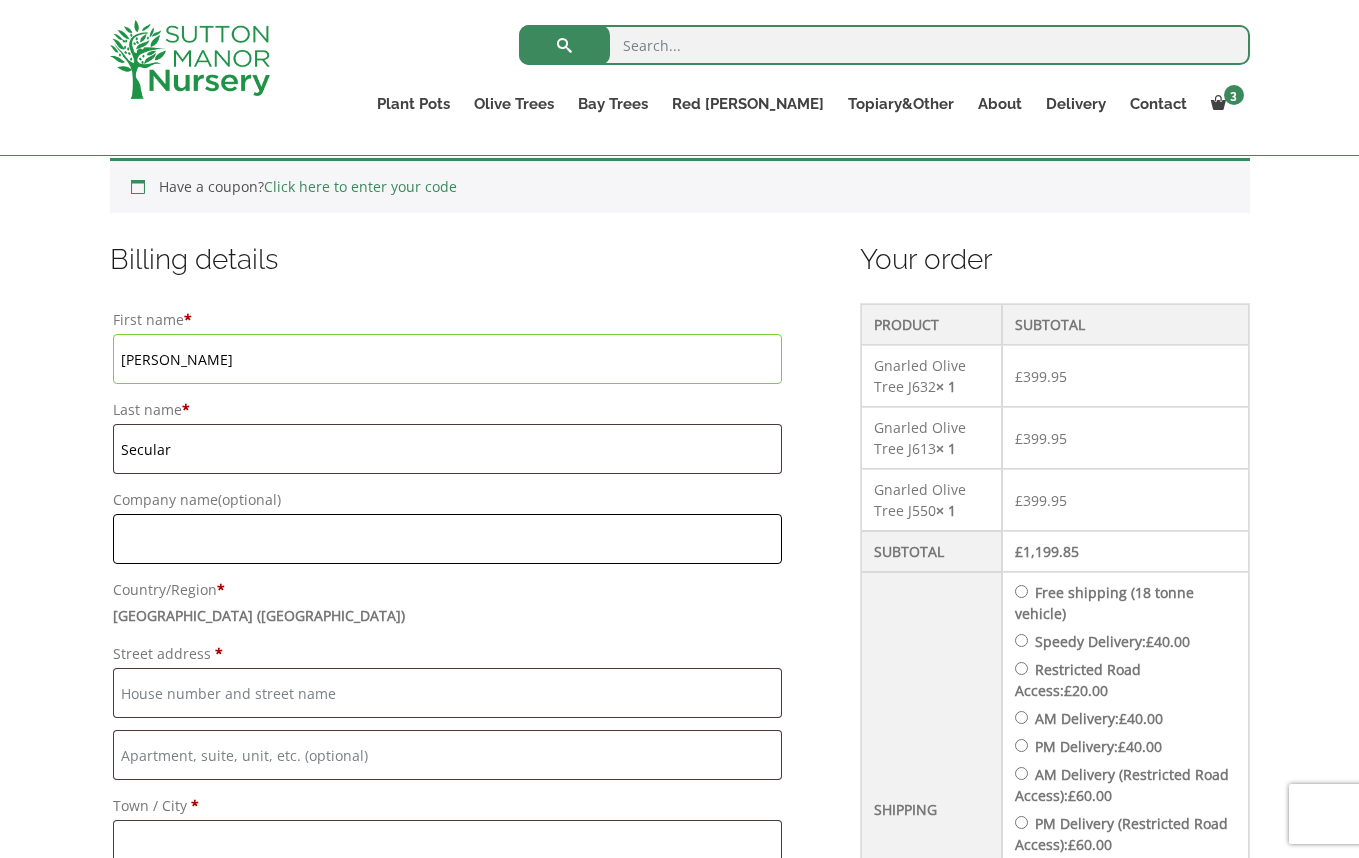 click on "Company name  (optional)" at bounding box center [447, 539] 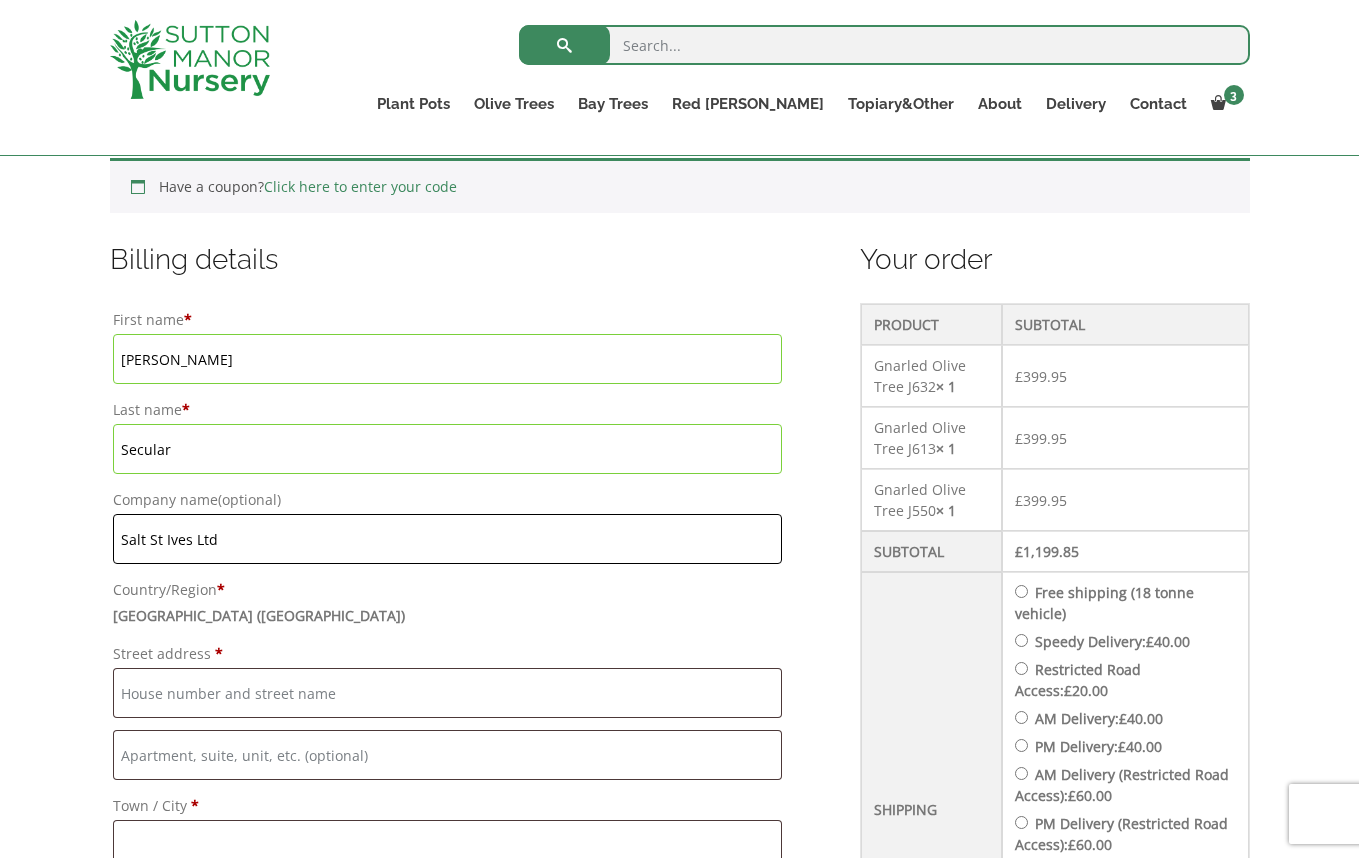 scroll, scrollTop: 714, scrollLeft: 0, axis: vertical 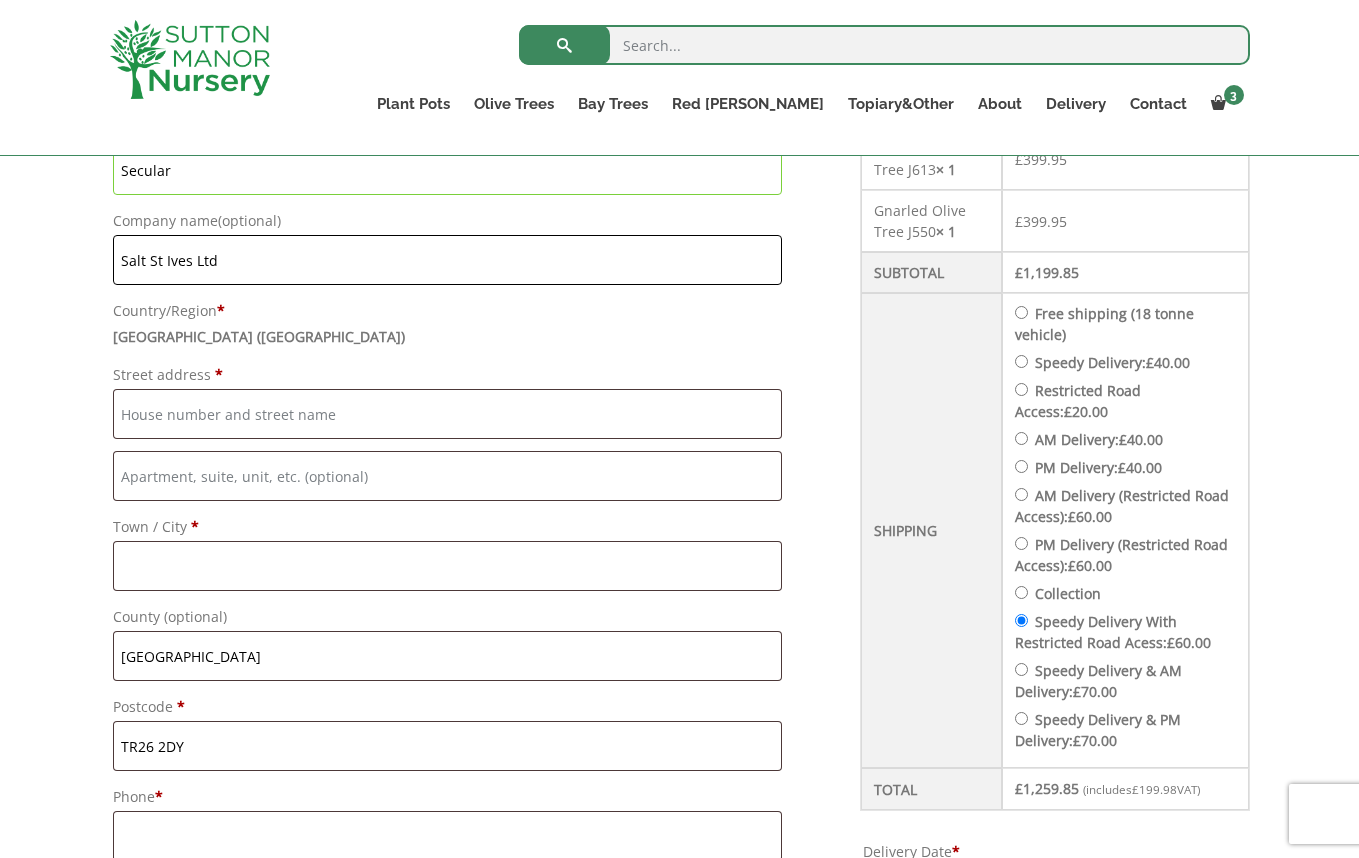 type on "Salt St Ives Ltd" 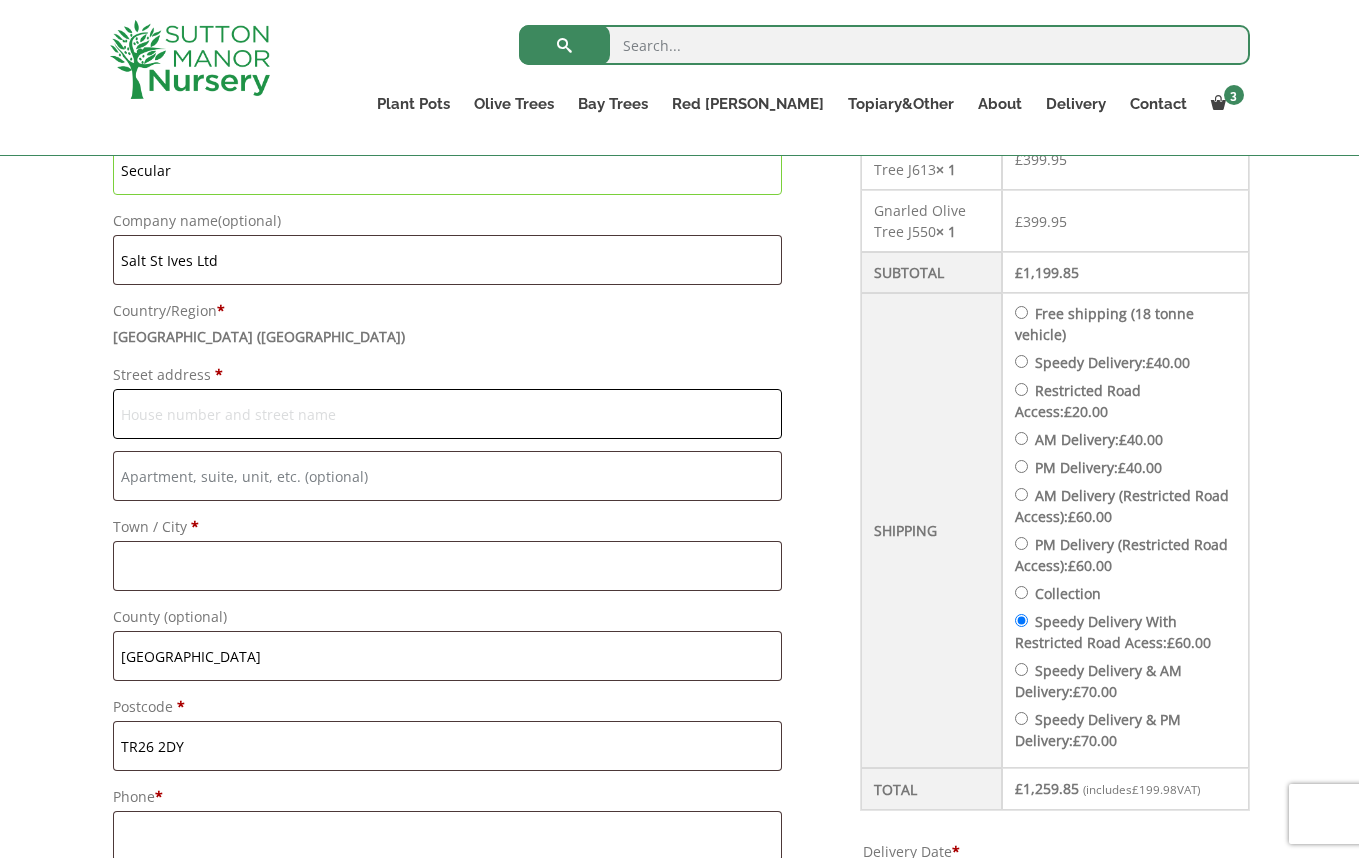 click on "Street address   *" at bounding box center [447, 414] 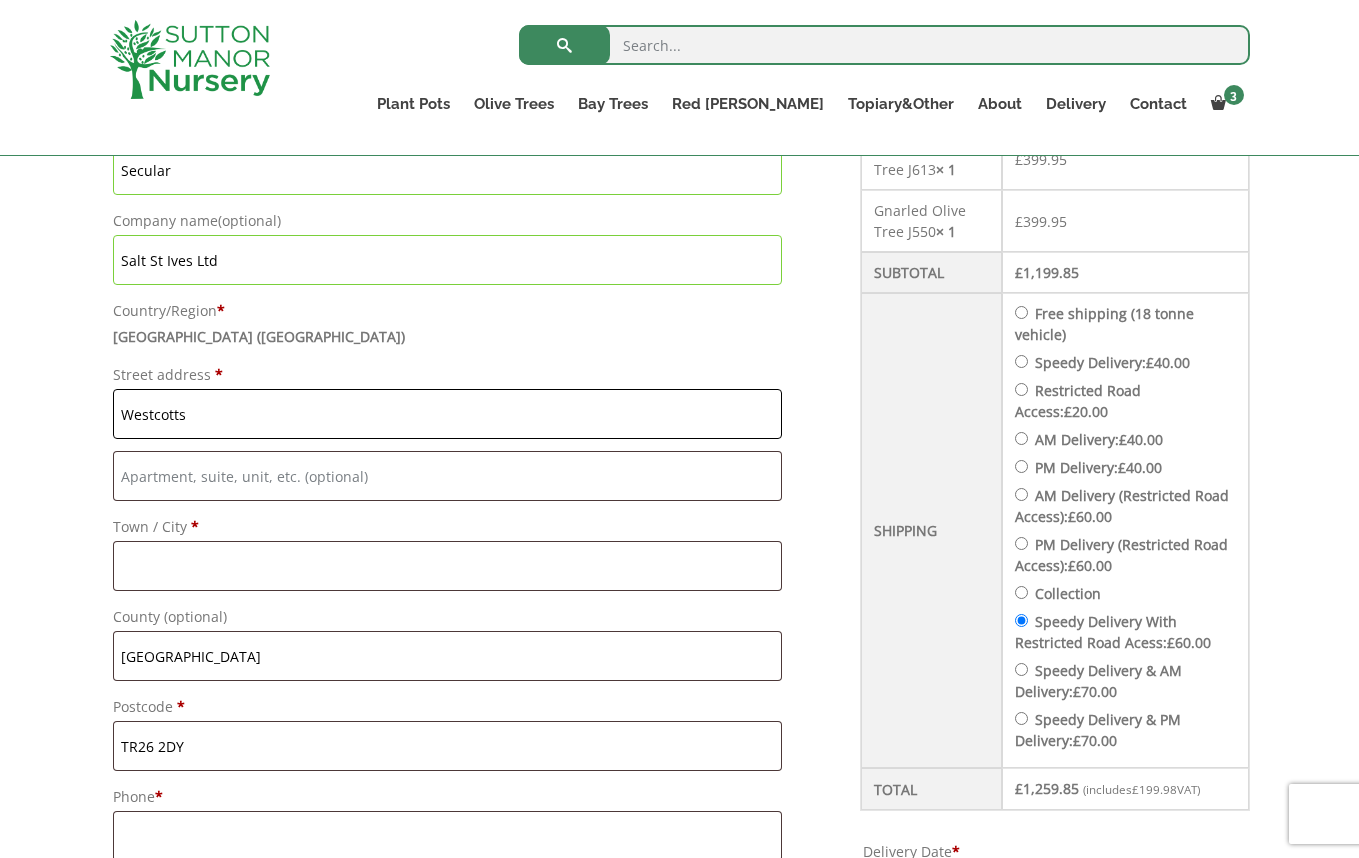 click on "Westcotts" at bounding box center (447, 414) 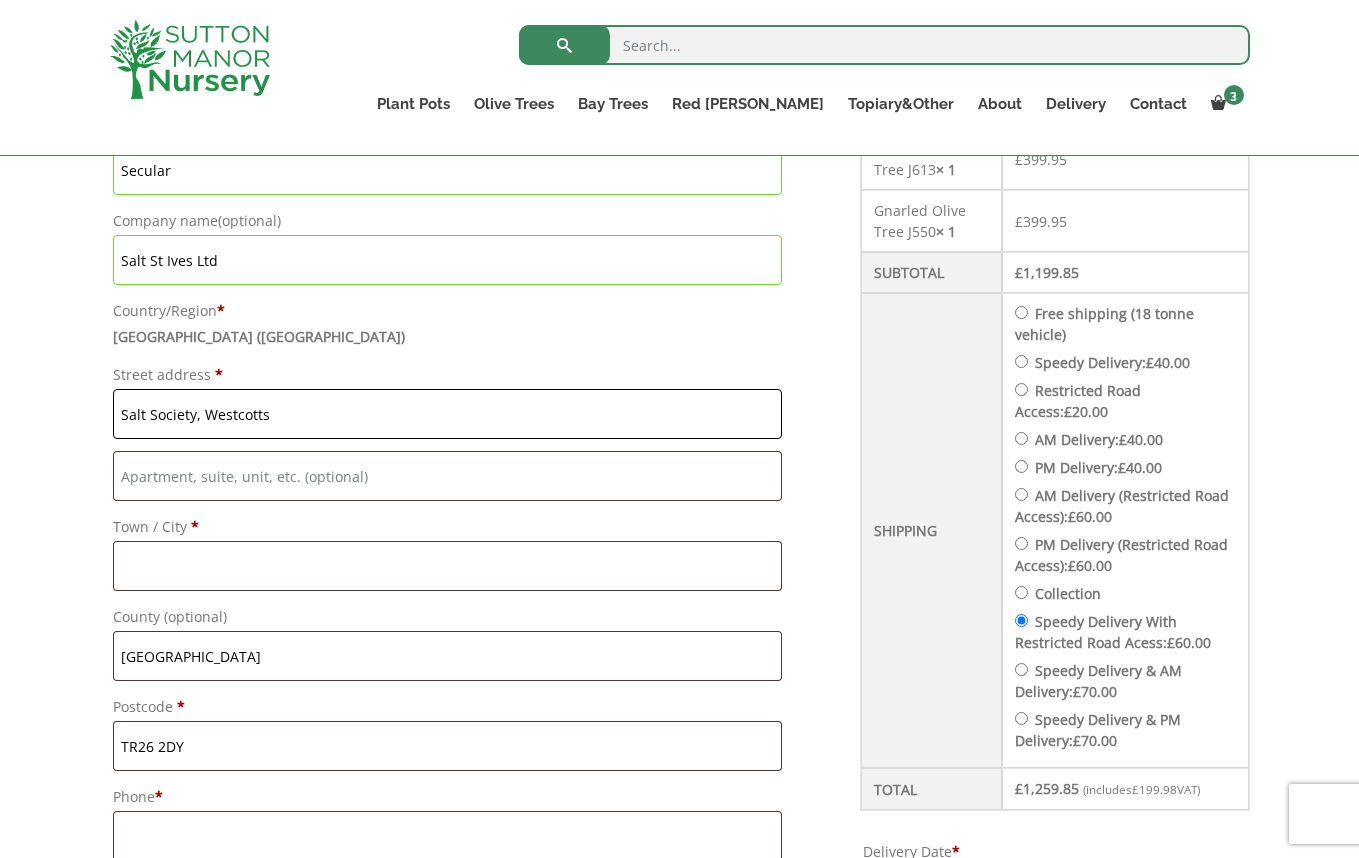 click on "Salt Society, Westcotts" at bounding box center (447, 414) 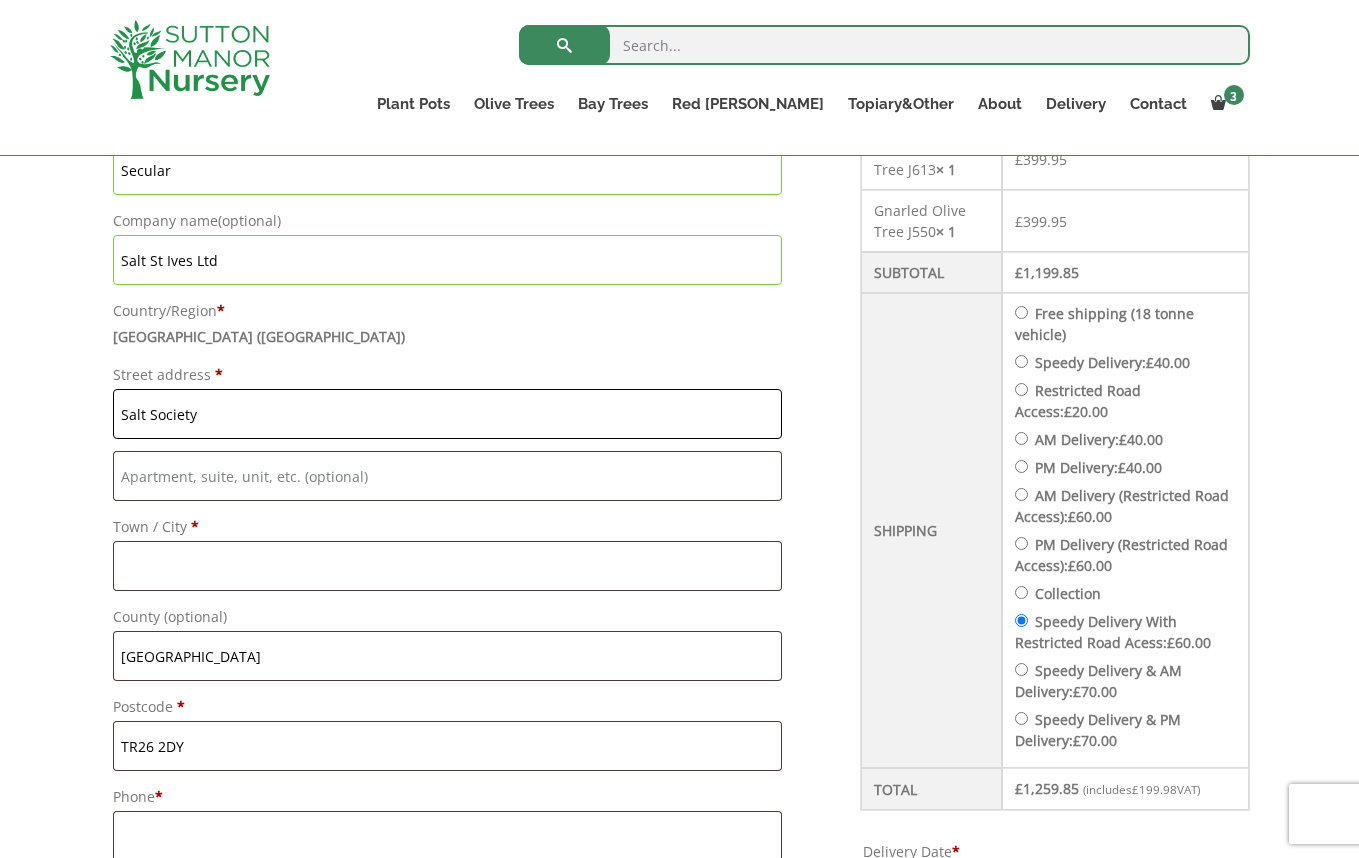 type on "Salt Society" 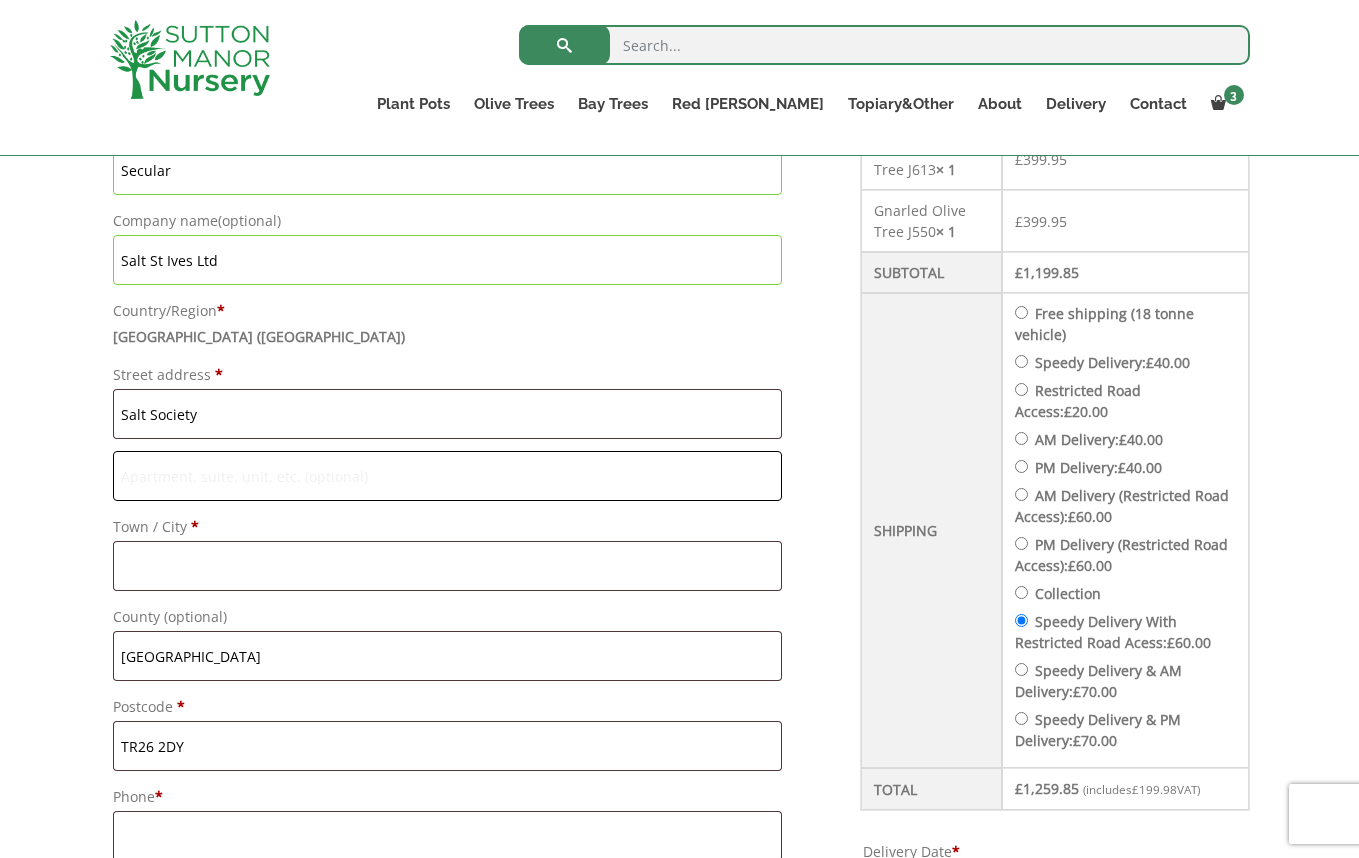 click on "Flat, suite, unit, etc.   (optional)" at bounding box center (447, 476) 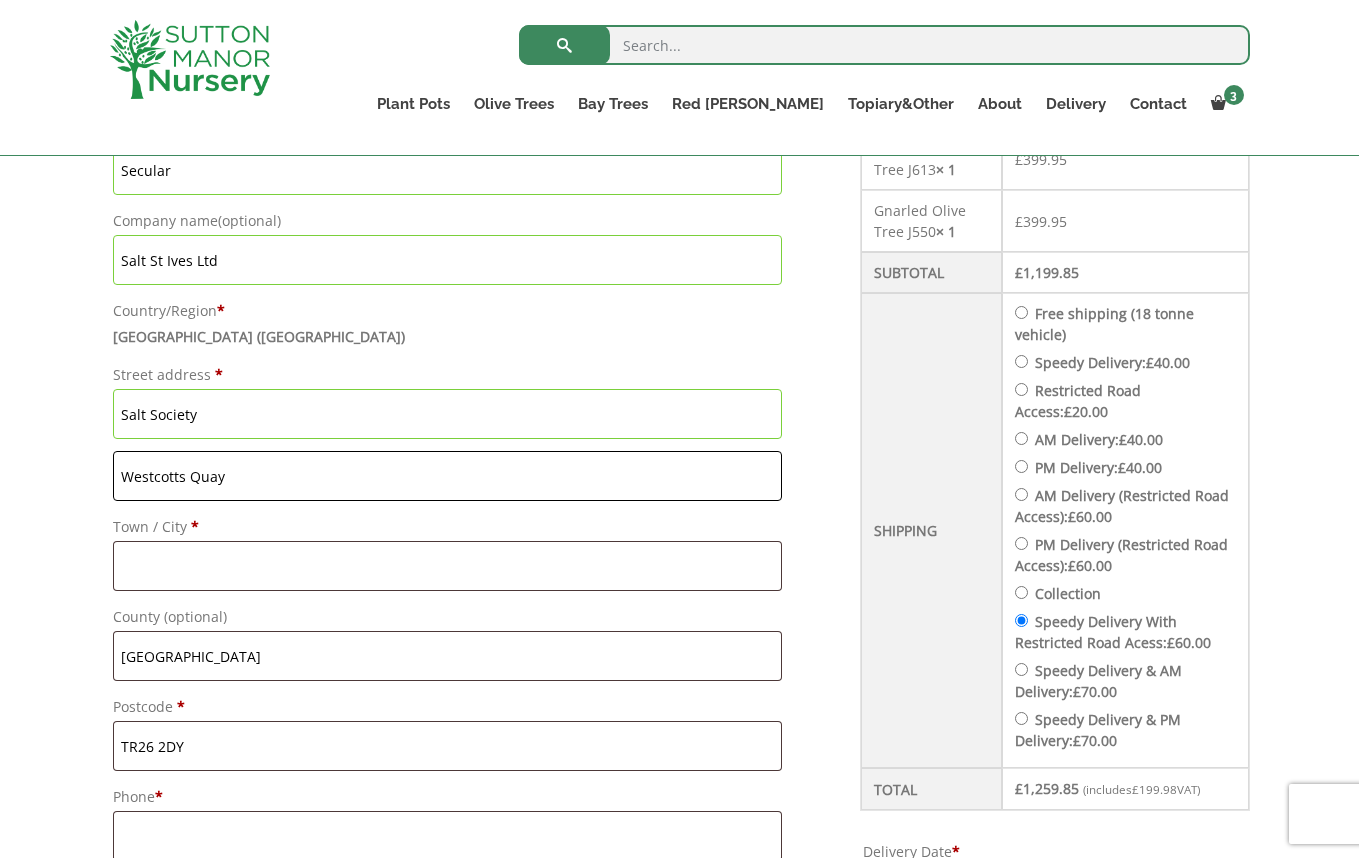 type on "Westcotts Quay" 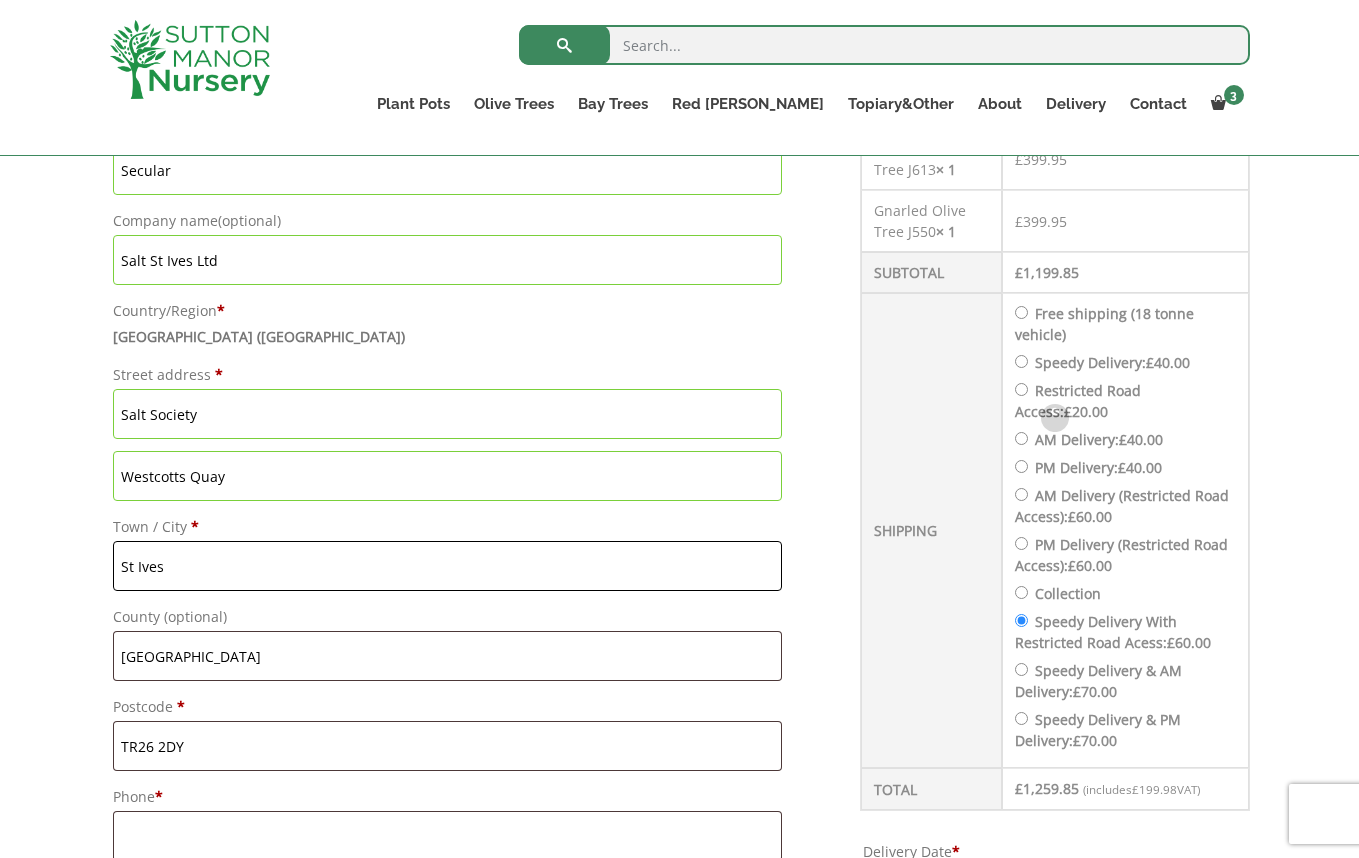 scroll, scrollTop: 905, scrollLeft: 0, axis: vertical 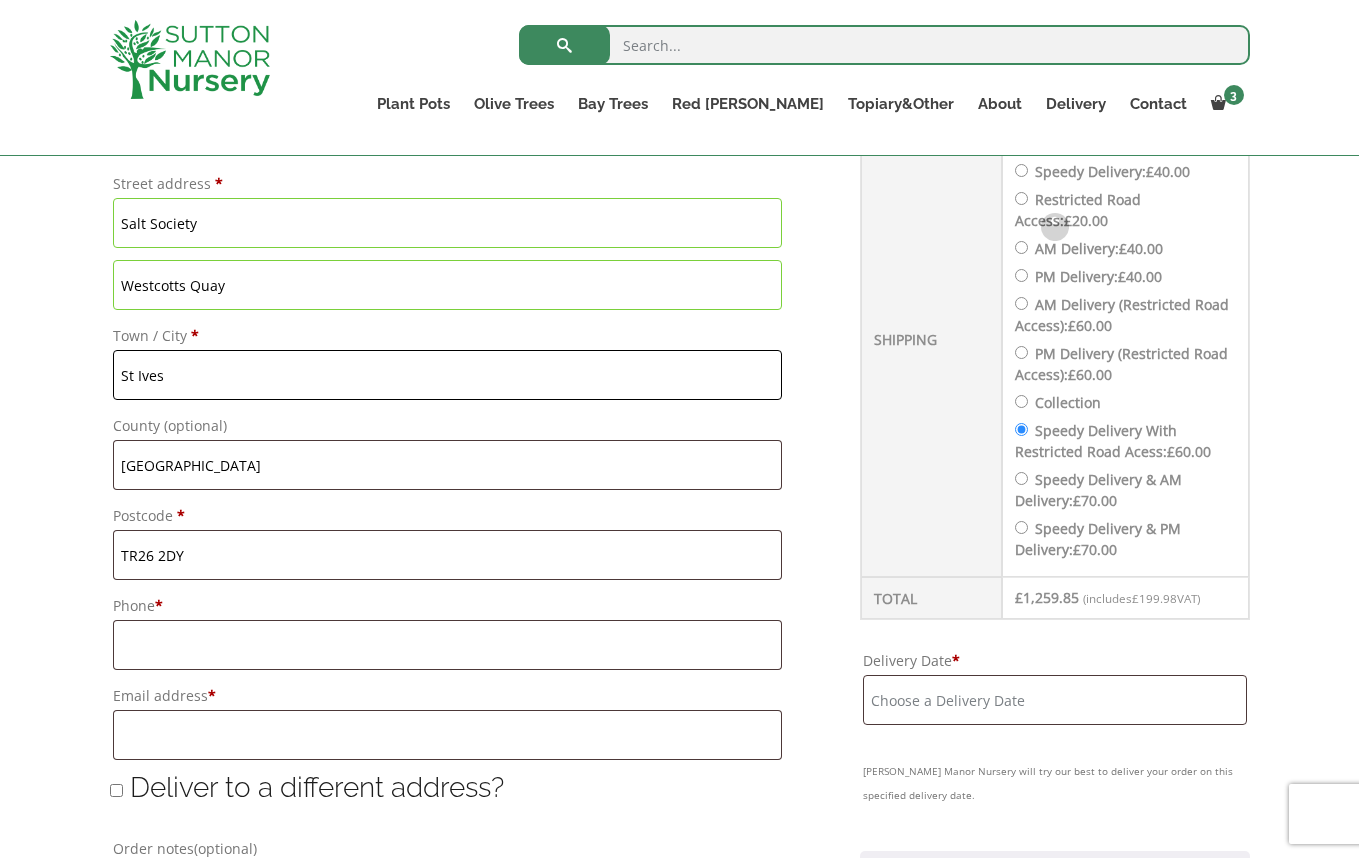 type on "St Ives" 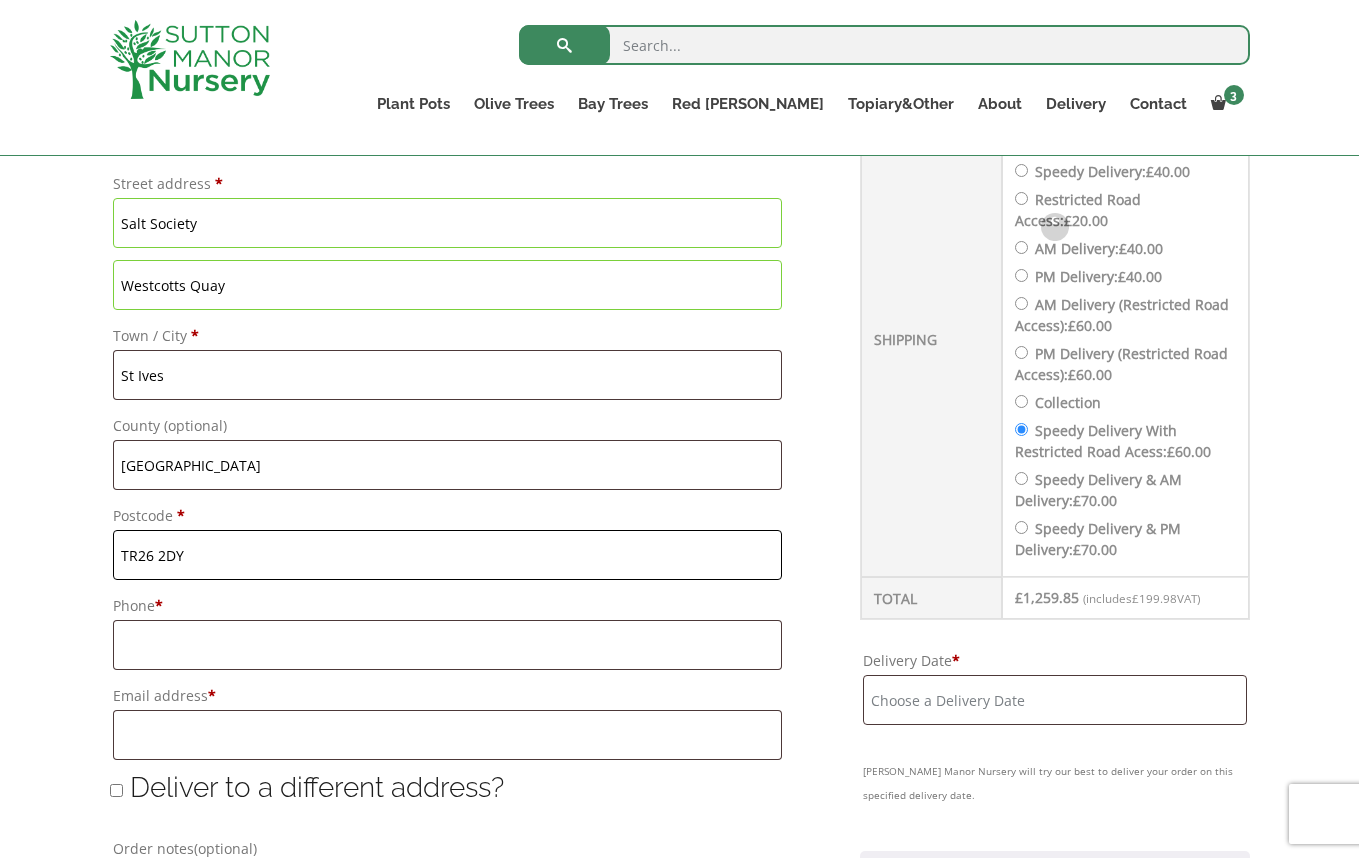 click on "TR26 2DY" at bounding box center (447, 555) 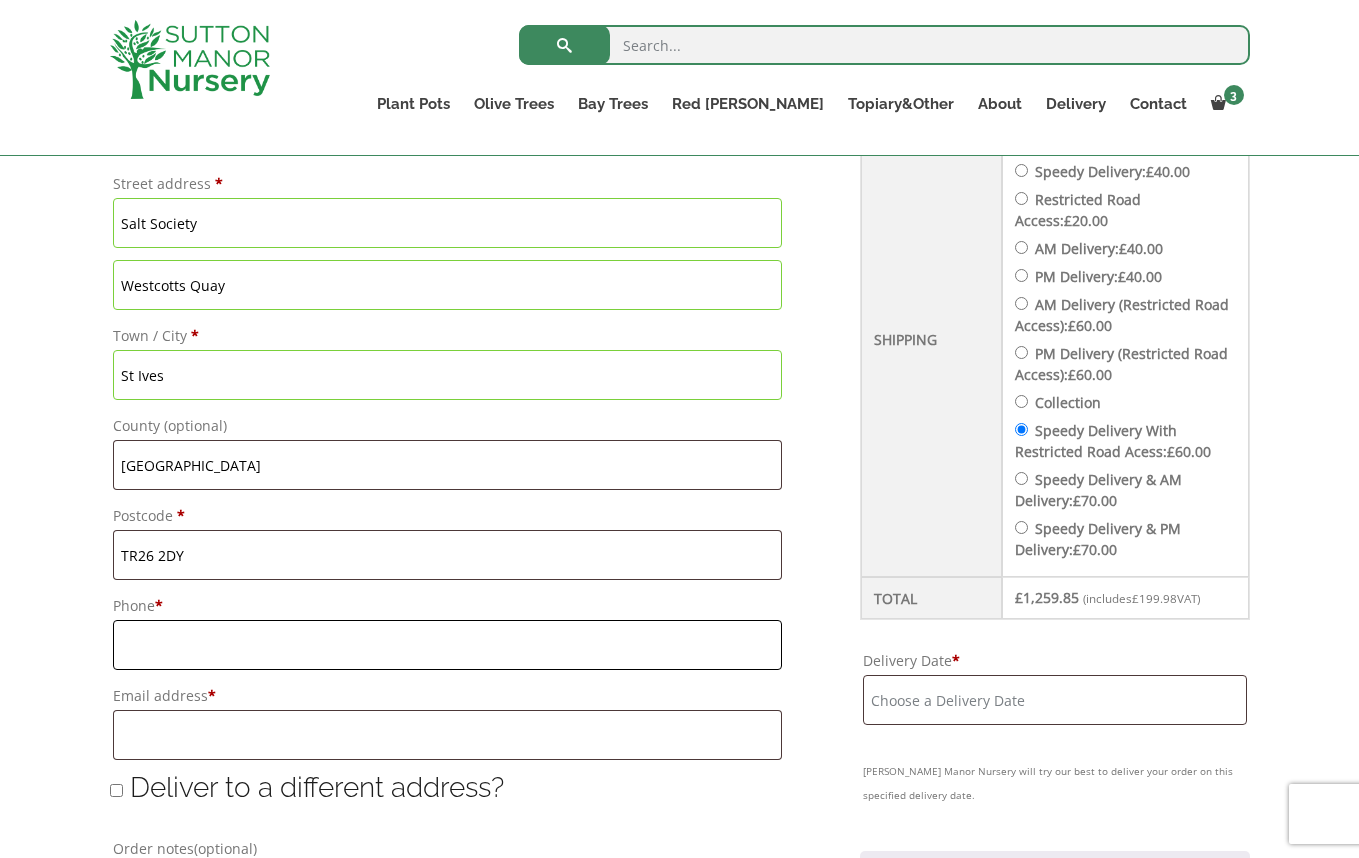 click on "Phone  *" at bounding box center (447, 645) 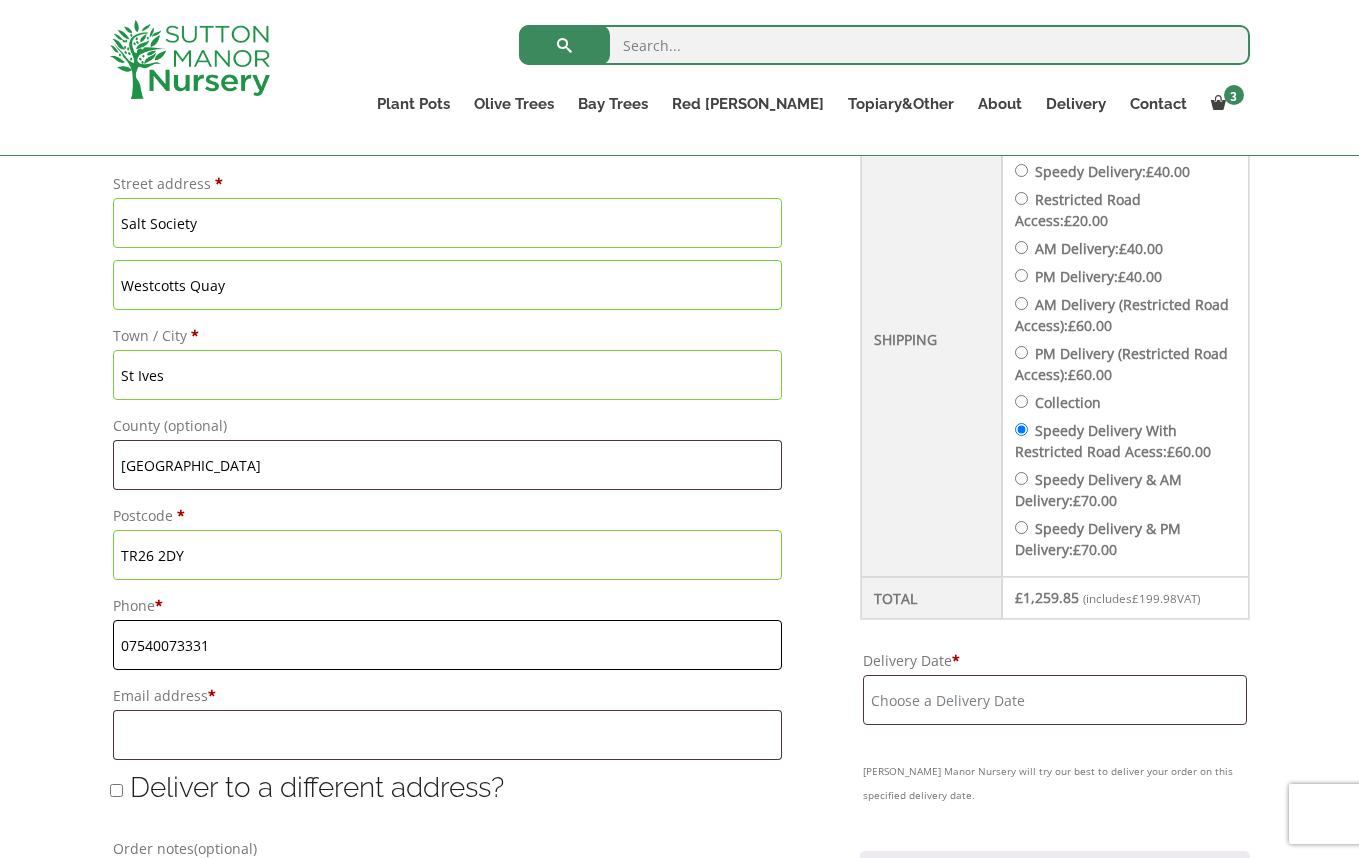 type on "07540073331" 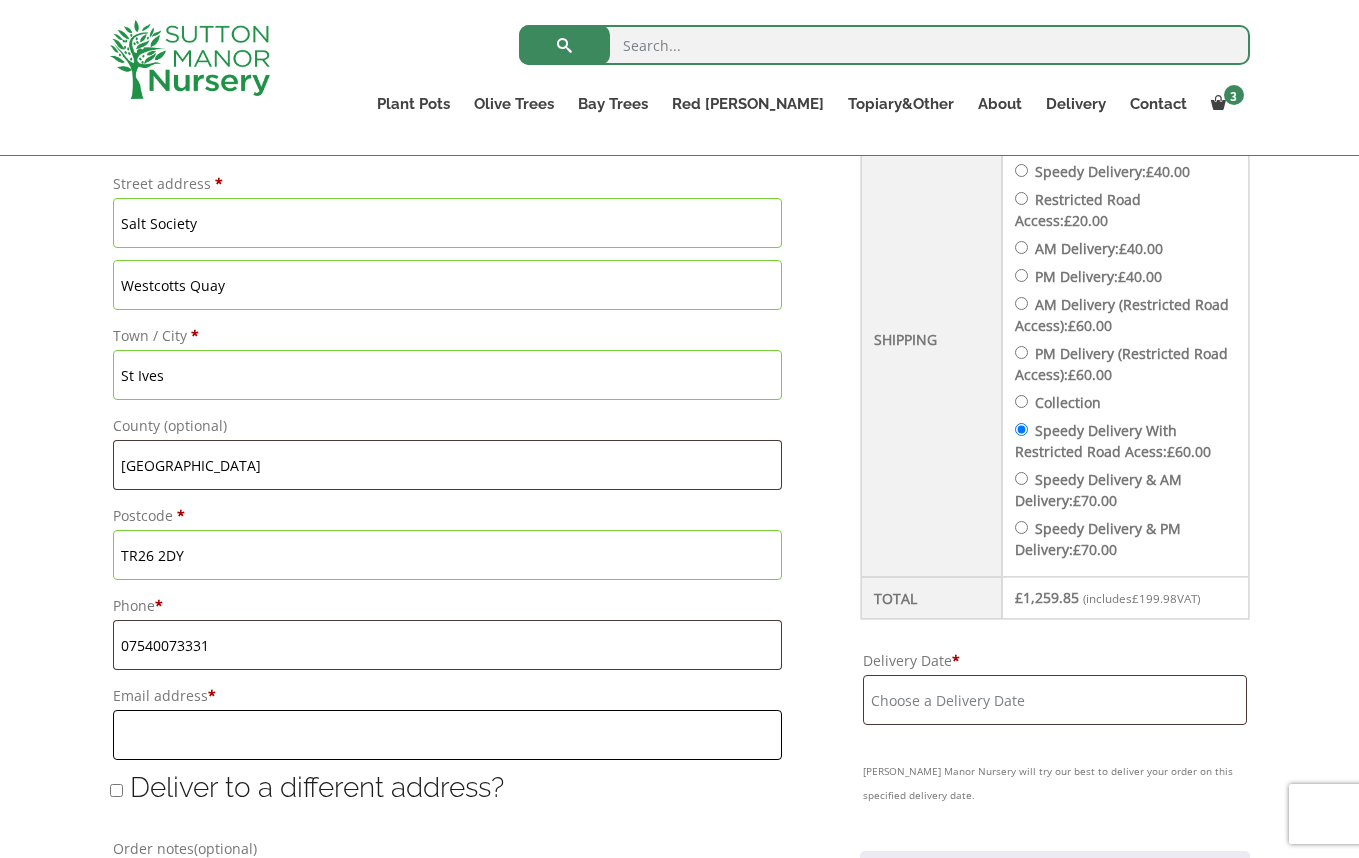 click on "Email address  *" at bounding box center [447, 735] 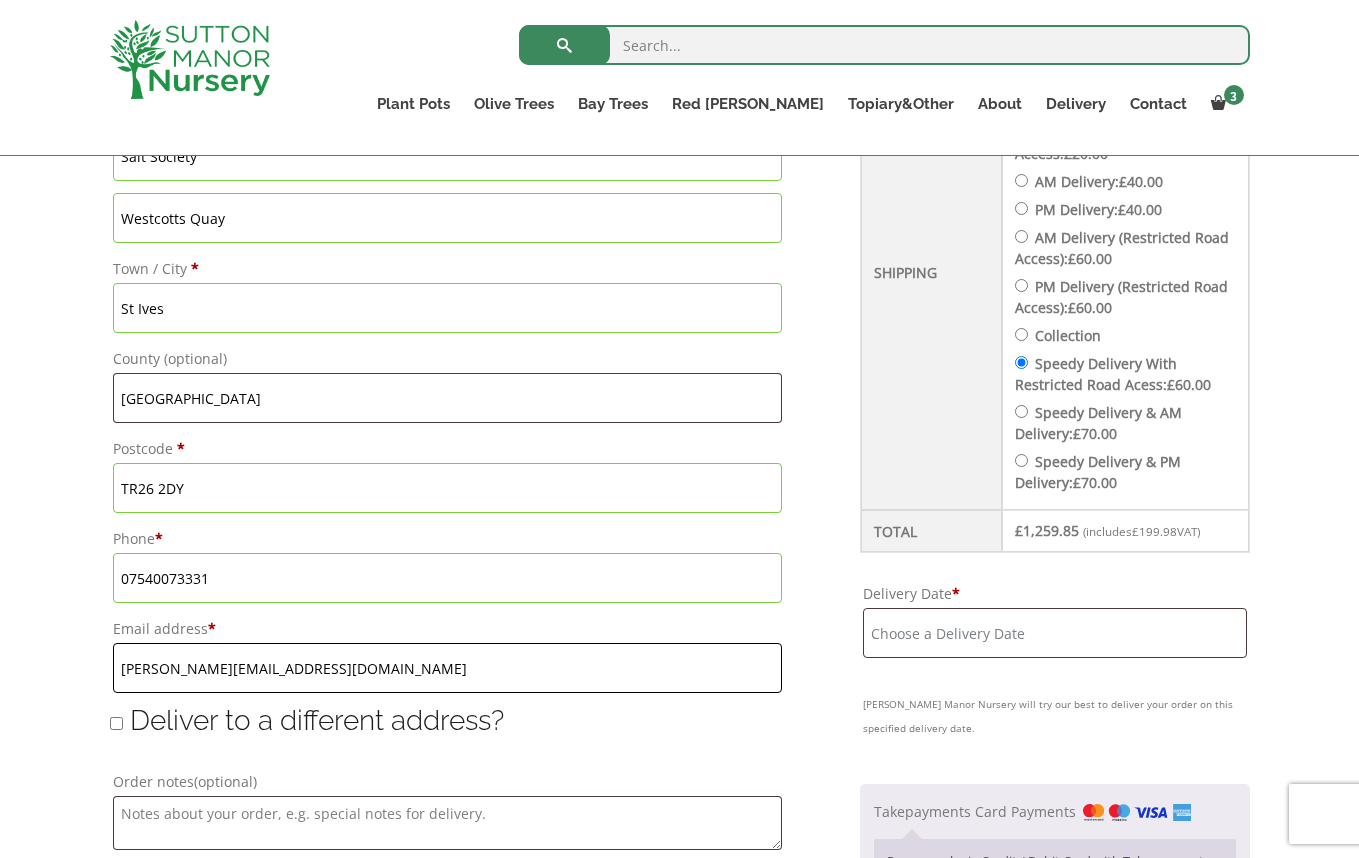scroll, scrollTop: 973, scrollLeft: 0, axis: vertical 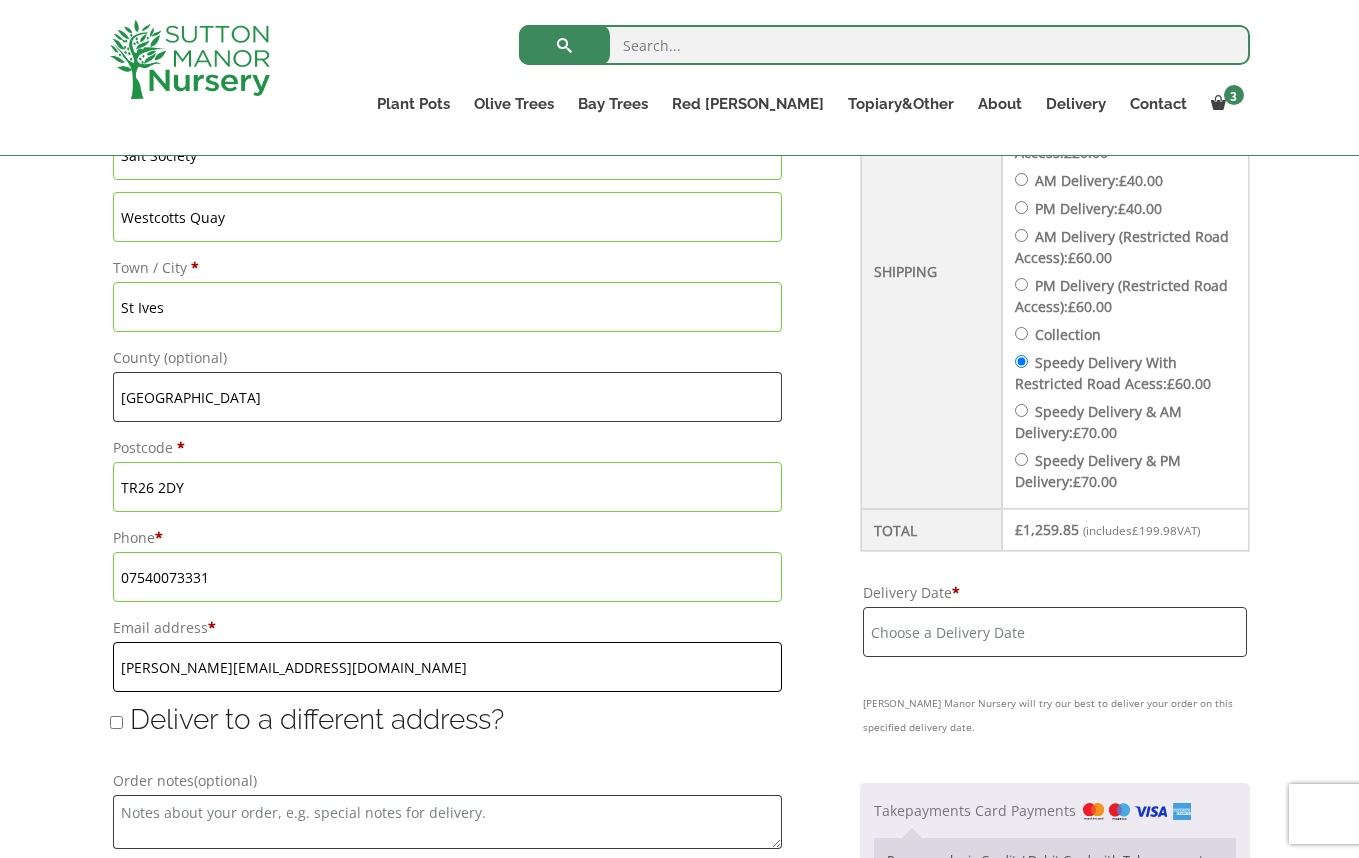 type on "[PERSON_NAME][EMAIL_ADDRESS][DOMAIN_NAME]" 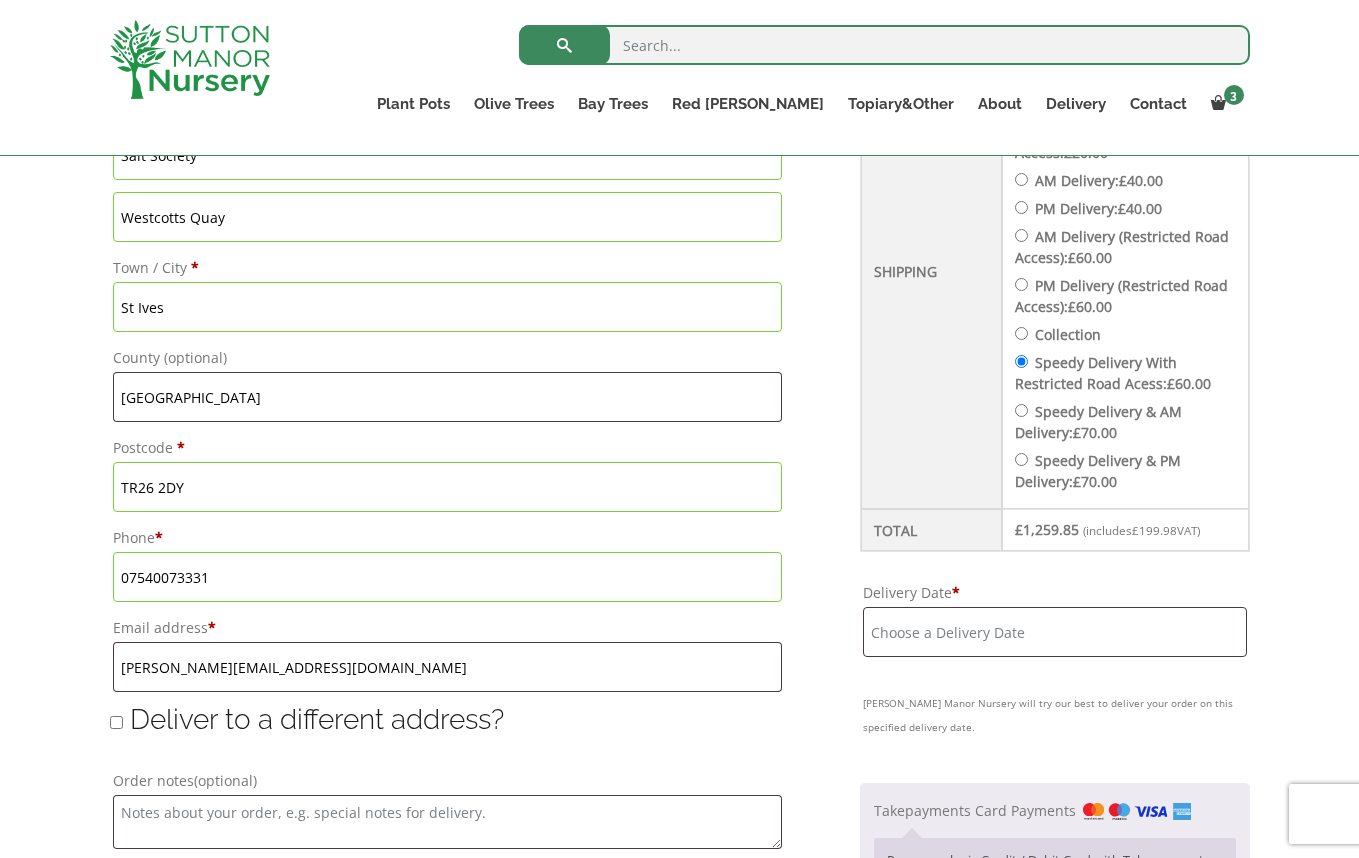 click on "Delivery Date *" at bounding box center [1055, 632] 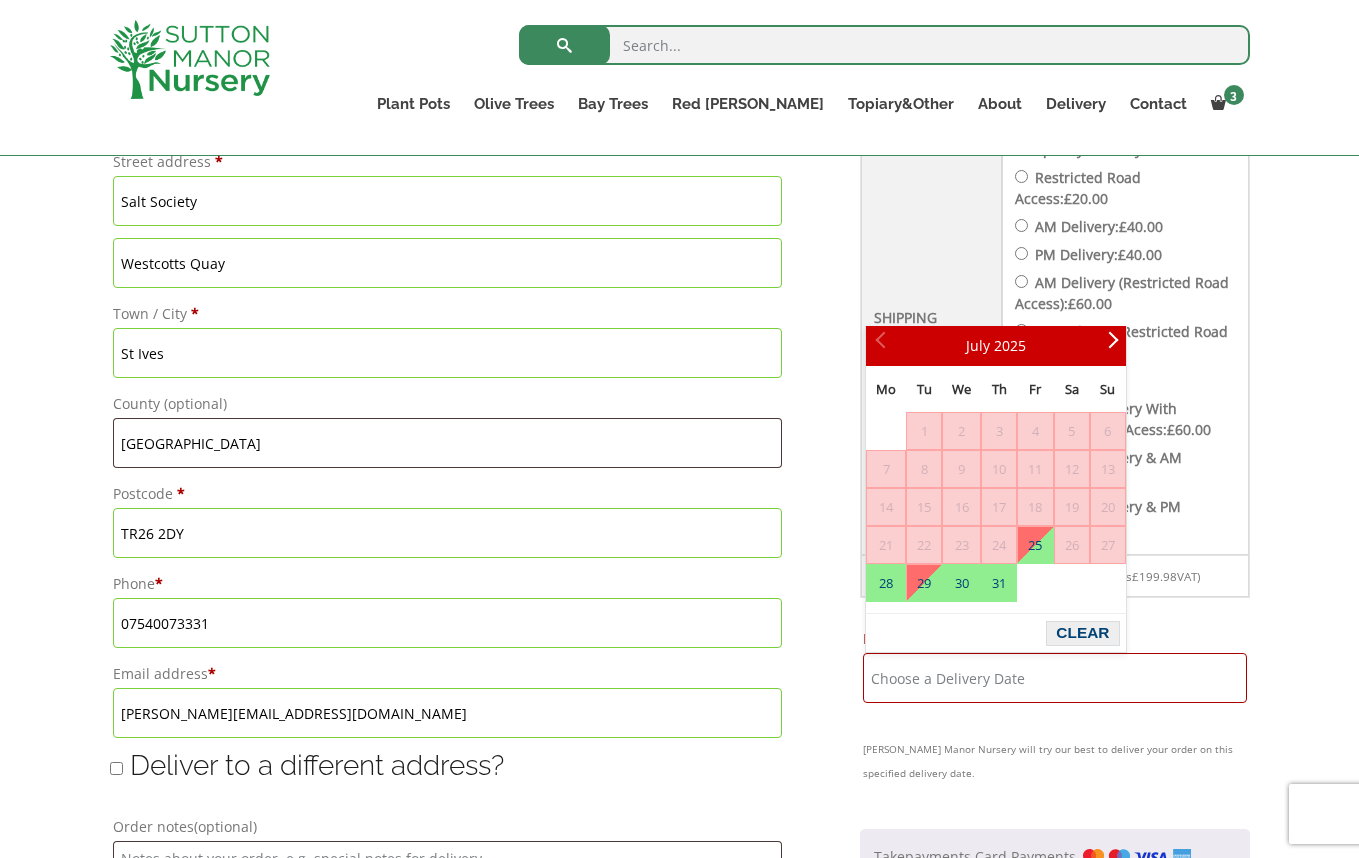 scroll, scrollTop: 923, scrollLeft: 0, axis: vertical 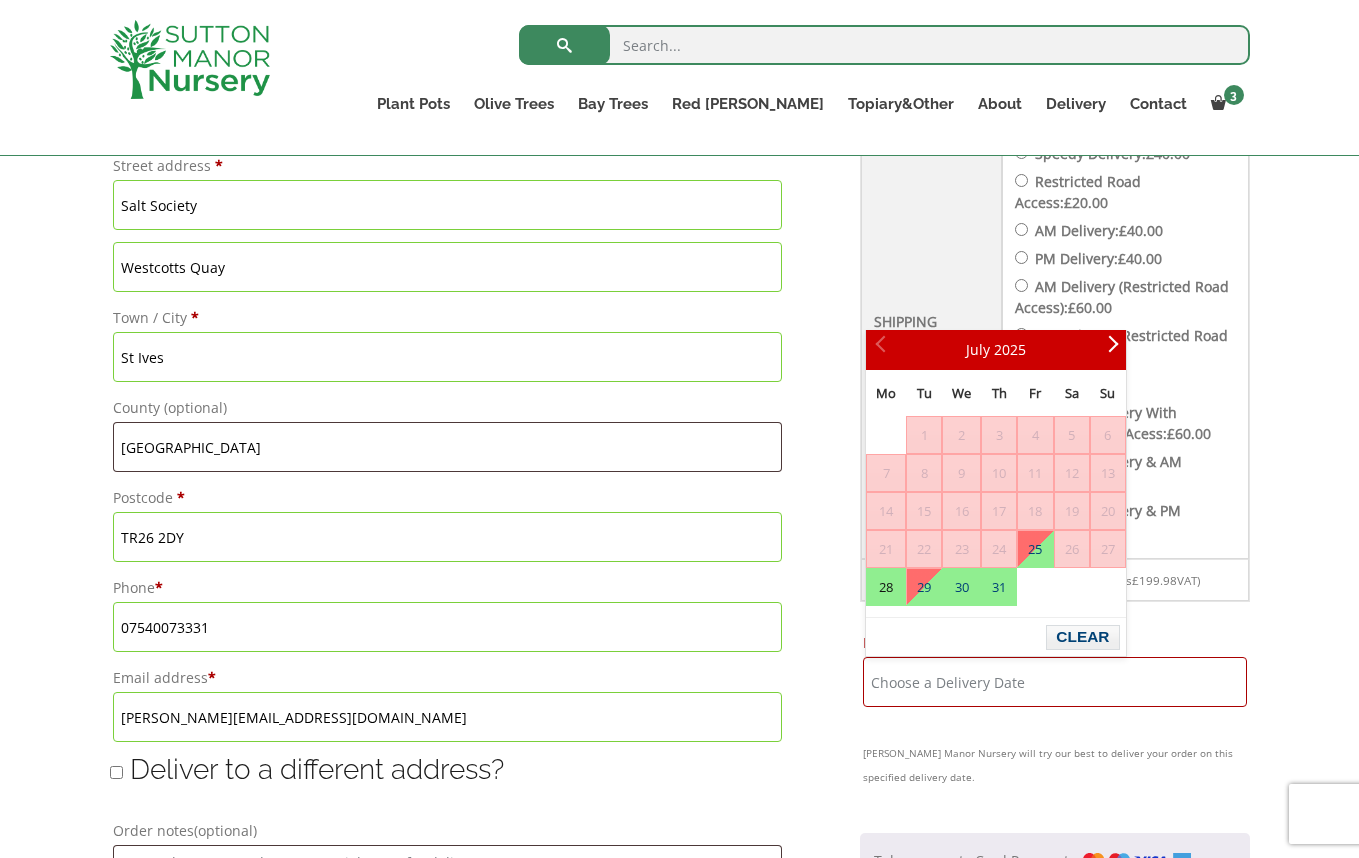 click on "28" at bounding box center [886, 587] 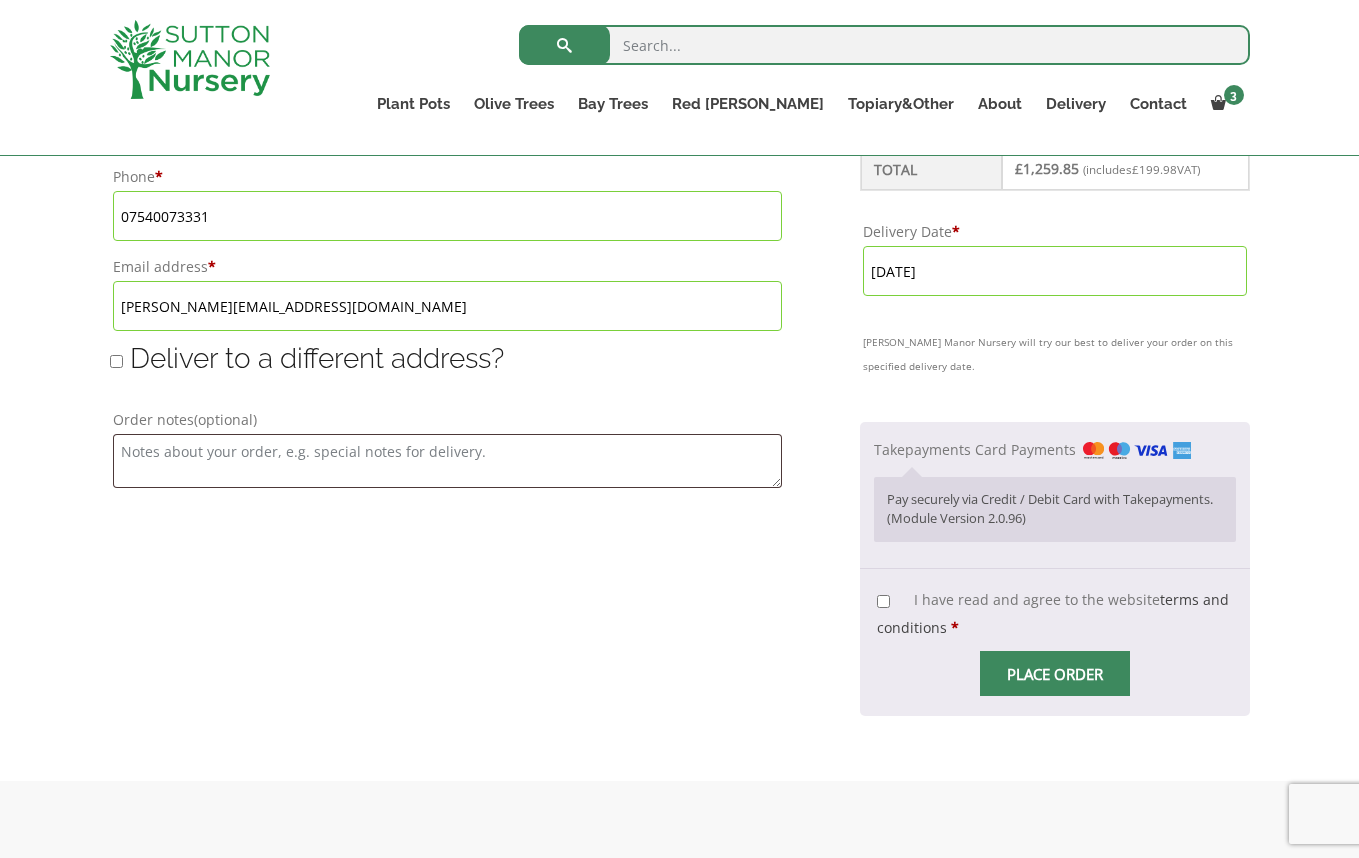 scroll, scrollTop: 1338, scrollLeft: 0, axis: vertical 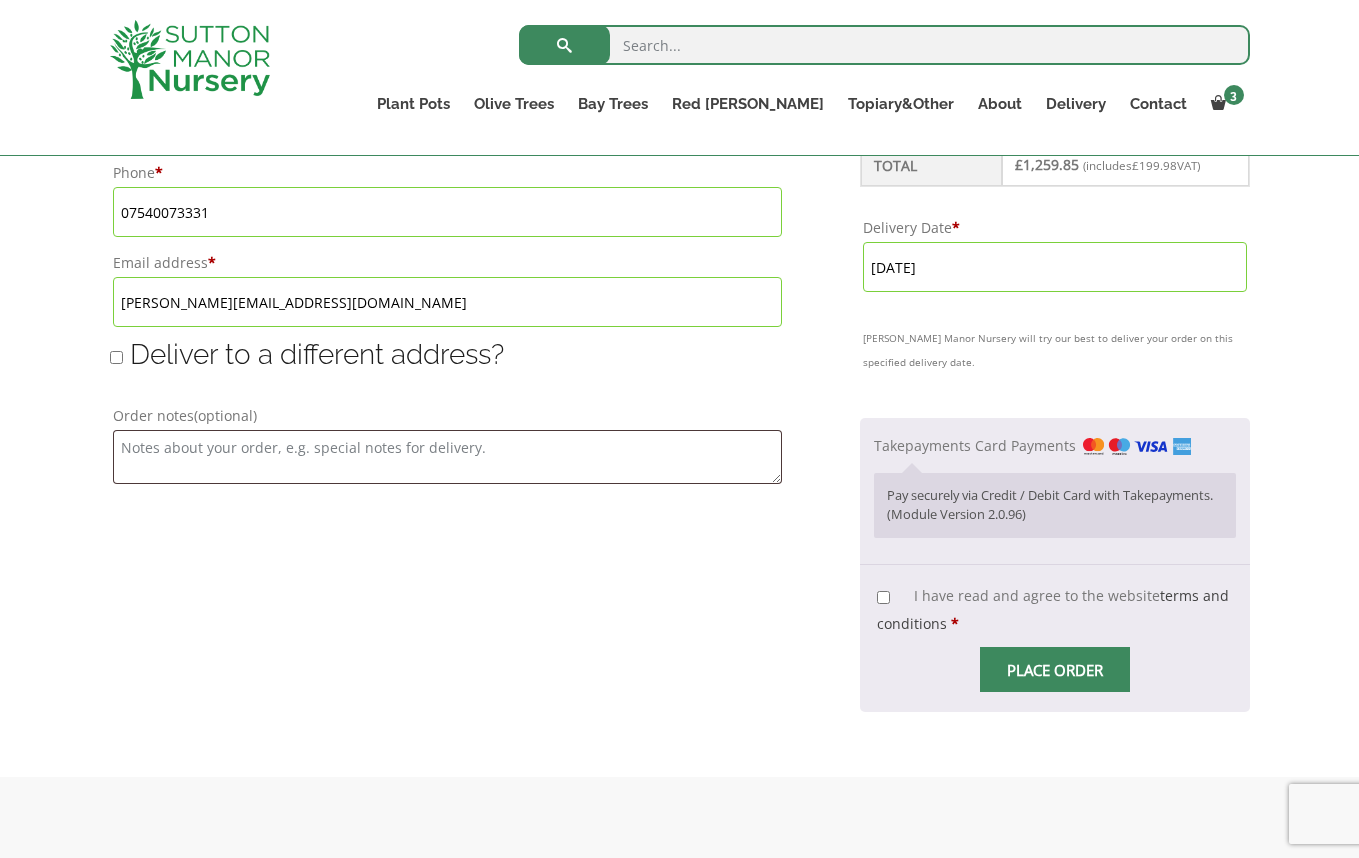 click on "I have read and agree to the website  terms and conditions   *" at bounding box center [883, 597] 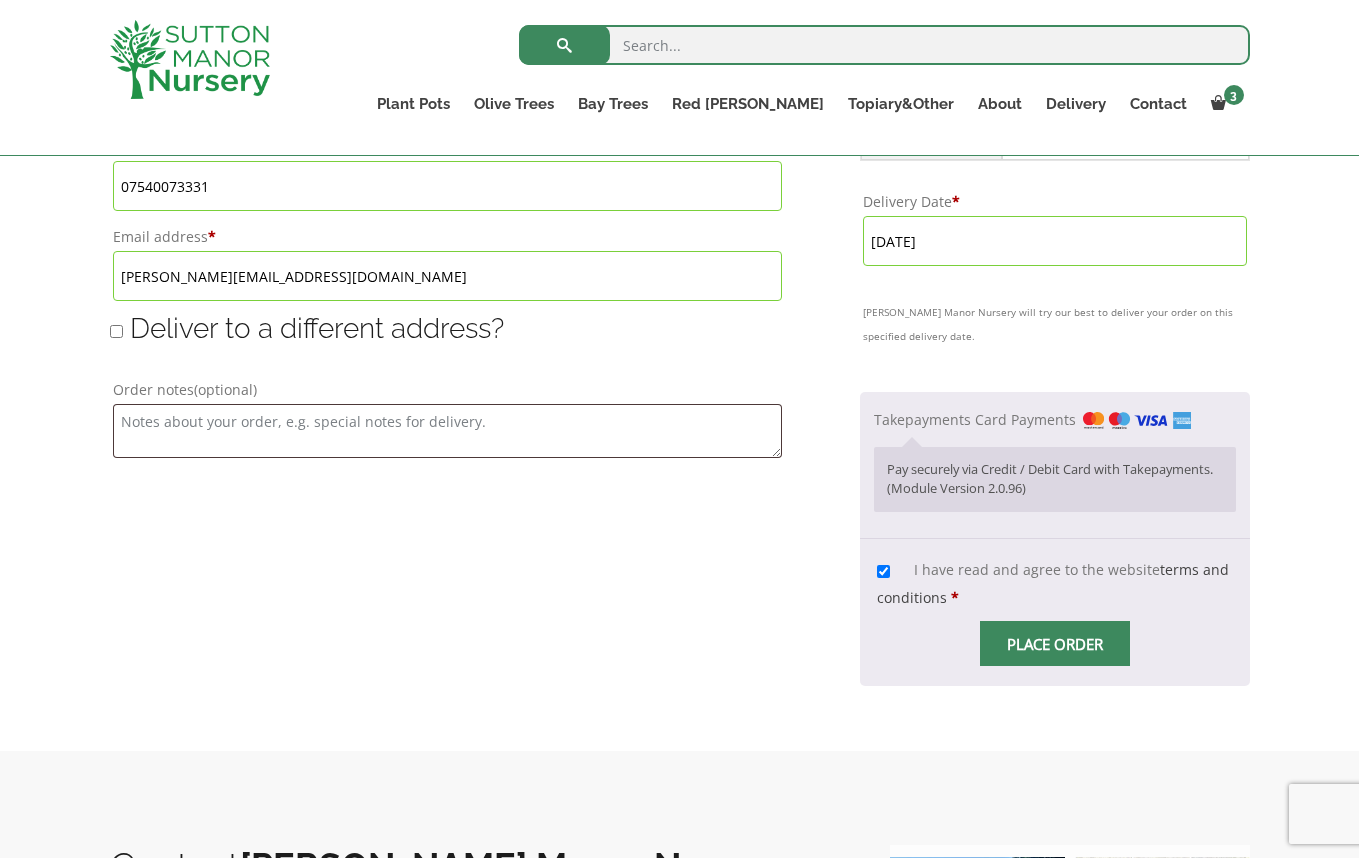 scroll, scrollTop: 1394, scrollLeft: 0, axis: vertical 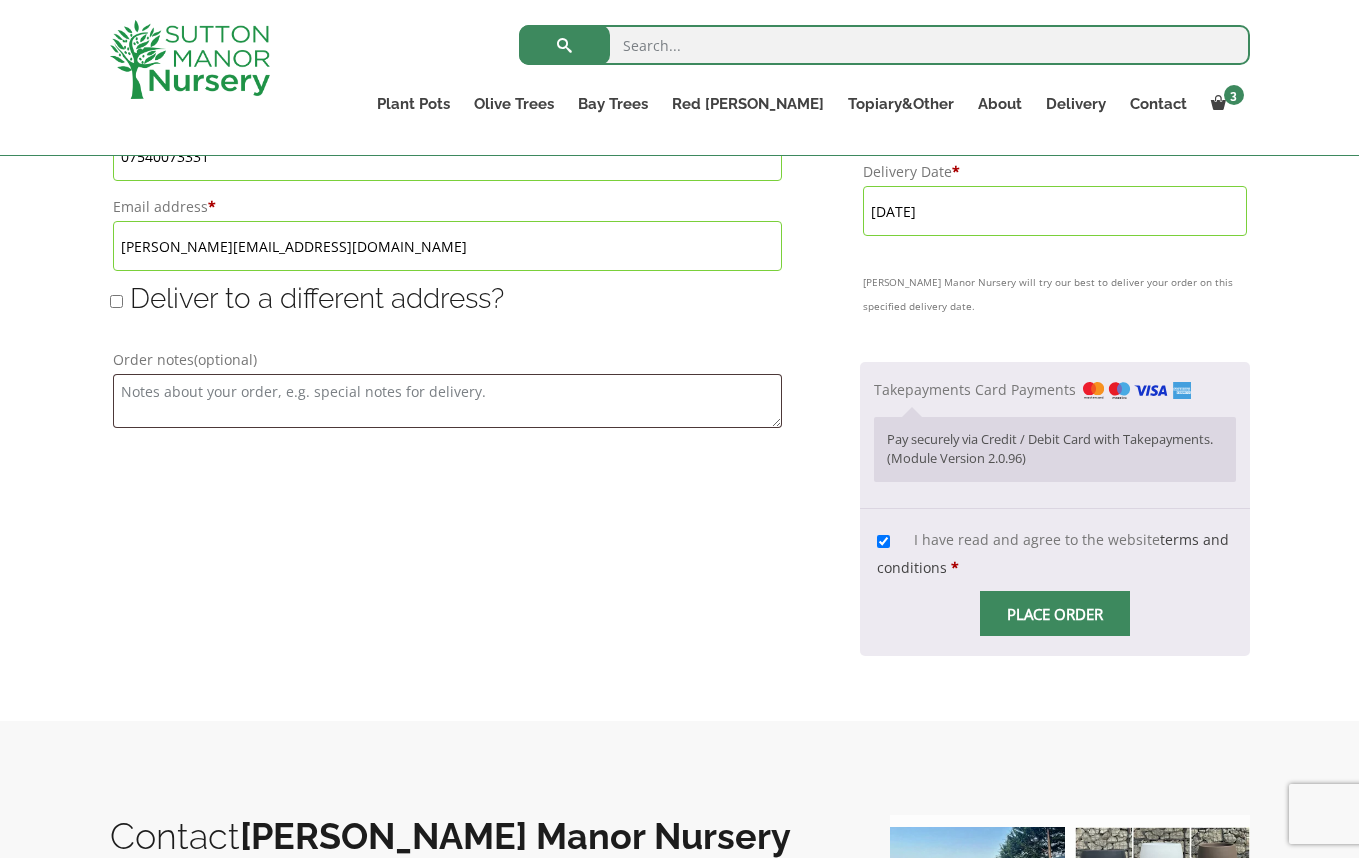 click at bounding box center (1055, 614) 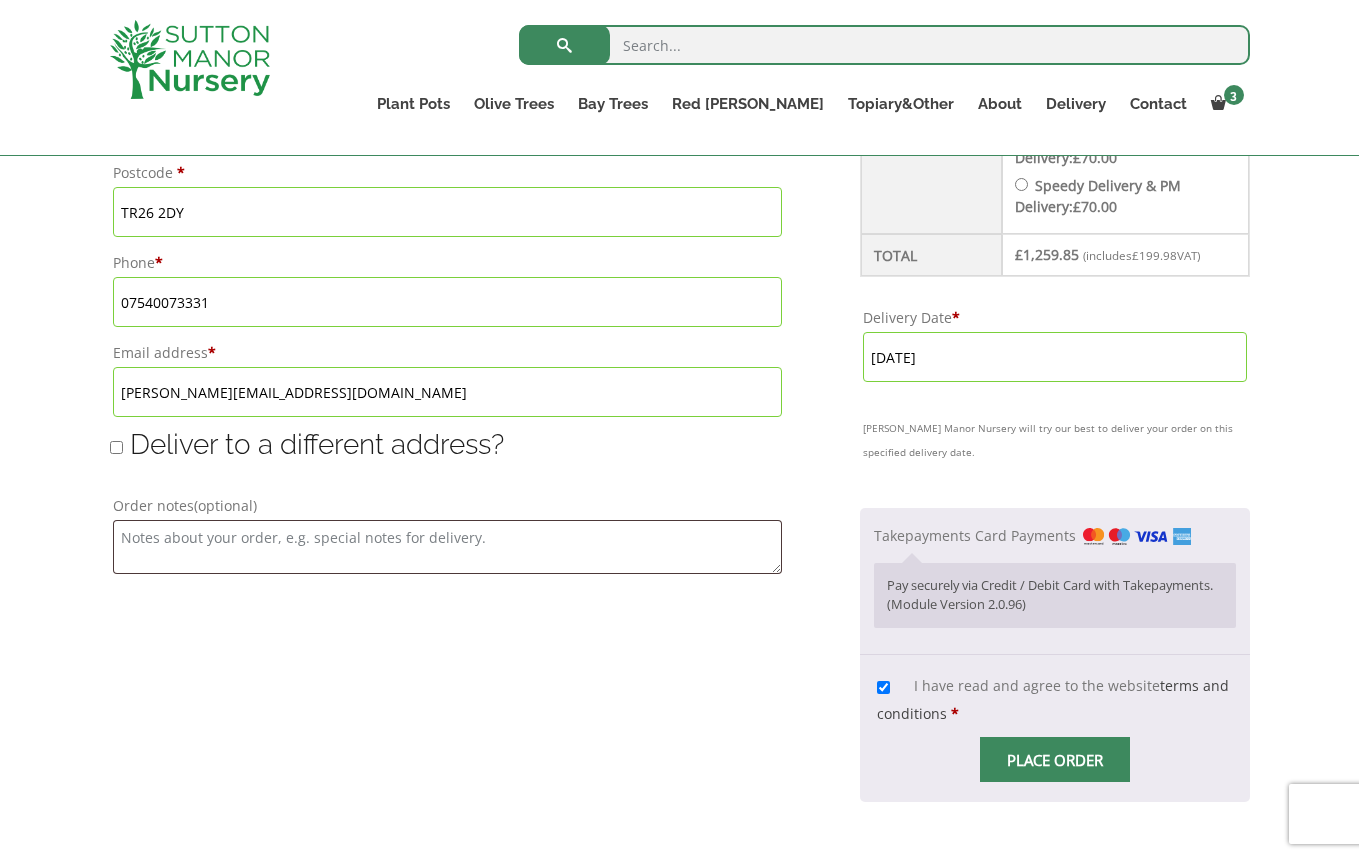 scroll, scrollTop: 1256, scrollLeft: 0, axis: vertical 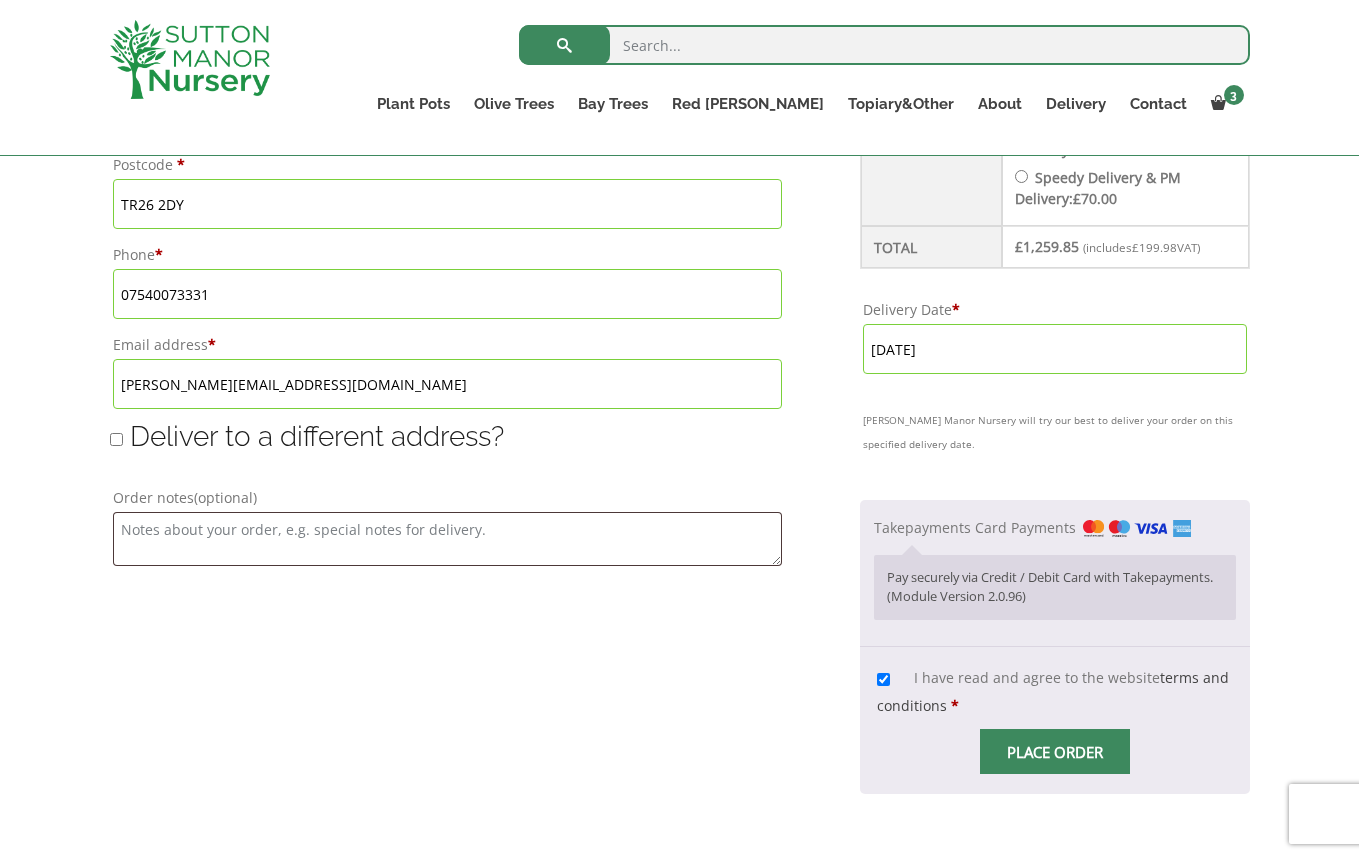 click at bounding box center [1055, 752] 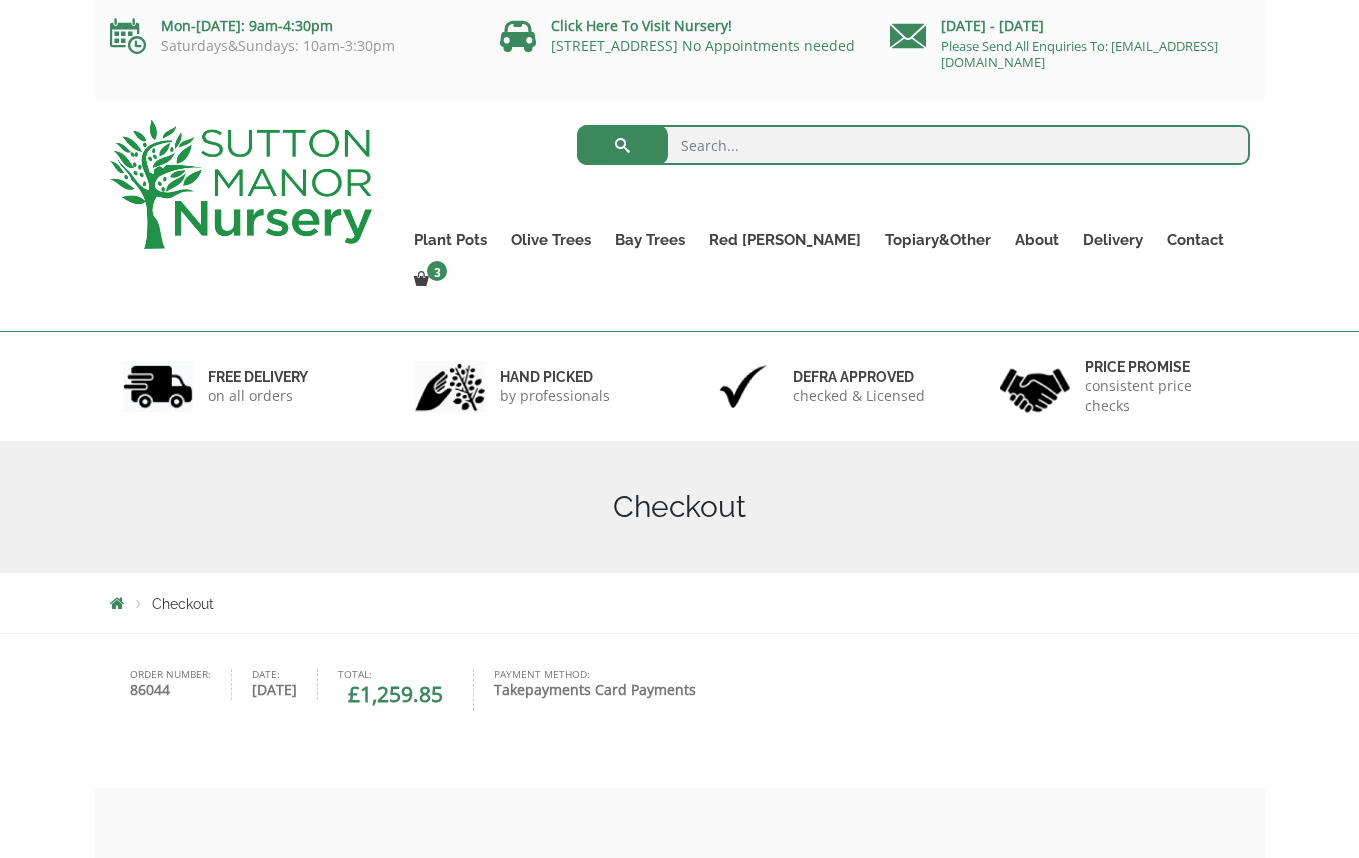 scroll, scrollTop: 0, scrollLeft: 0, axis: both 